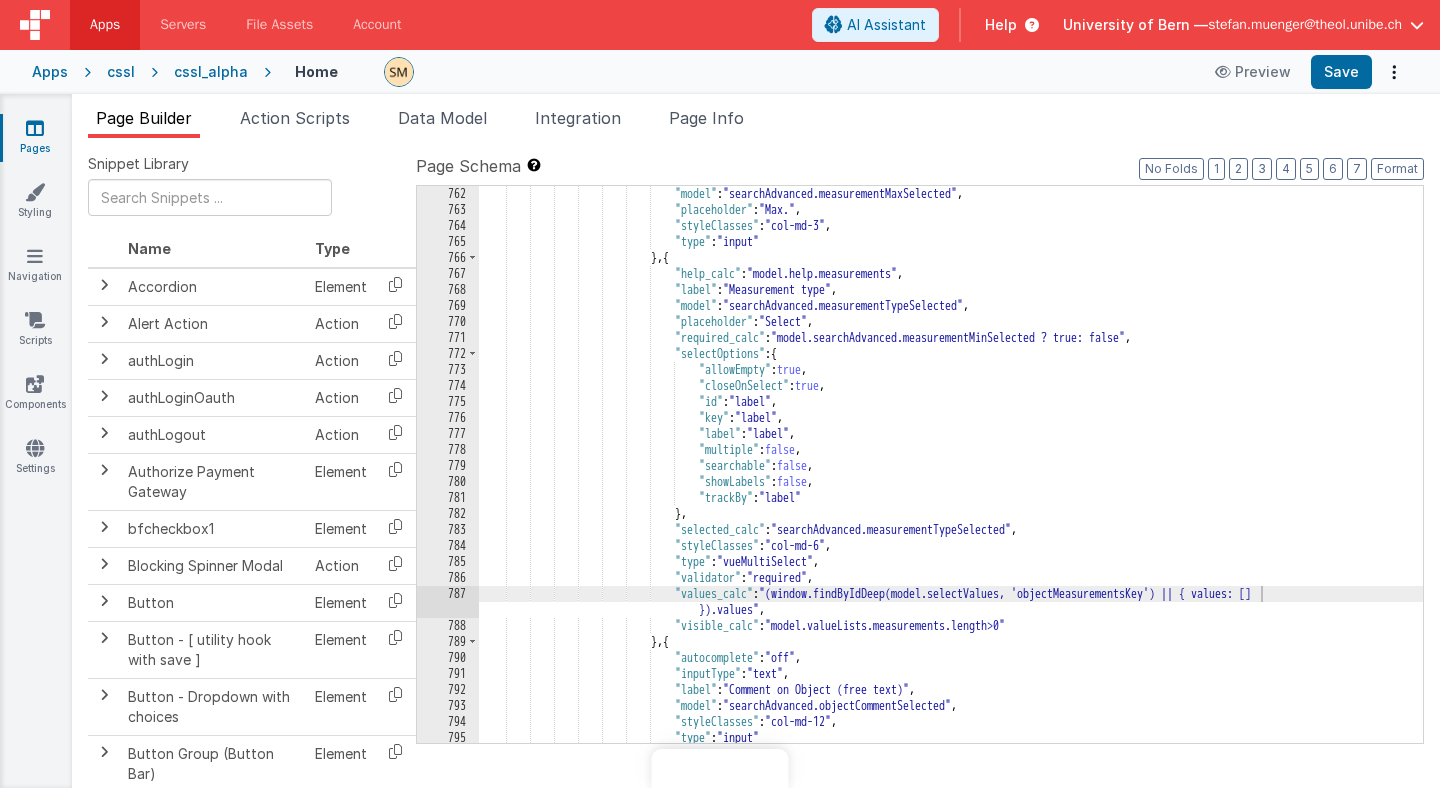 scroll, scrollTop: 0, scrollLeft: 0, axis: both 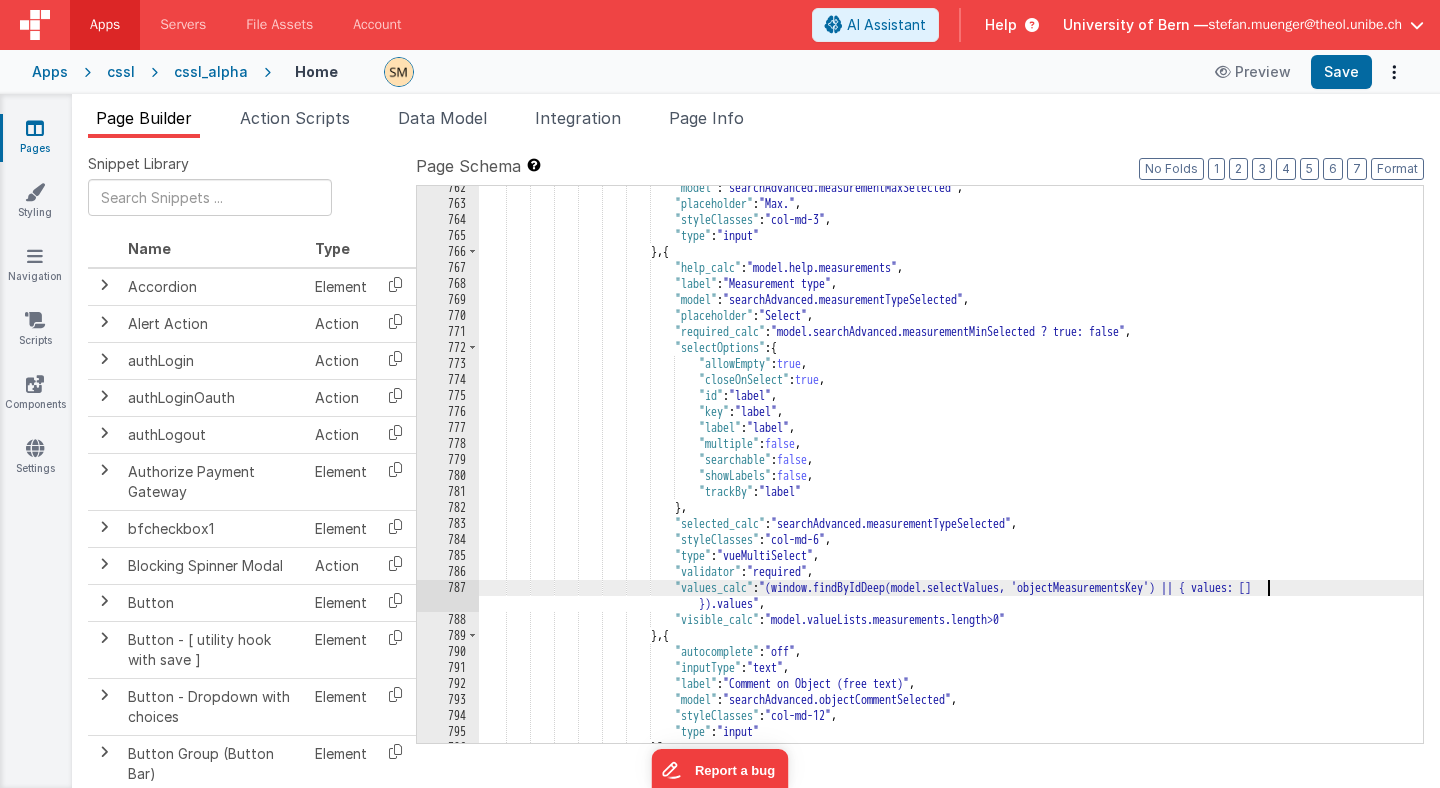 click on ""model" :  "searchAdvanced.measurementMaxSelected" ,                                         "placeholder" :  "Max." ,                                         "styleClasses" :  "col-md-3" ,                                         "type" :  "input"                                    } ,  {                                         "help_calc" :  "model.help.measurements" ,                                         "label" :  "Measurement type" ,                                         "model" :  "searchAdvanced.measurementTypeSelected" ,                                         "placeholder" :  "Select" ,                                         "required_calc" :  "model.searchAdvanced.measurementMinSelected ? true: false" ,                                         "selectOptions" :  {                                              "allowEmpty" :  true ,                                              "closeOnSelect" :  true ,                                              "id" :  "id" ,                                              "key" :  "label" ,                                              "label" :  "label" ,                                              "multiple" :  false ,                                              "searchable" :  true ,                                              "showLabels" :  false ,                                              "trackBy" :  "id"                                         } ,                                         "selected_calc" :  "searchAdvanced.measurementTypeSelected" ,                                         "styleClasses" :  "col-md-6" ,                                         "type" :  "vueMultiSelect" ,                                         "validator" :  "required" ,                                         "values_calc" :  "(window.findByIdDeep(model.selectValues, 'objectMeasurementsKey') || { children:                                       [] }).children"                                    } ," at bounding box center [951, 474] 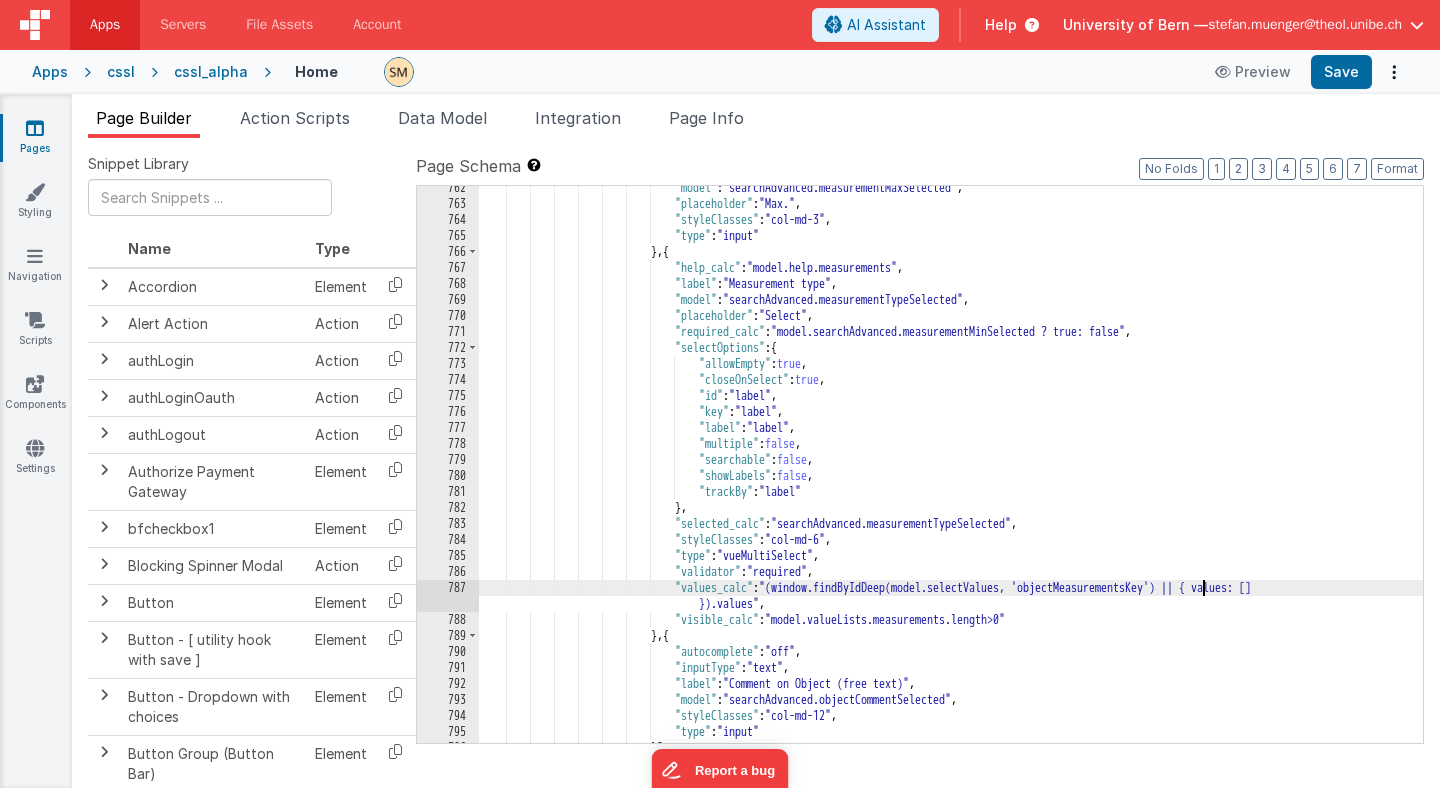 click on ""model" :  "searchAdvanced.measurementMaxSelected" ,                                         "placeholder" :  "Max." ,                                         "styleClasses" :  "col-md-3" ,                                         "type" :  "input"                                    } ,  {                                         "help_calc" :  "model.help.measurements" ,                                         "label" :  "Measurement type" ,                                         "model" :  "searchAdvanced.measurementTypeSelected" ,                                         "placeholder" :  "Select" ,                                         "required_calc" :  "model.searchAdvanced.measurementMinSelected ? true: false" ,                                         "selectOptions" :  {                                              "allowEmpty" :  true ,                                              "closeOnSelect" :  true ,                                              "id" :  "id" ,                                              "key" :  "label" ,                                              "label" :  "label" ,                                              "multiple" :  false ,                                              "searchable" :  true ,                                              "showLabels" :  false ,                                              "trackBy" :  "id"                                         } ,                                         "selected_calc" :  "searchAdvanced.measurementTypeSelected" ,                                         "styleClasses" :  "col-md-6" ,                                         "type" :  "vueMultiSelect" ,                                         "validator" :  "required" ,                                         "values_calc" :  "(window.findByIdDeep(model.selectValues, 'objectMeasurementsKey') || { children:                                       [] }).children"                                    } ," at bounding box center (951, 474) 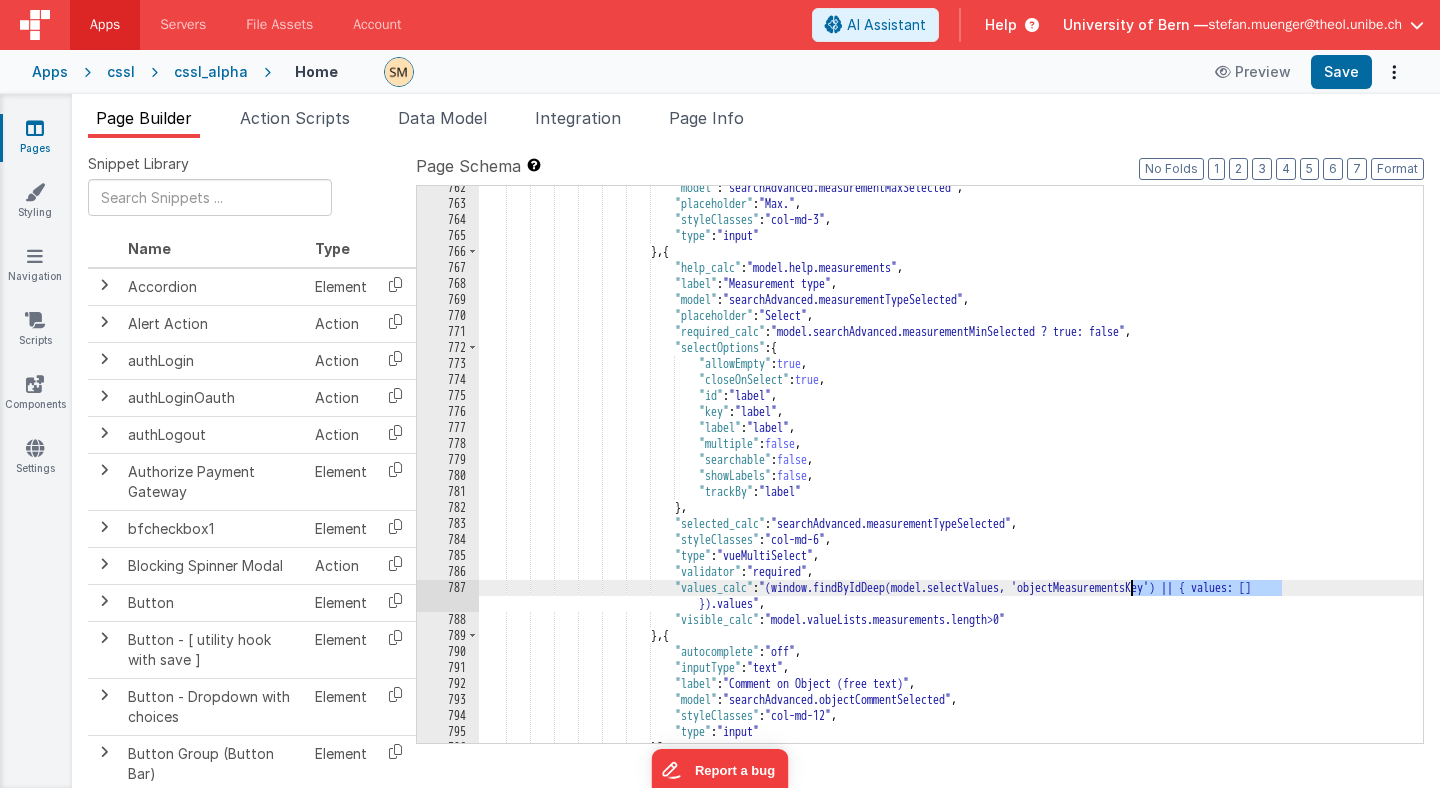 click on ""model" :  "searchAdvanced.measurementMaxSelected" ,                                         "placeholder" :  "Max." ,                                         "styleClasses" :  "col-md-3" ,                                         "type" :  "input"                                    } ,  {                                         "help_calc" :  "model.help.measurements" ,                                         "label" :  "Measurement type" ,                                         "model" :  "searchAdvanced.measurementTypeSelected" ,                                         "placeholder" :  "Select" ,                                         "required_calc" :  "model.searchAdvanced.measurementMinSelected ? true: false" ,                                         "selectOptions" :  {                                              "allowEmpty" :  true ,                                              "closeOnSelect" :  true ,                                              "id" :  "id" ,                                              "key" :  "label" ,                                              "label" :  "label" ,                                              "multiple" :  false ,                                              "searchable" :  true ,                                              "showLabels" :  false ,                                              "trackBy" :  "id"                                         } ,                                         "selected_calc" :  "searchAdvanced.measurementTypeSelected" ,                                         "styleClasses" :  "col-md-6" ,                                         "type" :  "vueMultiSelect" ,                                         "validator" :  "required" ,                                         "values_calc" :  "(window.findByIdDeep(model.selectValues, 'objectMeasurementsKey') || { children:                                       [] }).children"                                    } ," at bounding box center (951, 474) 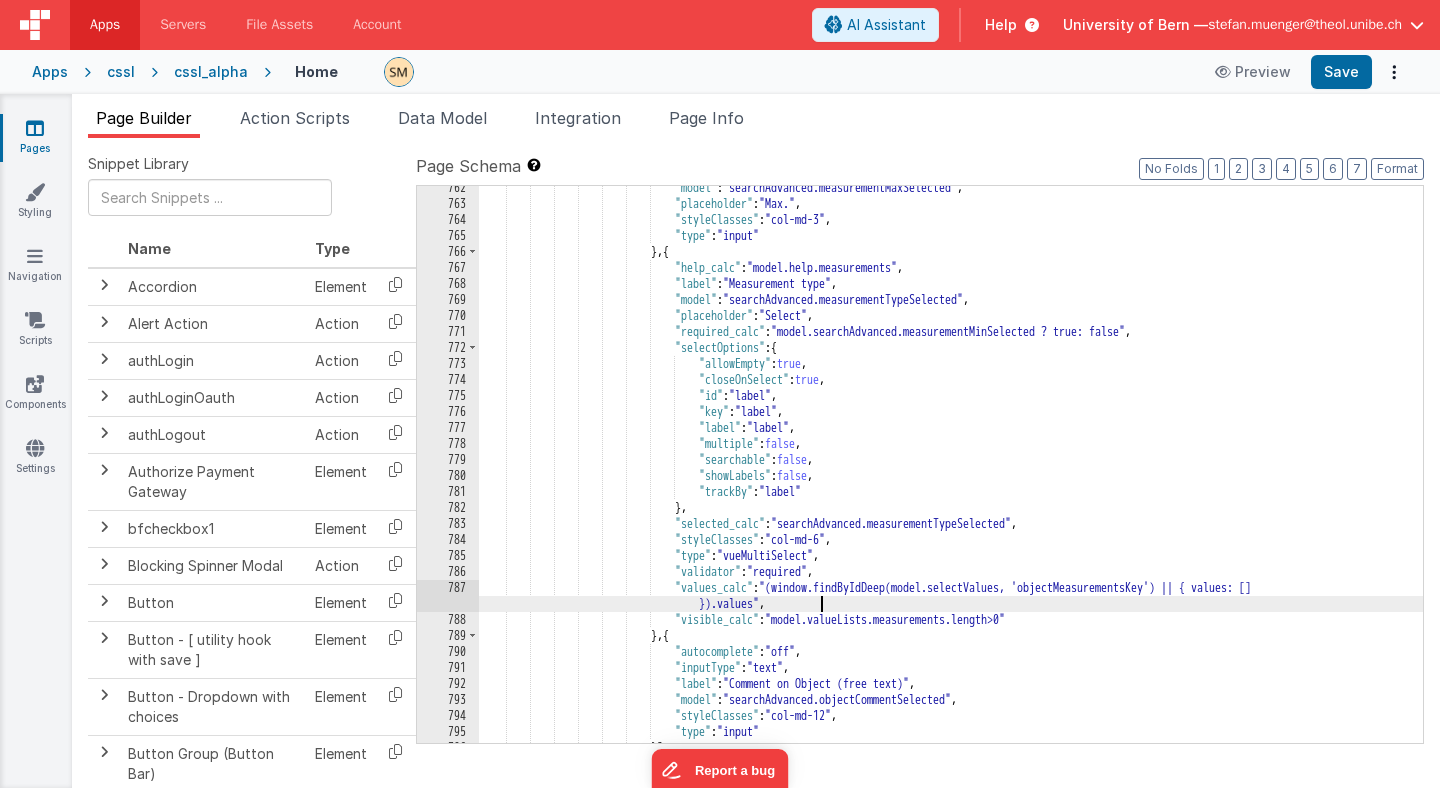 click on ""model" :  "searchAdvanced.measurementMaxSelected" ,                                         "placeholder" :  "Max." ,                                         "styleClasses" :  "col-md-3" ,                                         "type" :  "input"                                    } ,  {                                         "help_calc" :  "model.help.measurements" ,                                         "label" :  "Measurement type" ,                                         "model" :  "searchAdvanced.measurementTypeSelected" ,                                         "placeholder" :  "Select" ,                                         "required_calc" :  "model.searchAdvanced.measurementMinSelected ? true: false" ,                                         "selectOptions" :  {                                              "allowEmpty" :  true ,                                              "closeOnSelect" :  true ,                                              "id" :  "id" ,                                              "key" :  "label" ,                                              "label" :  "label" ,                                              "multiple" :  false ,                                              "searchable" :  true ,                                              "showLabels" :  false ,                                              "trackBy" :  "id"                                         } ,                                         "selected_calc" :  "searchAdvanced.measurementTypeSelected" ,                                         "styleClasses" :  "col-md-6" ,                                         "type" :  "vueMultiSelect" ,                                         "validator" :  "required" ,                                         "values_calc" :  "(window.findByIdDeep(model.selectValues, 'objectMeasurementsKey') || { children:                                       [] }).children"                                    } ," at bounding box center [951, 474] 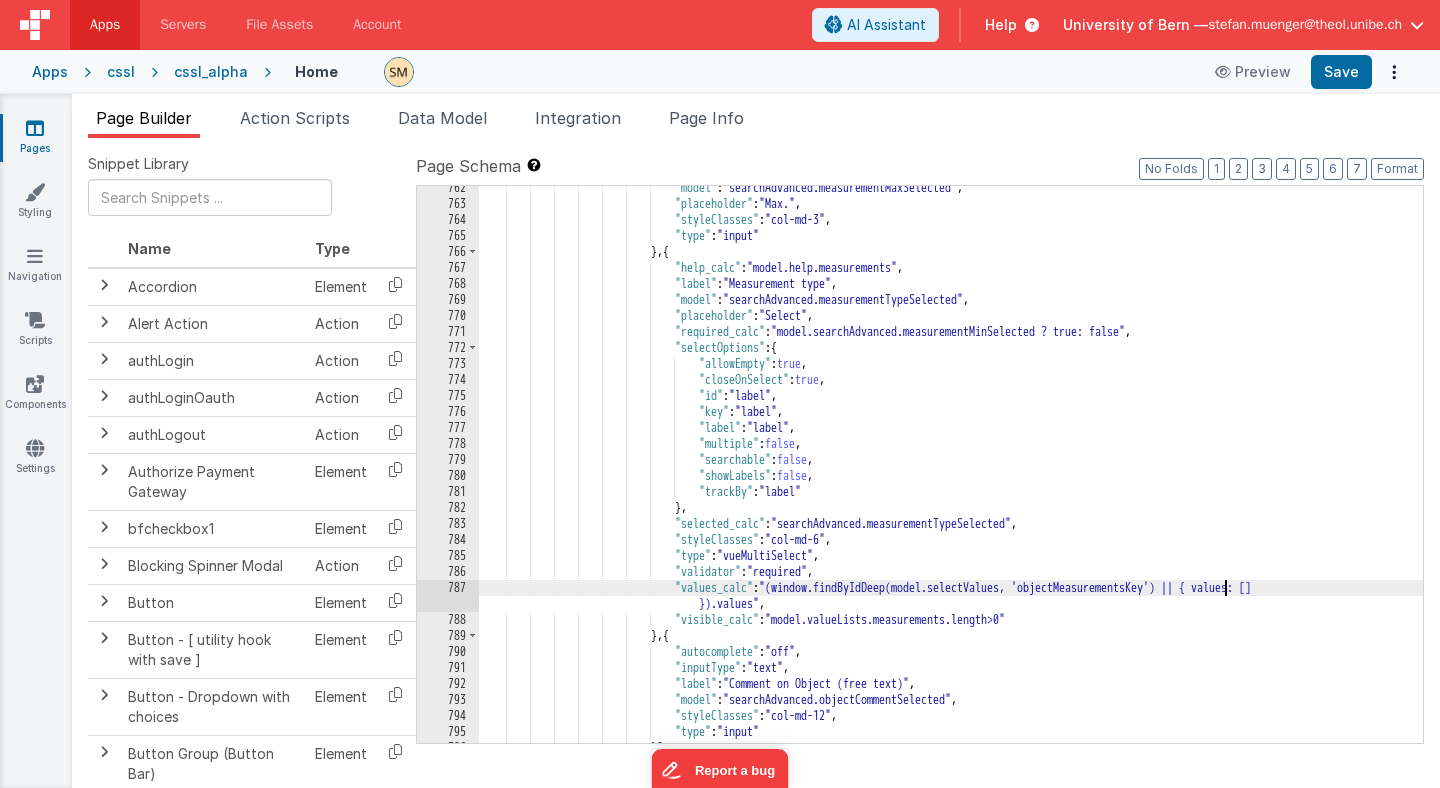click on ""model" :  "searchAdvanced.measurementMaxSelected" ,                                         "placeholder" :  "Max." ,                                         "styleClasses" :  "col-md-3" ,                                         "type" :  "input"                                    } ,  {                                         "help_calc" :  "model.help.measurements" ,                                         "label" :  "Measurement type" ,                                         "model" :  "searchAdvanced.measurementTypeSelected" ,                                         "placeholder" :  "Select" ,                                         "required_calc" :  "model.searchAdvanced.measurementMinSelected ? true: false" ,                                         "selectOptions" :  {                                              "allowEmpty" :  true ,                                              "closeOnSelect" :  true ,                                              "id" :  "id" ,                                              "key" :  "label" ,                                              "label" :  "label" ,                                              "multiple" :  false ,                                              "searchable" :  true ,                                              "showLabels" :  false ,                                              "trackBy" :  "id"                                         } ,                                         "selected_calc" :  "searchAdvanced.measurementTypeSelected" ,                                         "styleClasses" :  "col-md-6" ,                                         "type" :  "vueMultiSelect" ,                                         "validator" :  "required" ,                                         "values_calc" :  "(window.findByIdDeep(model.selectValues, 'objectMeasurementsKey') || { children:                                       [] }).children"                                    } ," at bounding box center (951, 474) 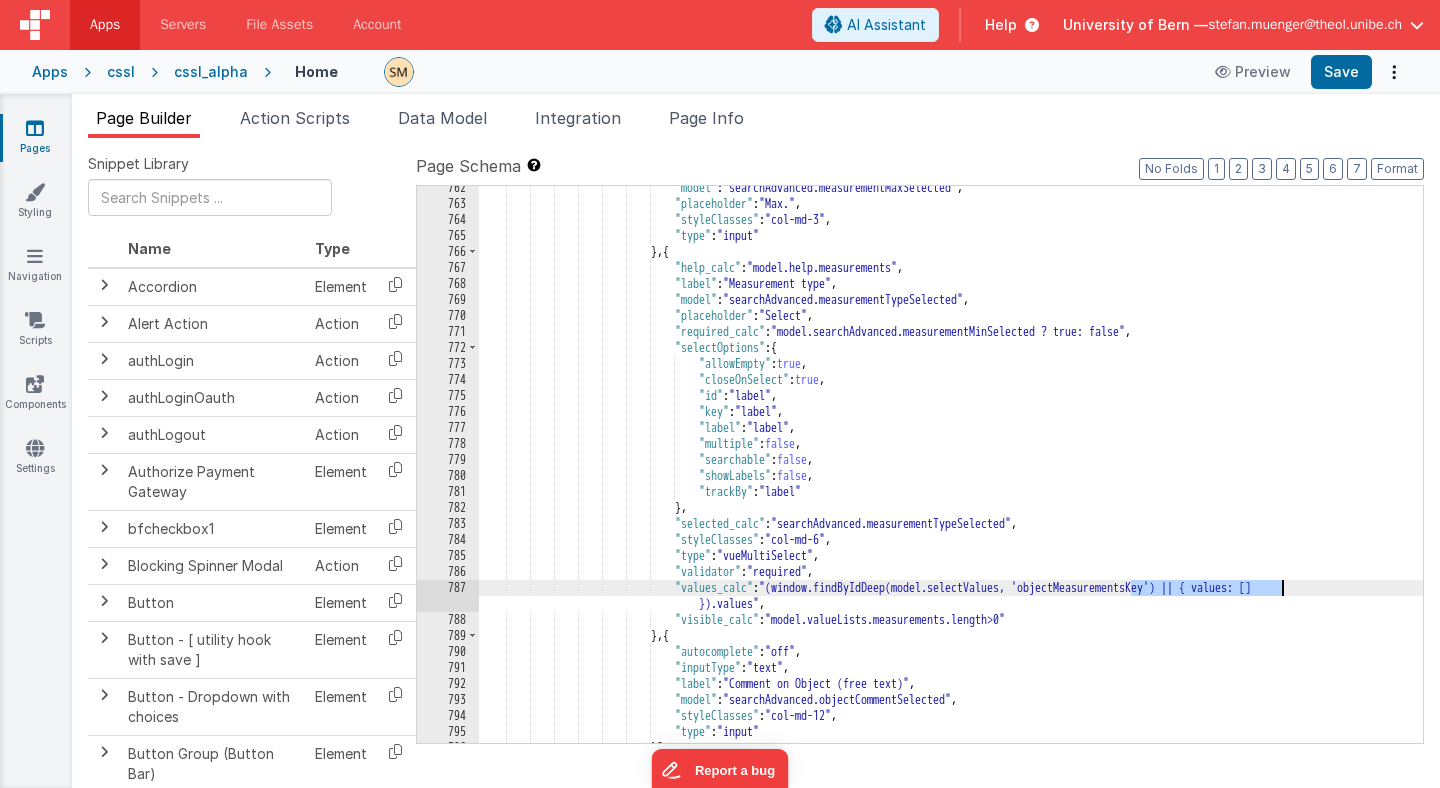 click on ""model" :  "searchAdvanced.measurementMaxSelected" ,                                         "placeholder" :  "Max." ,                                         "styleClasses" :  "col-md-3" ,                                         "type" :  "input"                                    } ,  {                                         "help_calc" :  "model.help.measurements" ,                                         "label" :  "Measurement type" ,                                         "model" :  "searchAdvanced.measurementTypeSelected" ,                                         "placeholder" :  "Select" ,                                         "required_calc" :  "model.searchAdvanced.measurementMinSelected ? true: false" ,                                         "selectOptions" :  {                                              "allowEmpty" :  true ,                                              "closeOnSelect" :  true ,                                              "id" :  "id" ,                                              "key" :  "label" ,                                              "label" :  "label" ,                                              "multiple" :  false ,                                              "searchable" :  true ,                                              "showLabels" :  false ,                                              "trackBy" :  "id"                                         } ,                                         "selected_calc" :  "searchAdvanced.measurementTypeSelected" ,                                         "styleClasses" :  "col-md-6" ,                                         "type" :  "vueMultiSelect" ,                                         "validator" :  "required" ,                                         "values_calc" :  "(window.findByIdDeep(model.selectValues, 'objectMeasurementsKey') || { children:                                       [] }).children"                                    } ," at bounding box center [951, 464] 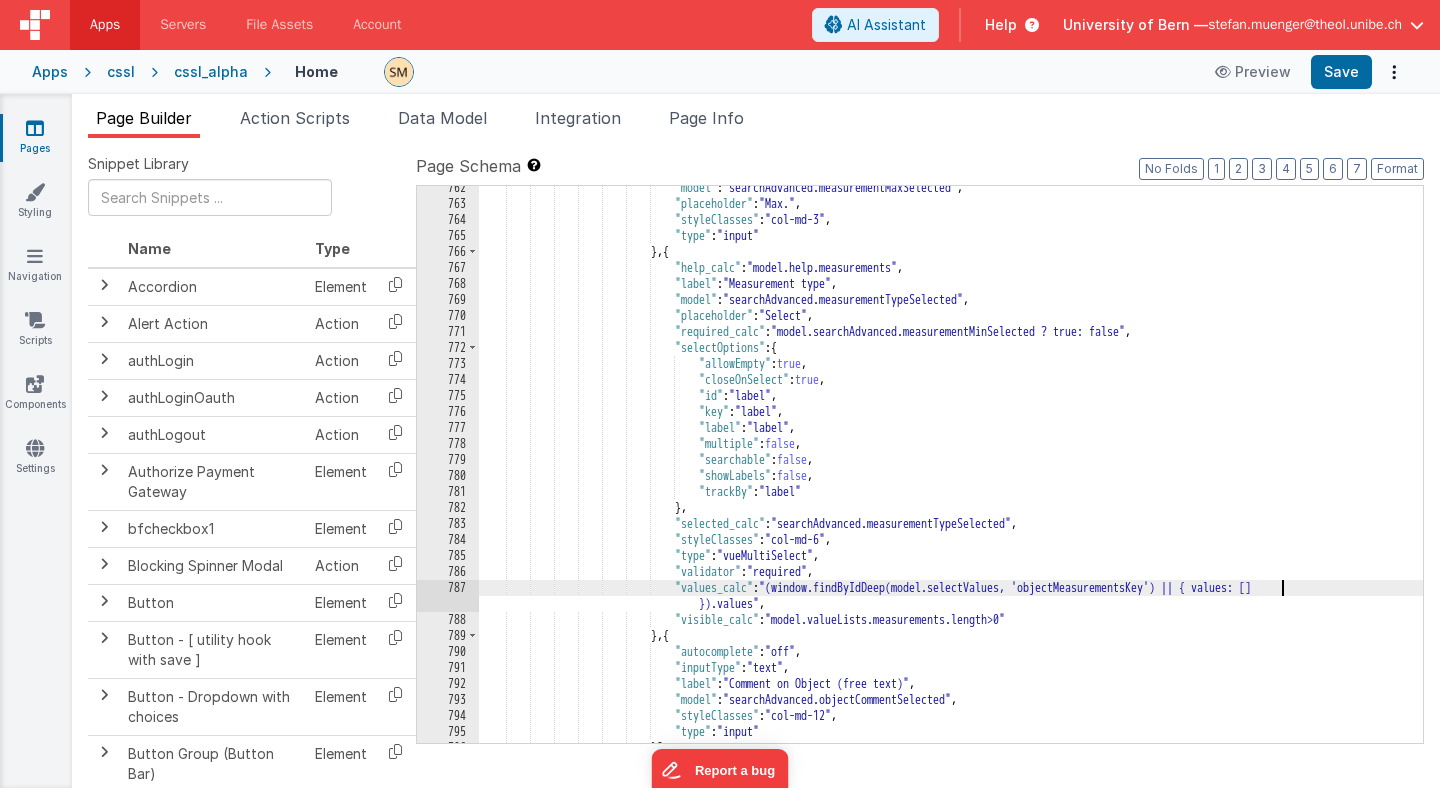 click on ""model" :  "searchAdvanced.measurementMaxSelected" ,                                         "placeholder" :  "Max." ,                                         "styleClasses" :  "col-md-3" ,                                         "type" :  "input"                                    } ,  {                                         "help_calc" :  "model.help.measurements" ,                                         "label" :  "Measurement type" ,                                         "model" :  "searchAdvanced.measurementTypeSelected" ,                                         "placeholder" :  "Select" ,                                         "required_calc" :  "model.searchAdvanced.measurementMinSelected ? true: false" ,                                         "selectOptions" :  {                                              "allowEmpty" :  true ,                                              "closeOnSelect" :  true ,                                              "id" :  "id" ,                                              "key" :  "label" ,                                              "label" :  "label" ,                                              "multiple" :  false ,                                              "searchable" :  true ,                                              "showLabels" :  false ,                                              "trackBy" :  "id"                                         } ,                                         "selected_calc" :  "searchAdvanced.measurementTypeSelected" ,                                         "styleClasses" :  "col-md-6" ,                                         "type" :  "vueMultiSelect" ,                                         "validator" :  "required" ,                                         "values_calc" :  "(window.findByIdDeep(model.selectValues, 'objectMeasurementsKey') || { children:                                       [] }).children"                                    } ," at bounding box center [951, 474] 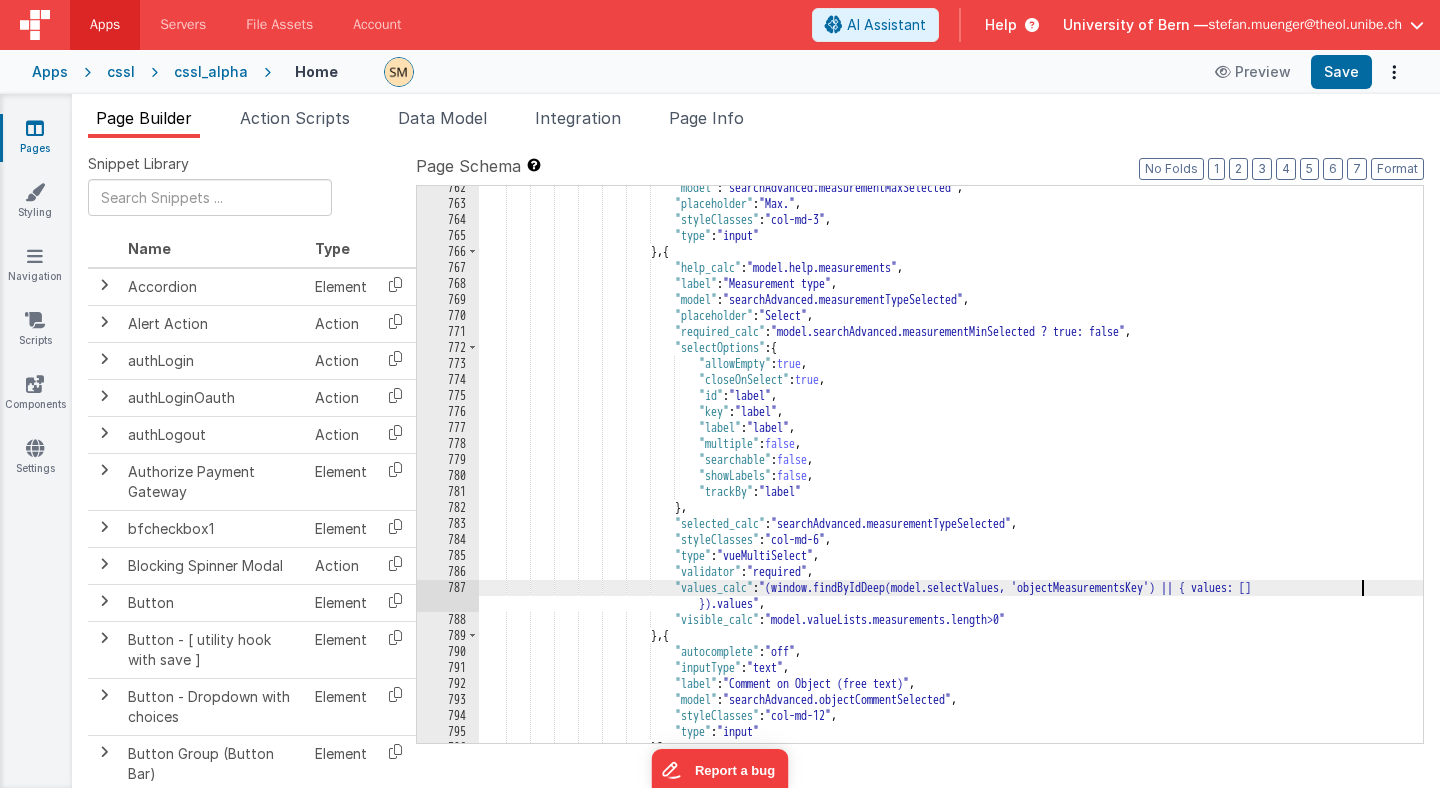 click on ""model" :  "searchAdvanced.measurementMaxSelected" ,                                         "placeholder" :  "Max." ,                                         "styleClasses" :  "col-md-3" ,                                         "type" :  "input"                                    } ,  {                                         "help_calc" :  "model.help.measurements" ,                                         "label" :  "Measurement type" ,                                         "model" :  "searchAdvanced.measurementTypeSelected" ,                                         "placeholder" :  "Select" ,                                         "required_calc" :  "model.searchAdvanced.measurementMinSelected ? true: false" ,                                         "selectOptions" :  {                                              "allowEmpty" :  true ,                                              "closeOnSelect" :  true ,                                              "id" :  "id" ,                                              "key" :  "label" ,                                              "label" :  "label" ,                                              "multiple" :  false ,                                              "searchable" :  true ,                                              "showLabels" :  false ,                                              "trackBy" :  "id"                                         } ,                                         "selected_calc" :  "searchAdvanced.measurementTypeSelected" ,                                         "styleClasses" :  "col-md-6" ,                                         "type" :  "vueMultiSelect" ,                                         "validator" :  "required" ,                                         "values_calc" :  "(window.findByIdDeep(model.selectValues, 'objectMeasurementsKey') || { children:                                       [] }).children"                                    } ," at bounding box center (951, 474) 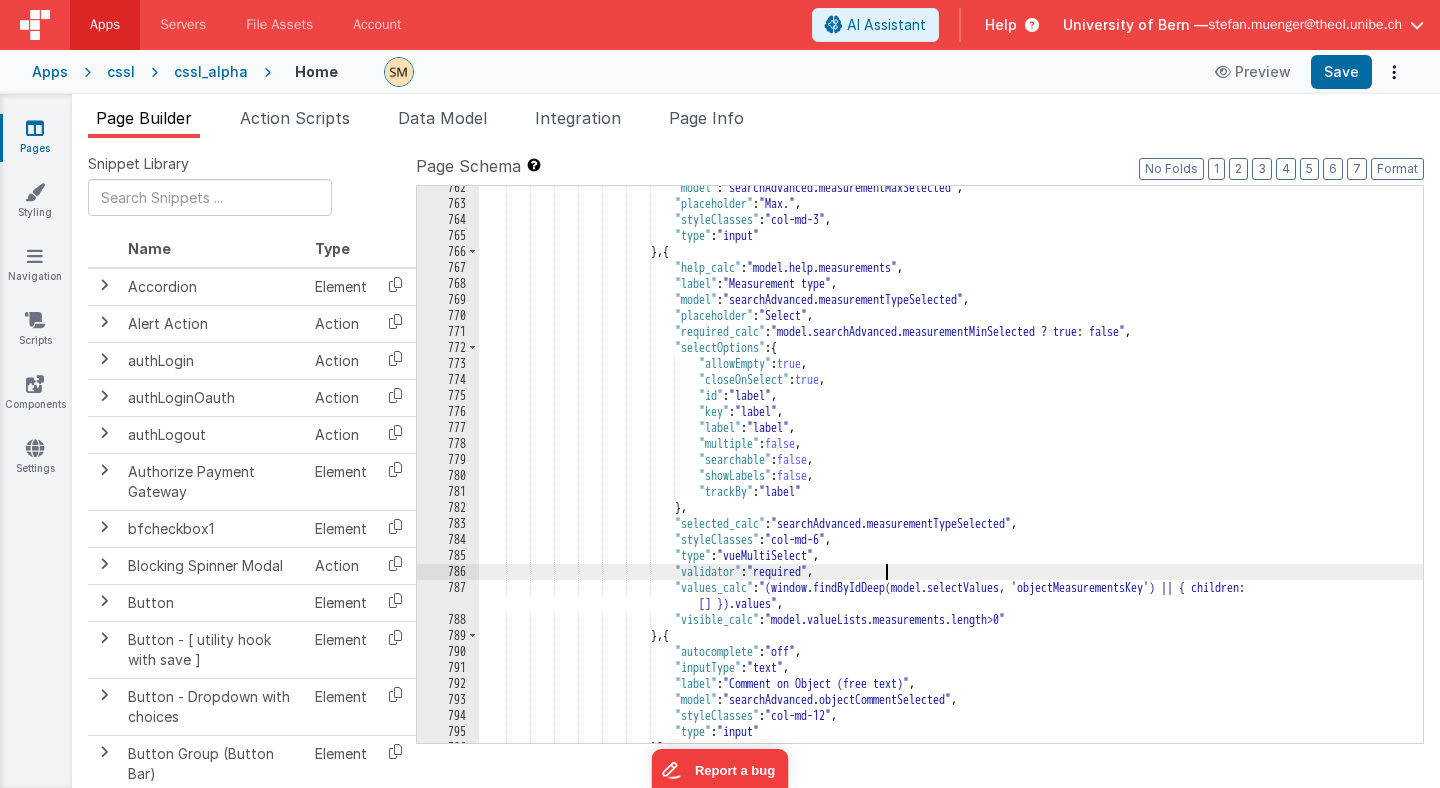 click on ""model" :  "searchAdvanced.measurementMaxSelected" ,                                         "placeholder" :  "Max." ,                                         "styleClasses" :  "col-md-3" ,                                         "type" :  "input"                                    } ,  {                                         "help_calc" :  "model.help.measurements" ,                                         "label" :  "Measurement type" ,                                         "model" :  "searchAdvanced.measurementTypeSelected" ,                                         "placeholder" :  "Select" ,                                         "required_calc" :  "model.searchAdvanced.measurementMinSelected ? true: false" ,                                         "selectOptions" :  {                                              "allowEmpty" :  true ,                                              "closeOnSelect" :  true ,                                              "id" :  "id" ,                                              "key" :  "label" ,                                              "label" :  "label" ,                                              "multiple" :  false ,                                              "searchable" :  true ,                                              "showLabels" :  false ,                                              "trackBy" :  "id"                                         } ,                                         "selected_calc" :  "searchAdvanced.measurementTypeSelected" ,                                         "styleClasses" :  "col-md-6" ,                                         "type" :  "vueMultiSelect" ,                                         "validator" :  "required" ,                                         "values_calc" :  "(window.findByIdDeep(model.selectValues, 'objectMeasurementsKey') || { children:                                       [] }).children"                                    } ," at bounding box center (951, 474) 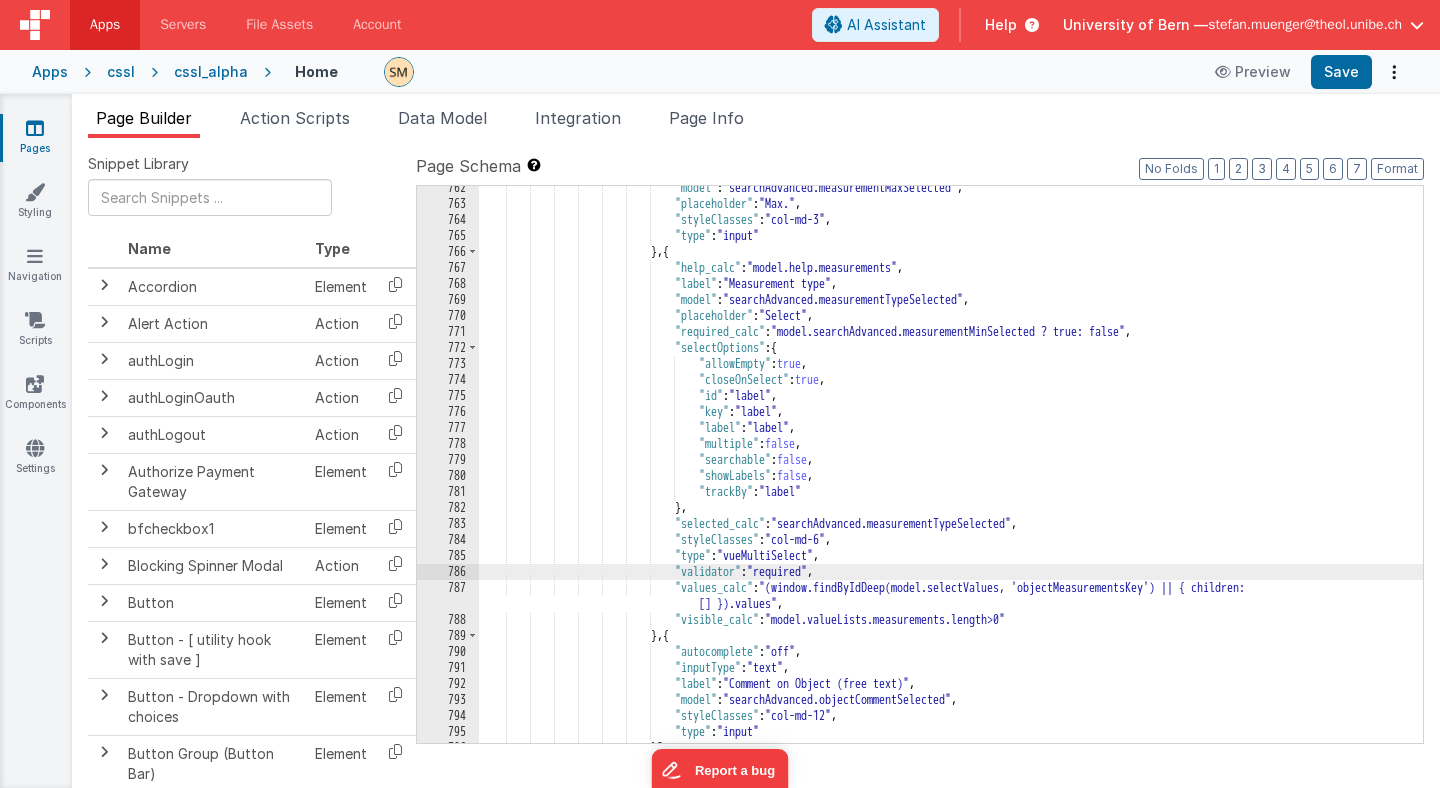 click on ""model" :  "searchAdvanced.measurementMaxSelected" ,                                         "placeholder" :  "Max." ,                                         "styleClasses" :  "col-md-3" ,                                         "type" :  "input"                                    } ,  {                                         "help_calc" :  "model.help.measurements" ,                                         "label" :  "Measurement type" ,                                         "model" :  "searchAdvanced.measurementTypeSelected" ,                                         "placeholder" :  "Select" ,                                         "required_calc" :  "model.searchAdvanced.measurementMinSelected ? true: false" ,                                         "selectOptions" :  {                                              "allowEmpty" :  true ,                                              "closeOnSelect" :  true ,                                              "id" :  "id" ,                                              "key" :  "label" ,                                              "label" :  "label" ,                                              "multiple" :  false ,                                              "searchable" :  true ,                                              "showLabels" :  false ,                                              "trackBy" :  "id"                                         } ,                                         "selected_calc" :  "searchAdvanced.measurementTypeSelected" ,                                         "styleClasses" :  "col-md-6" ,                                         "type" :  "vueMultiSelect" ,                                         "validator" :  "required" ,                                         "values_calc" :  "(window.findByIdDeep(model.selectValues, 'objectMeasurementsKey') || { children:                                       [] }).children"                                    } ," at bounding box center [951, 474] 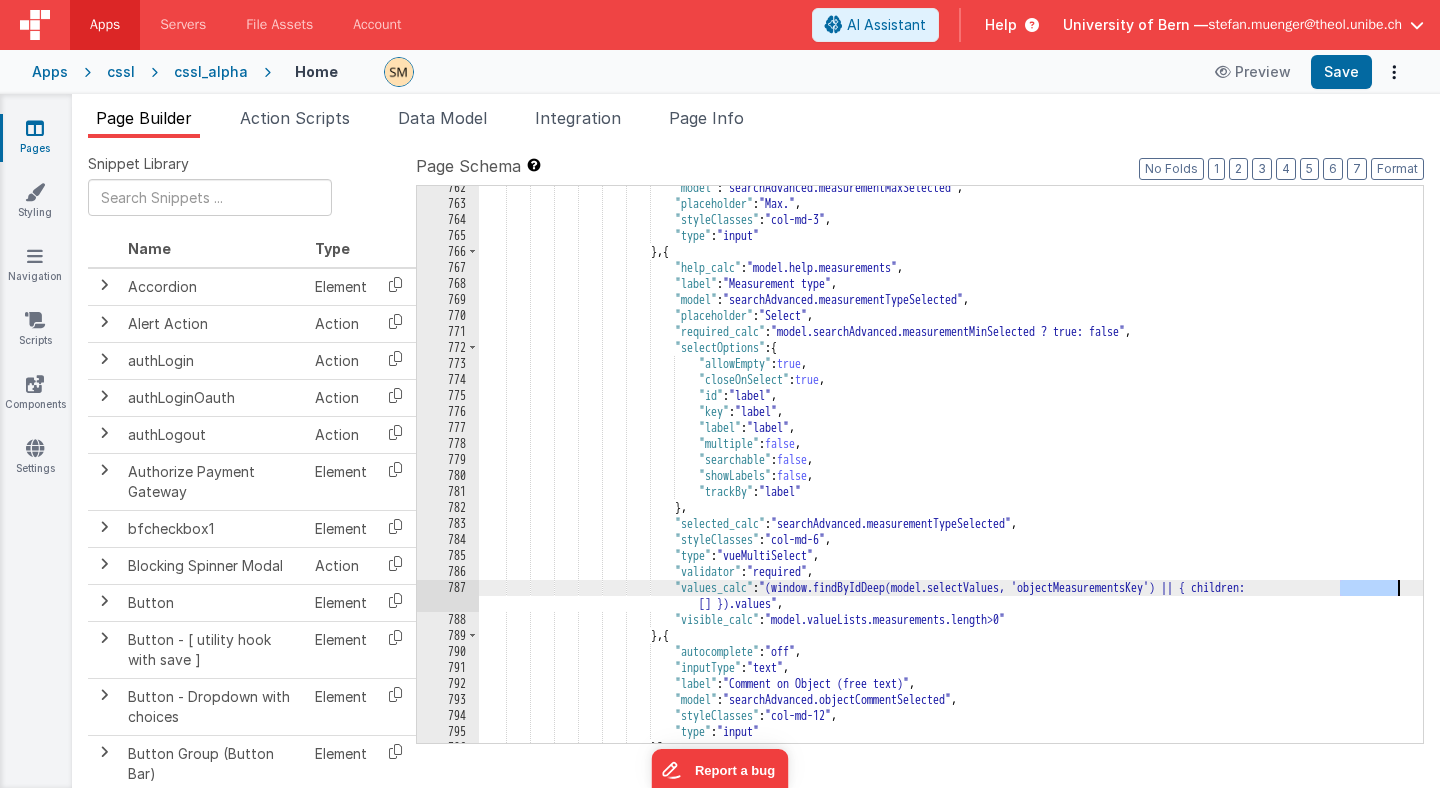 click on ""model" :  "searchAdvanced.measurementMaxSelected" ,                                         "placeholder" :  "Max." ,                                         "styleClasses" :  "col-md-3" ,                                         "type" :  "input"                                    } ,  {                                         "help_calc" :  "model.help.measurements" ,                                         "label" :  "Measurement type" ,                                         "model" :  "searchAdvanced.measurementTypeSelected" ,                                         "placeholder" :  "Select" ,                                         "required_calc" :  "model.searchAdvanced.measurementMinSelected ? true: false" ,                                         "selectOptions" :  {                                              "allowEmpty" :  true ,                                              "closeOnSelect" :  true ,                                              "id" :  "id" ,                                              "key" :  "label" ,                                              "label" :  "label" ,                                              "multiple" :  false ,                                              "searchable" :  true ,                                              "showLabels" :  false ,                                              "trackBy" :  "id"                                         } ,                                         "selected_calc" :  "searchAdvanced.measurementTypeSelected" ,                                         "styleClasses" :  "col-md-6" ,                                         "type" :  "vueMultiSelect" ,                                         "validator" :  "required" ,                                         "values_calc" :  "(window.findByIdDeep(model.selectValues, 'objectMeasurementsKey') || { children:                                       [] }).children"                                    } ," at bounding box center (951, 474) 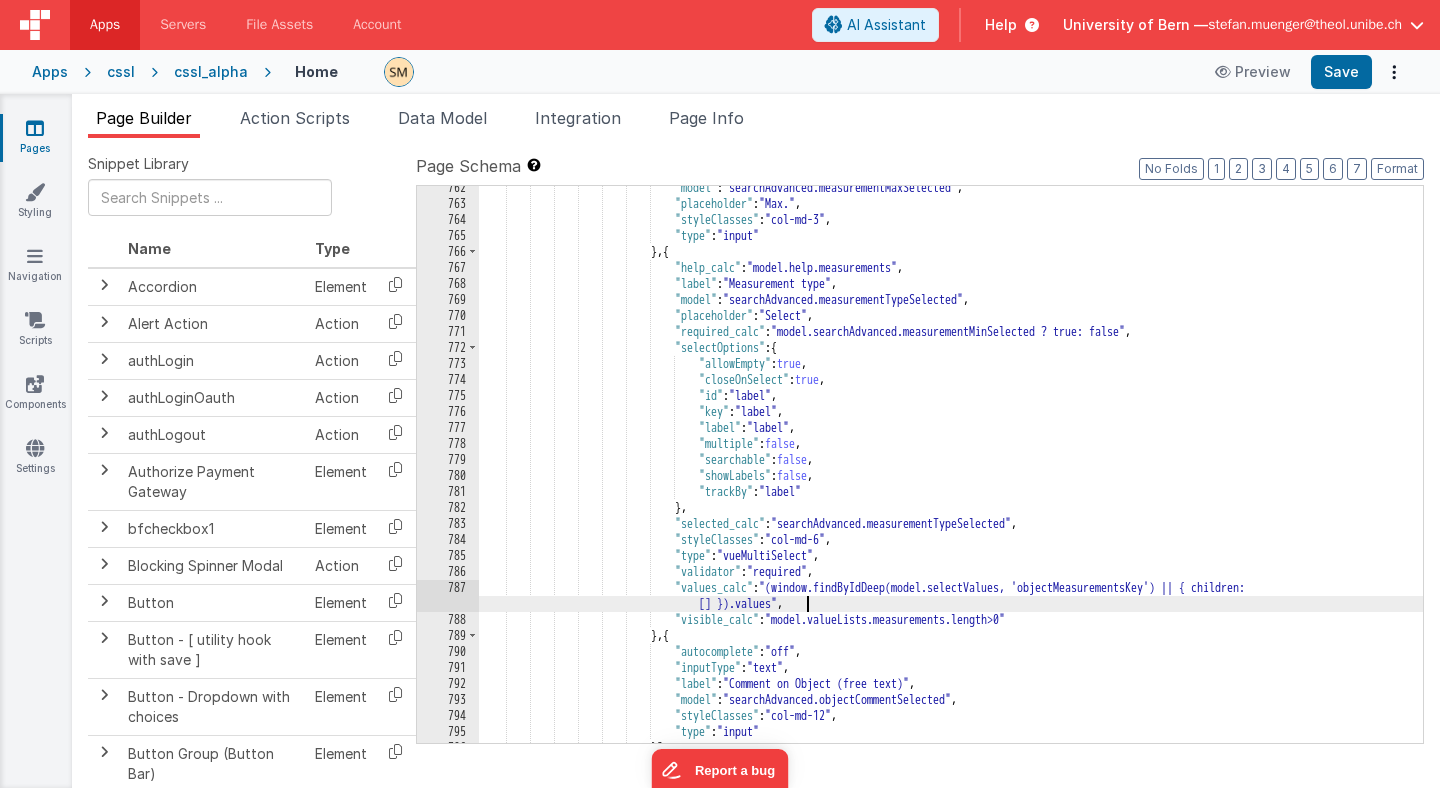 click on ""model" :  "searchAdvanced.measurementMaxSelected" ,                                         "placeholder" :  "Max." ,                                         "styleClasses" :  "col-md-3" ,                                         "type" :  "input"                                    } ,  {                                         "help_calc" :  "model.help.measurements" ,                                         "label" :  "Measurement type" ,                                         "model" :  "searchAdvanced.measurementTypeSelected" ,                                         "placeholder" :  "Select" ,                                         "required_calc" :  "model.searchAdvanced.measurementMinSelected ? true: false" ,                                         "selectOptions" :  {                                              "allowEmpty" :  true ,                                              "closeOnSelect" :  true ,                                              "id" :  "id" ,                                              "key" :  "label" ,                                              "label" :  "label" ,                                              "multiple" :  false ,                                              "searchable" :  true ,                                              "showLabels" :  false ,                                              "trackBy" :  "id"                                         } ,                                         "selected_calc" :  "searchAdvanced.measurementTypeSelected" ,                                         "styleClasses" :  "col-md-6" ,                                         "type" :  "vueMultiSelect" ,                                         "validator" :  "required" ,                                         "values_calc" :  "(window.findByIdDeep(model.selectValues, 'objectMeasurementsKey') || { children:                                       [] }).children"                                    } ," at bounding box center (951, 474) 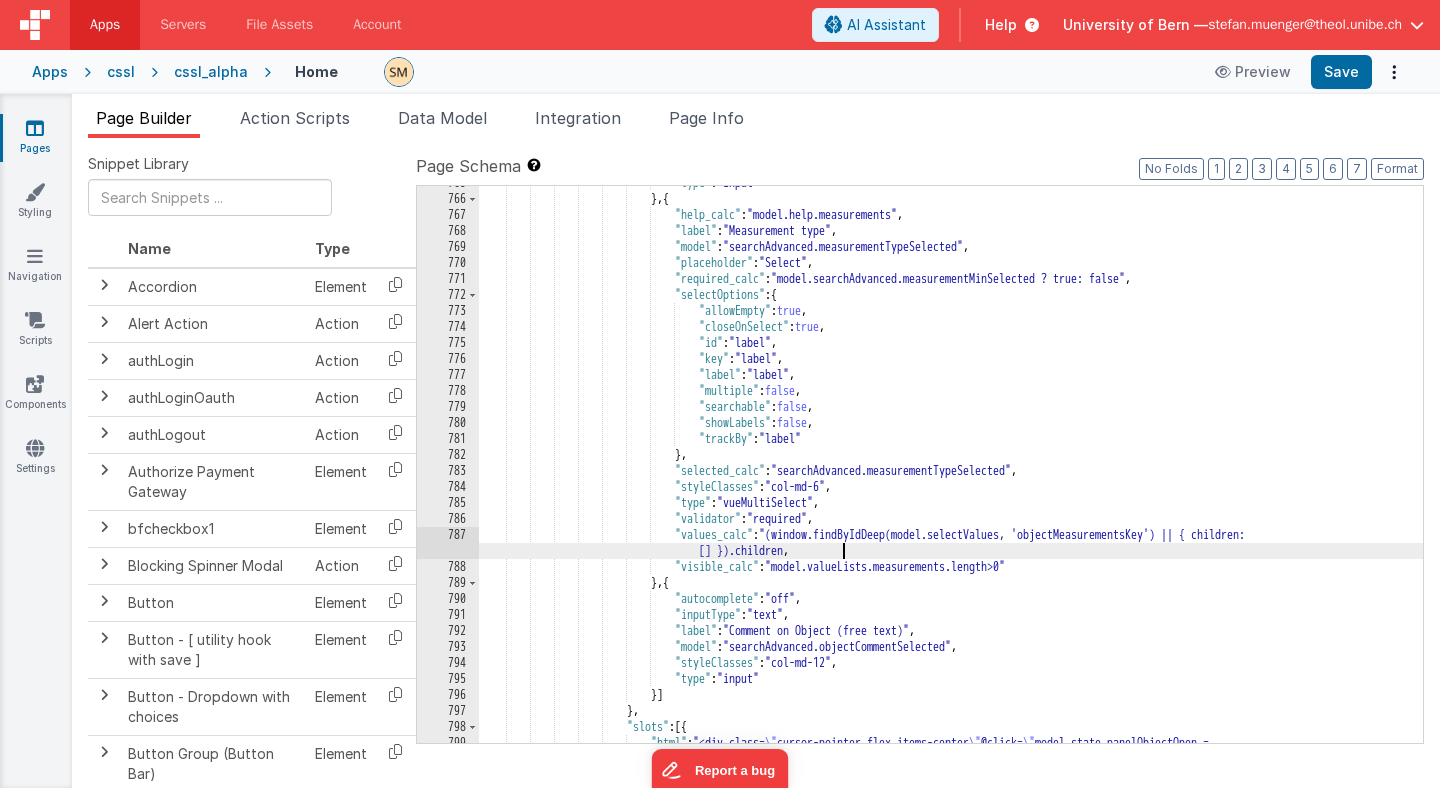 scroll, scrollTop: 12143, scrollLeft: 0, axis: vertical 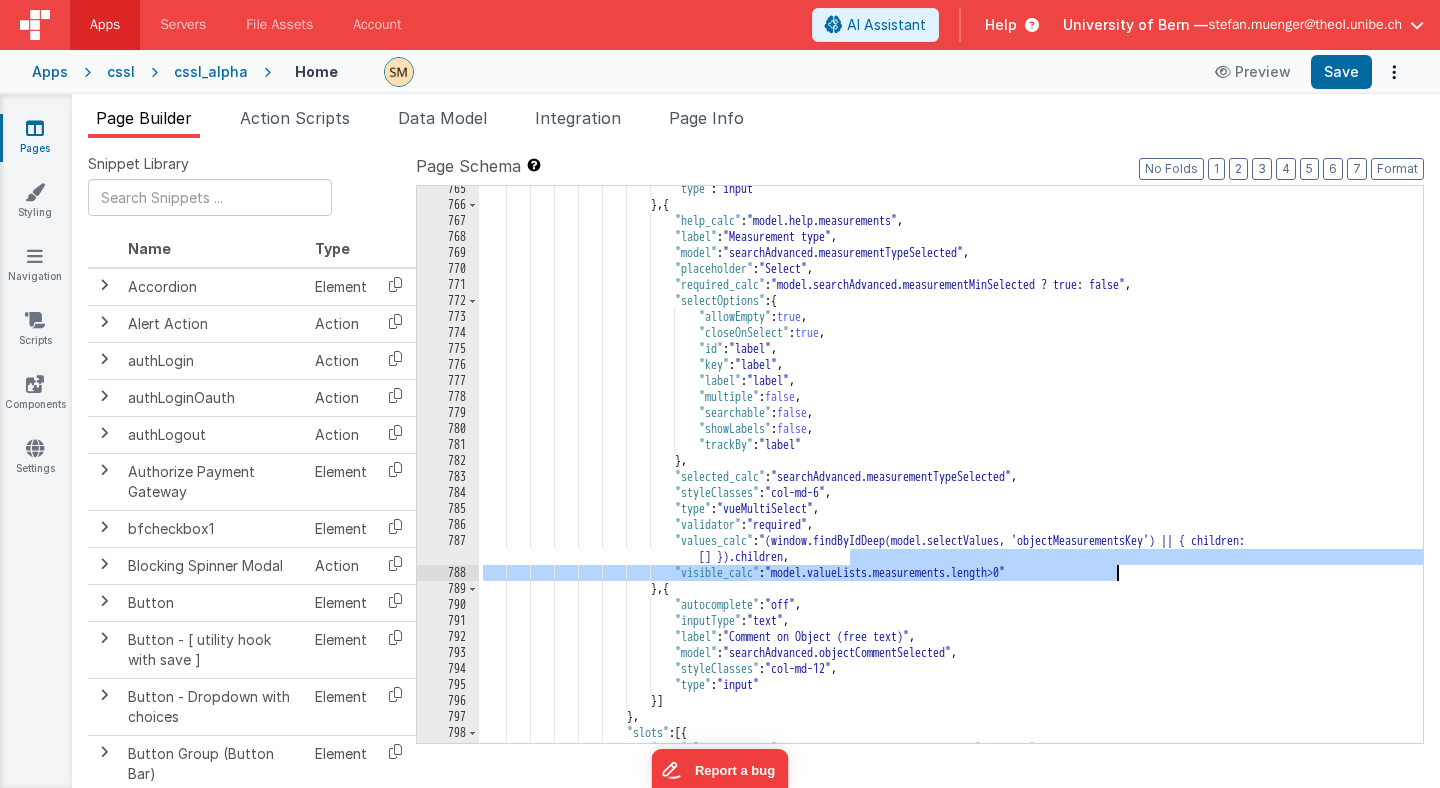 drag, startPoint x: 852, startPoint y: 560, endPoint x: 1132, endPoint y: 572, distance: 280.25702 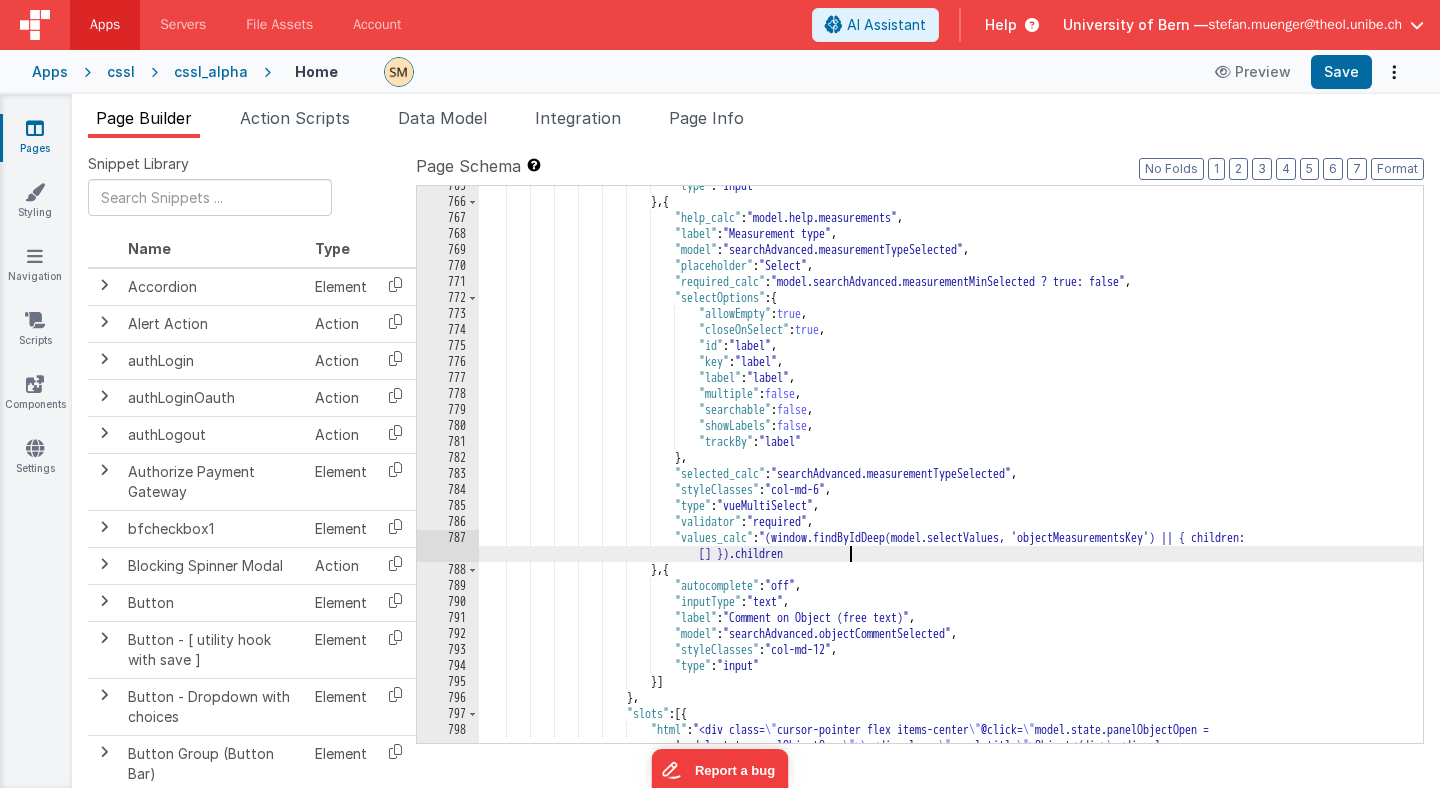 scroll, scrollTop: 12145, scrollLeft: 0, axis: vertical 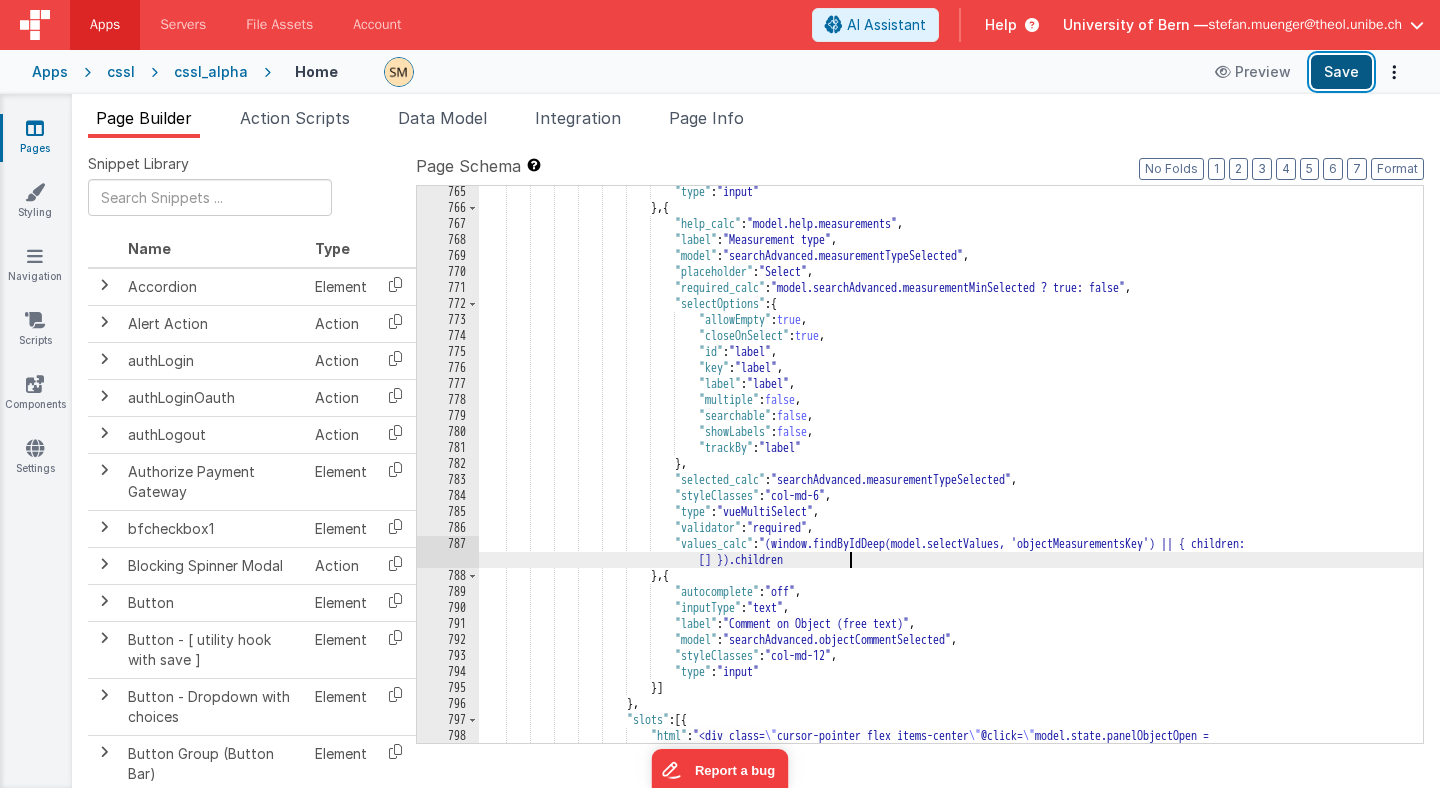 click on "Save" at bounding box center (1341, 72) 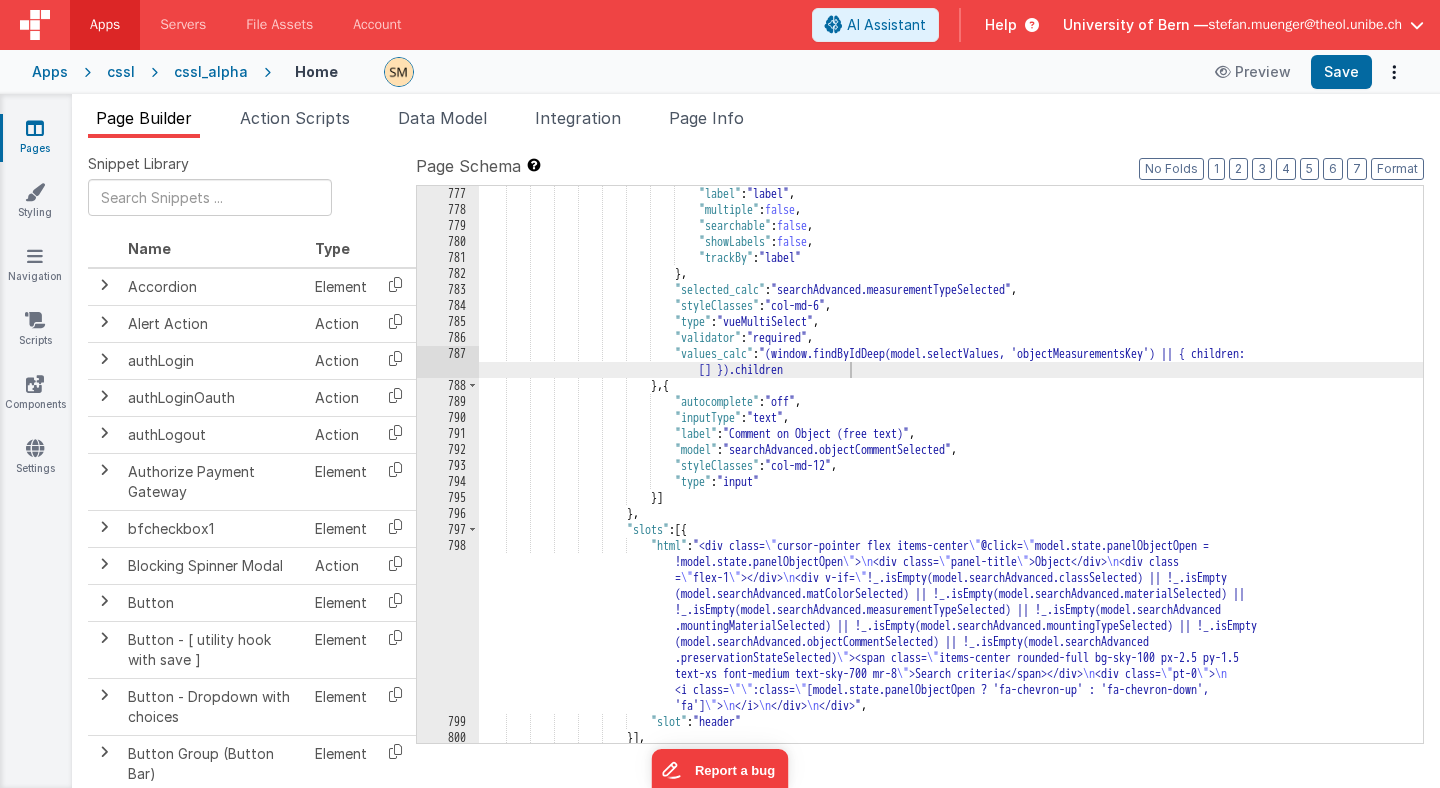 scroll, scrollTop: 12288, scrollLeft: 0, axis: vertical 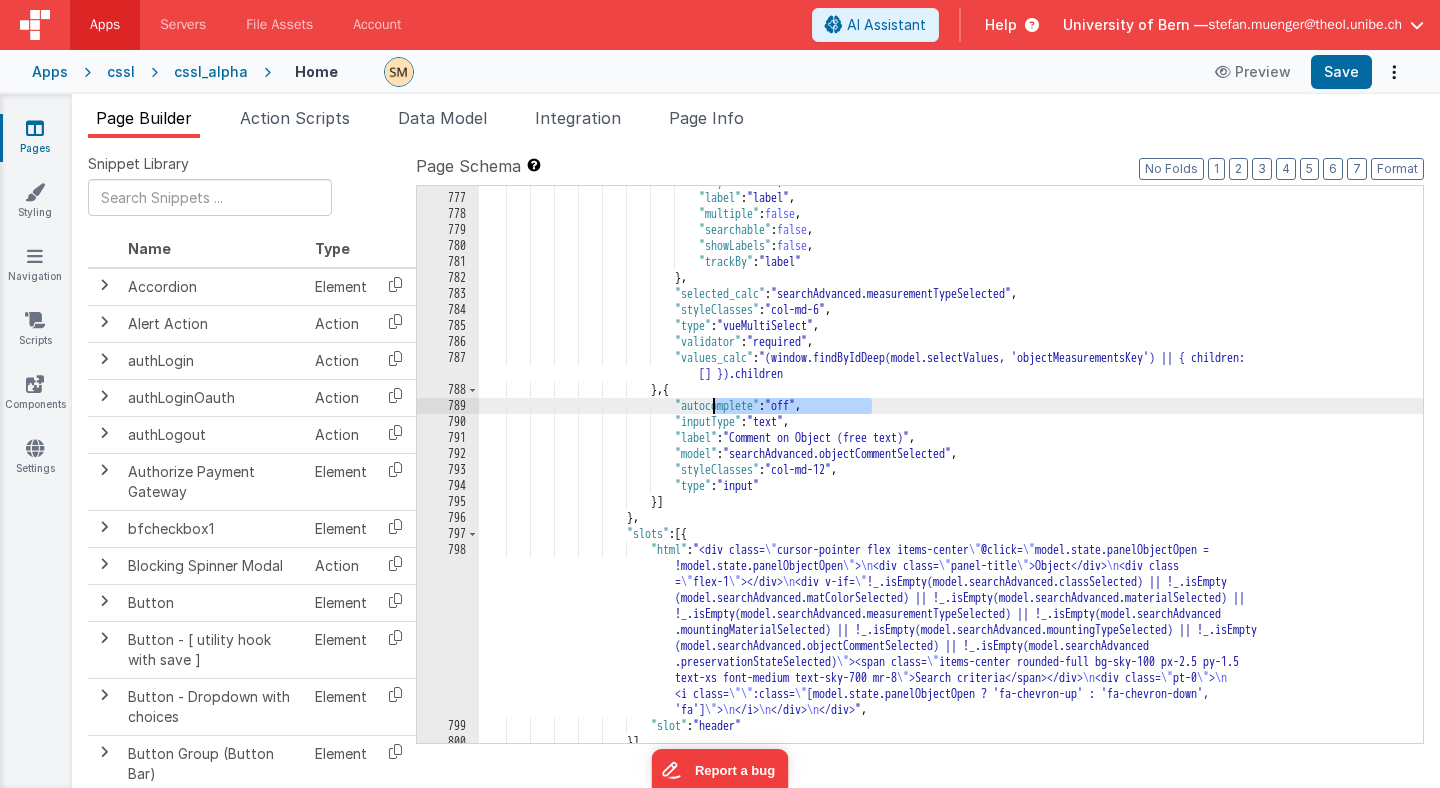 drag, startPoint x: 874, startPoint y: 407, endPoint x: 712, endPoint y: 405, distance: 162.01234 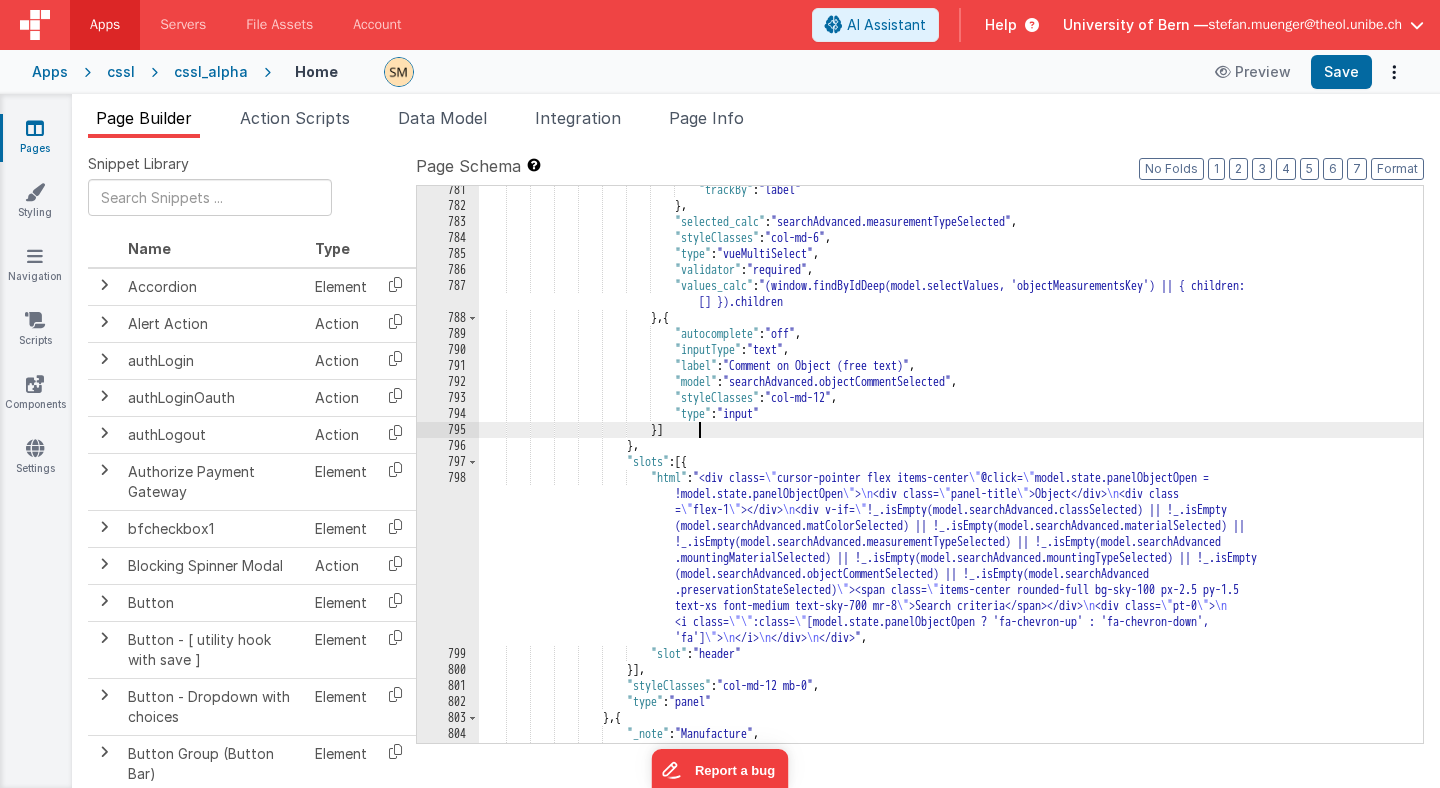 scroll, scrollTop: 12355, scrollLeft: 0, axis: vertical 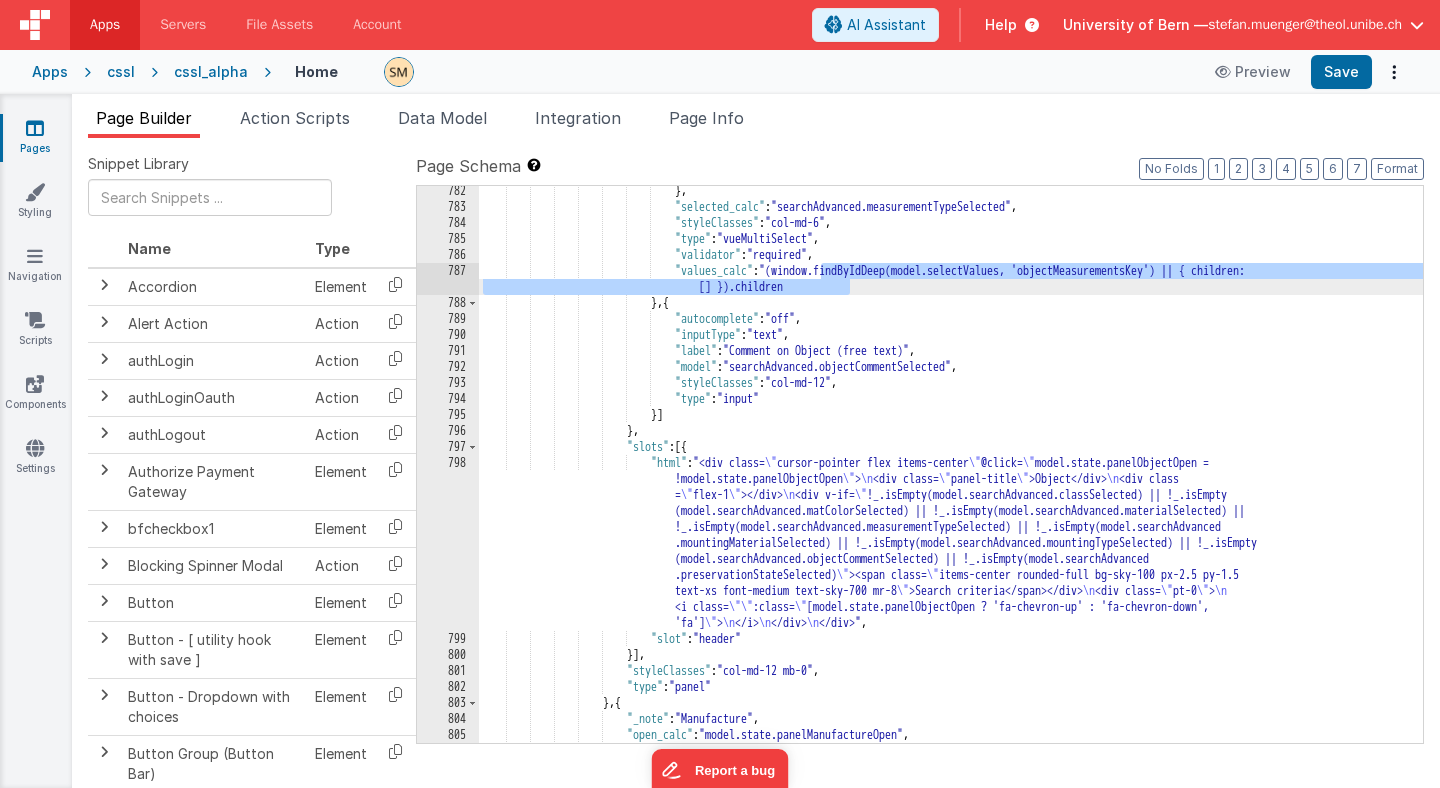 drag, startPoint x: 822, startPoint y: 267, endPoint x: 851, endPoint y: 289, distance: 36.40055 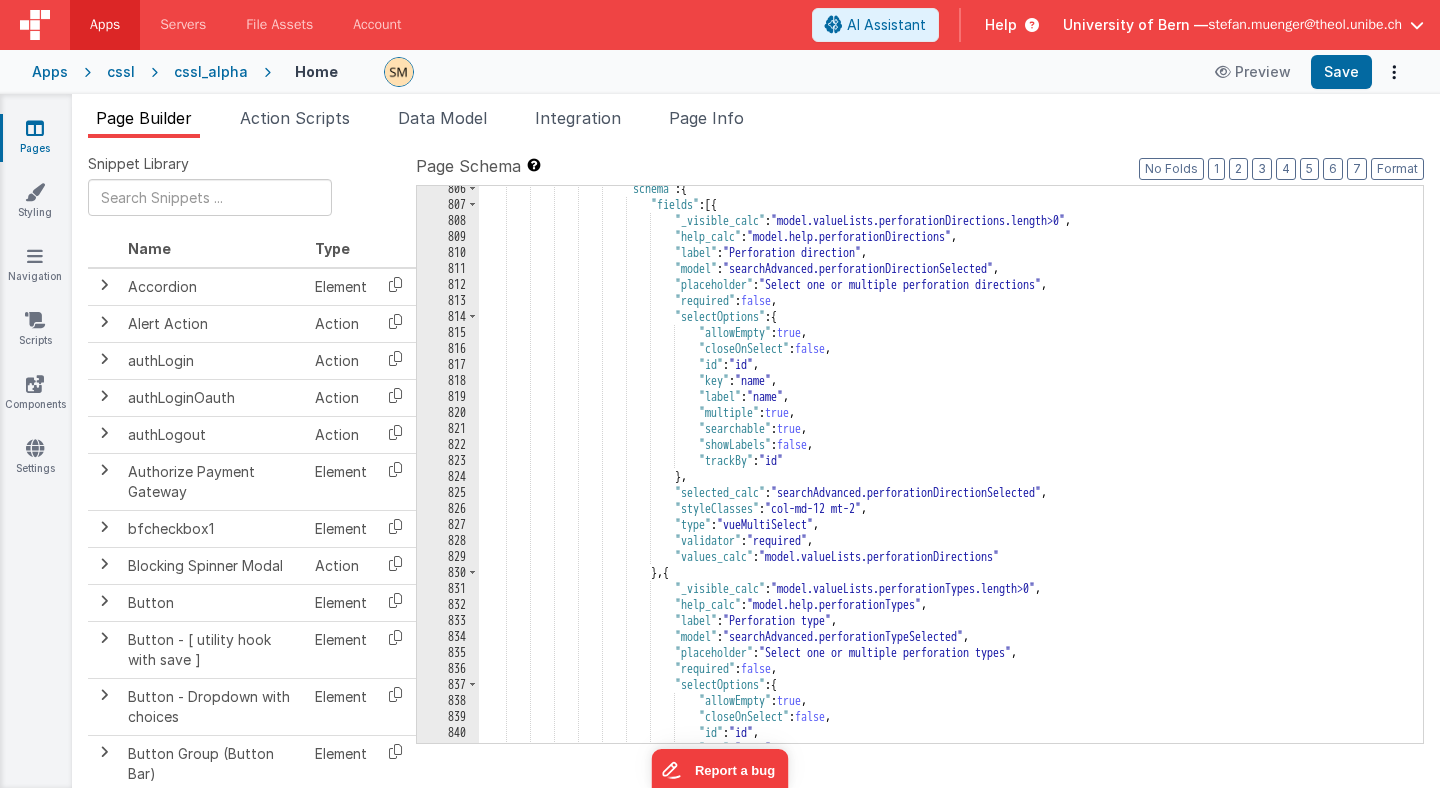 scroll, scrollTop: 12802, scrollLeft: 0, axis: vertical 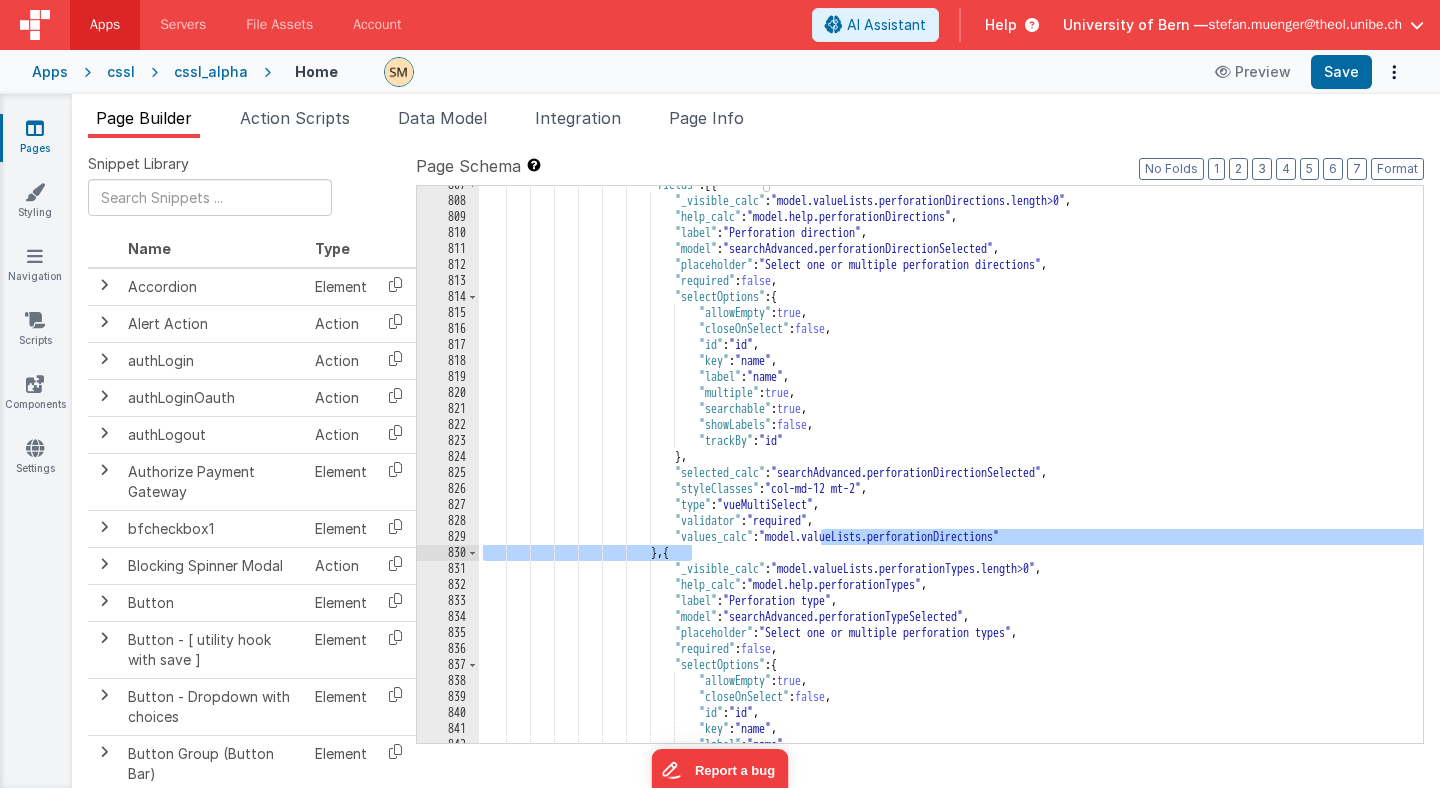 drag, startPoint x: 825, startPoint y: 536, endPoint x: 691, endPoint y: 555, distance: 135.34032 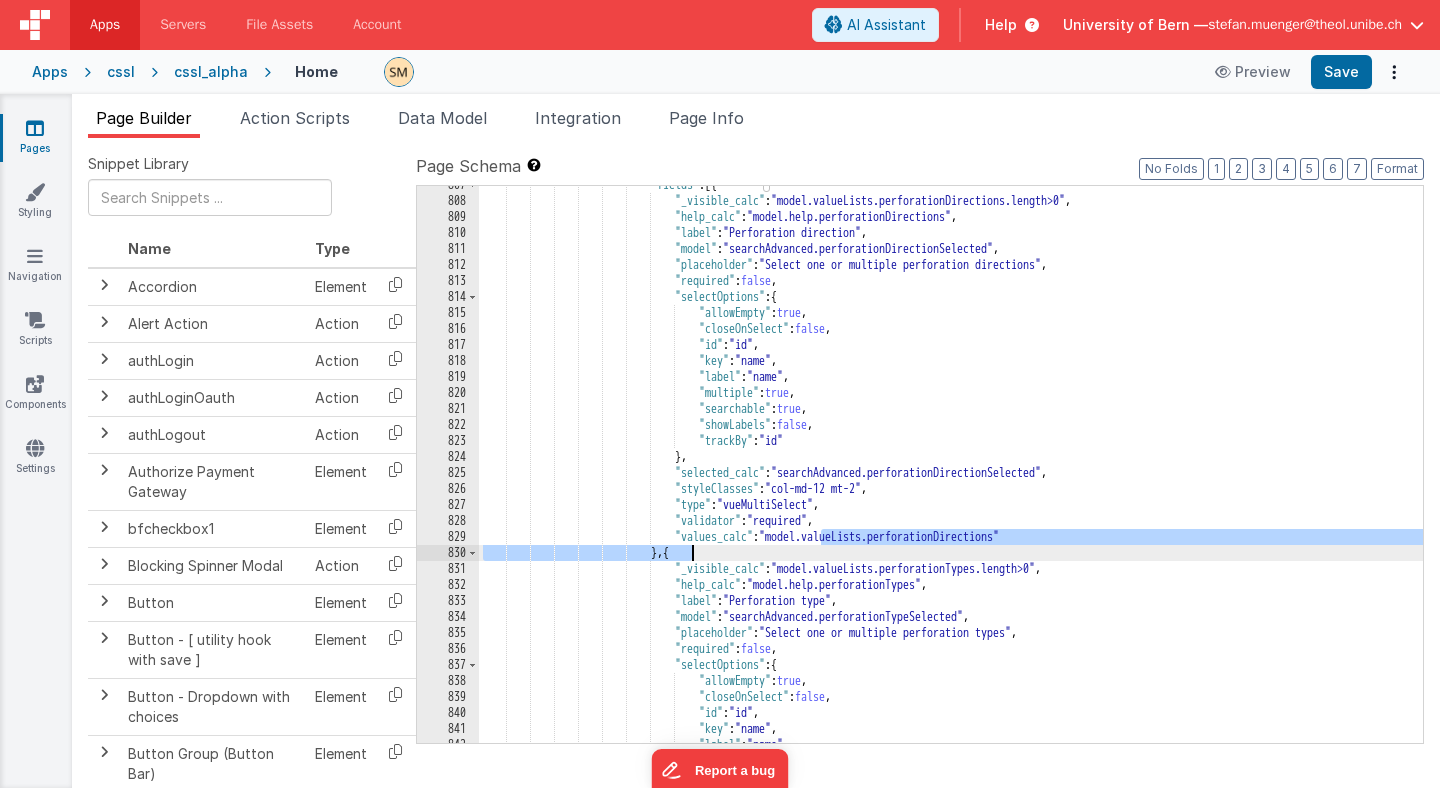 click on ""fields" :  [{                                              "_visible_calc" :  "model.valueLists.perforationDirections.length>0" ,                                              "help_calc" :  "model.help.perforationDirections" ,                                              "label" :  "Perforation direction" ,                                              "model" :  "searchAdvanced.perforationDirectionSelected" ,                                              "placeholder" :  "Select one or multiple perforation directions" ,                                              "required" :  false ,                                              "selectOptions" :  {                                                   "allowEmpty" :  true ,                                                   "closeOnSelect" :  false ,                                                   "id" :  "id" ,                                                   "key" :  "name" ,                                                   "label" :  "name" ,                                    :" at bounding box center (951, 471) 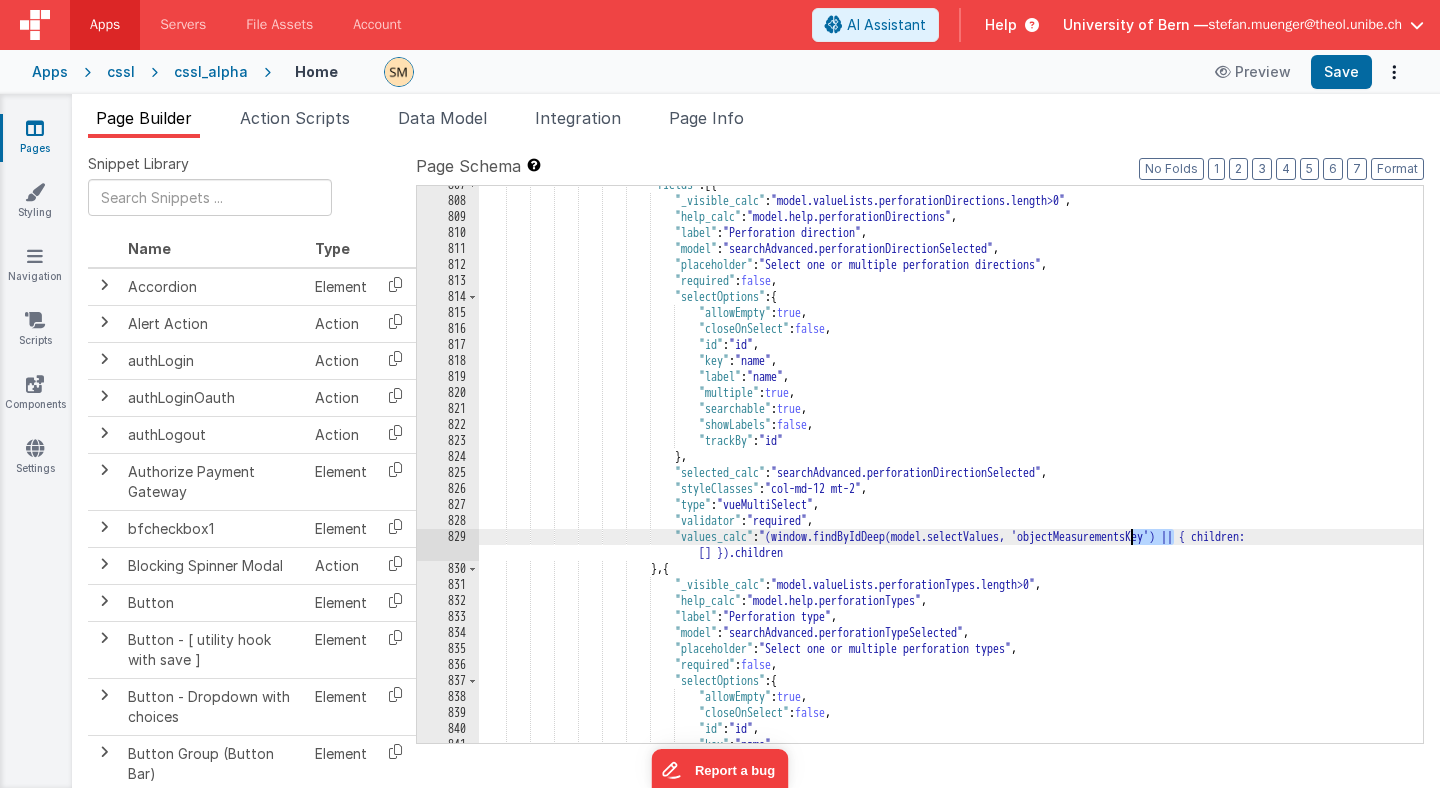 drag, startPoint x: 1172, startPoint y: 539, endPoint x: 1132, endPoint y: 539, distance: 40 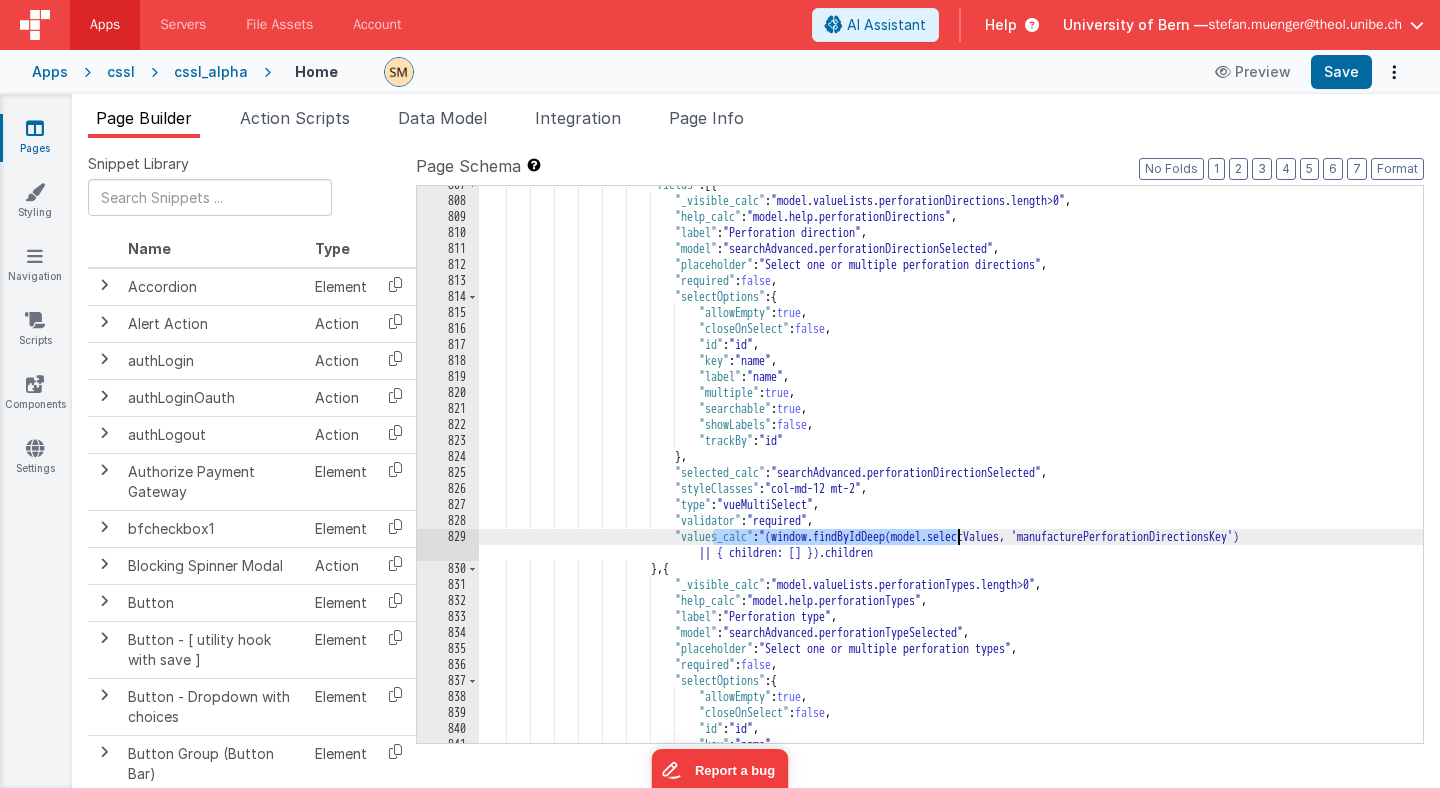 drag, startPoint x: 714, startPoint y: 538, endPoint x: 960, endPoint y: 544, distance: 246.07317 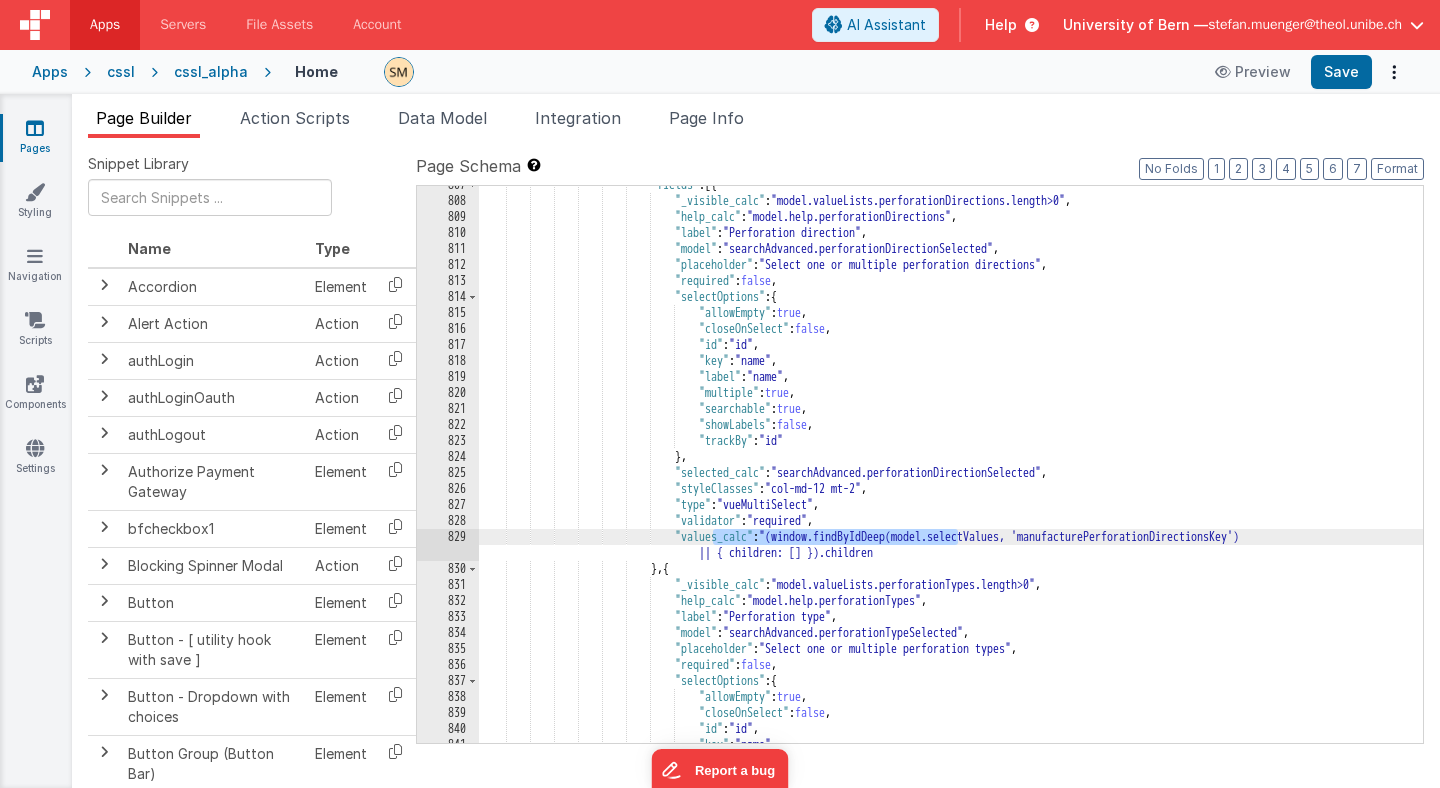 click on ""fields" :  [{                                              "_visible_calc" :  "model.valueLists.perforationDirections.length>0" ,                                              "help_calc" :  "model.help.perforationDirections" ,                                              "label" :  "Perforation direction" ,                                              "model" :  "searchAdvanced.perforationDirectionSelected" ,                                              "placeholder" :  "Select one or multiple perforation directions" ,                                              "required" :  false ,                                              "selectOptions" :  {                                                   "allowEmpty" :  true ,                                                   "closeOnSelect" :  false ,                                                   "id" :  "id" ,                                                   "key" :  "name" ,                                                   "label" :  "name" ,                                    :" at bounding box center (951, 471) 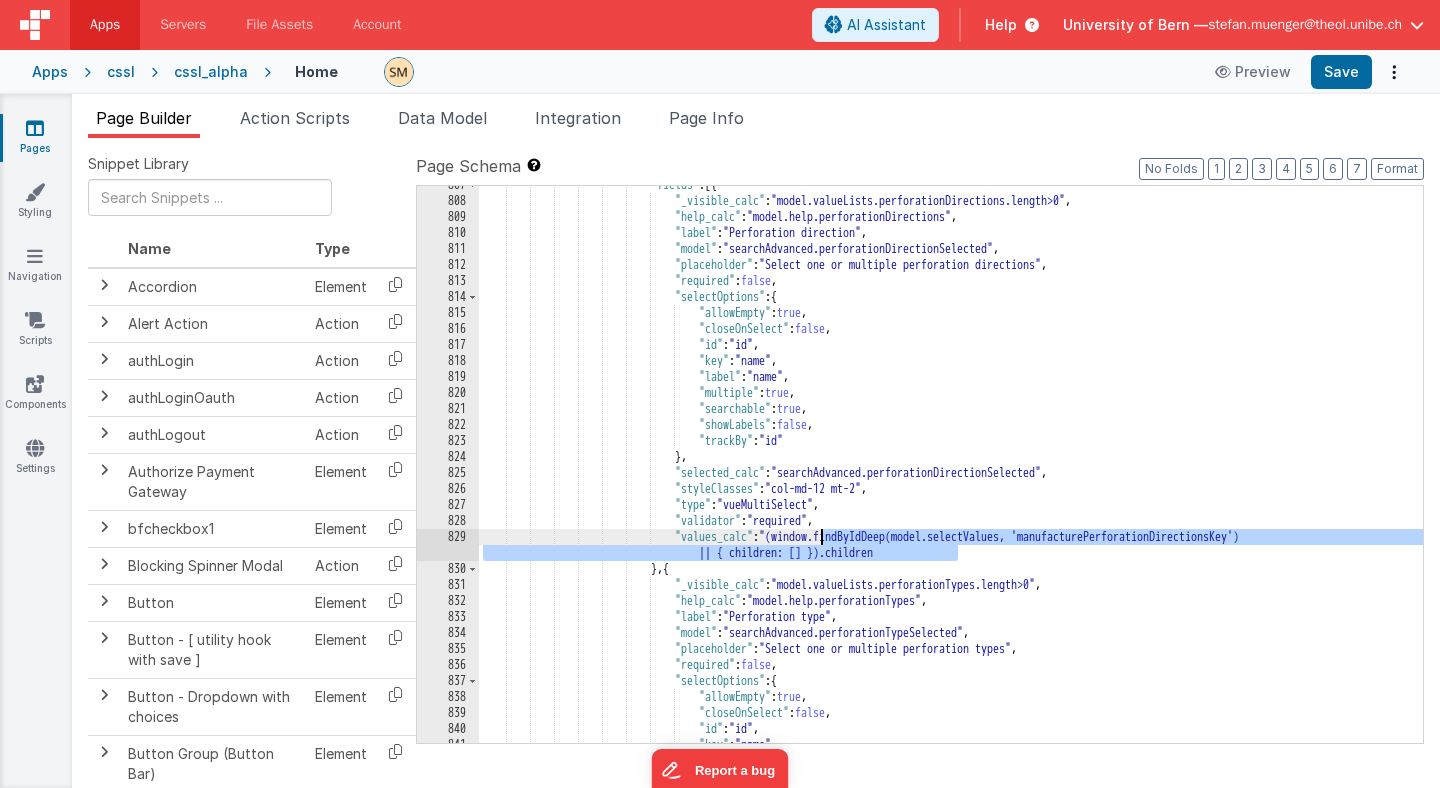 drag, startPoint x: 967, startPoint y: 555, endPoint x: 821, endPoint y: 537, distance: 147.10541 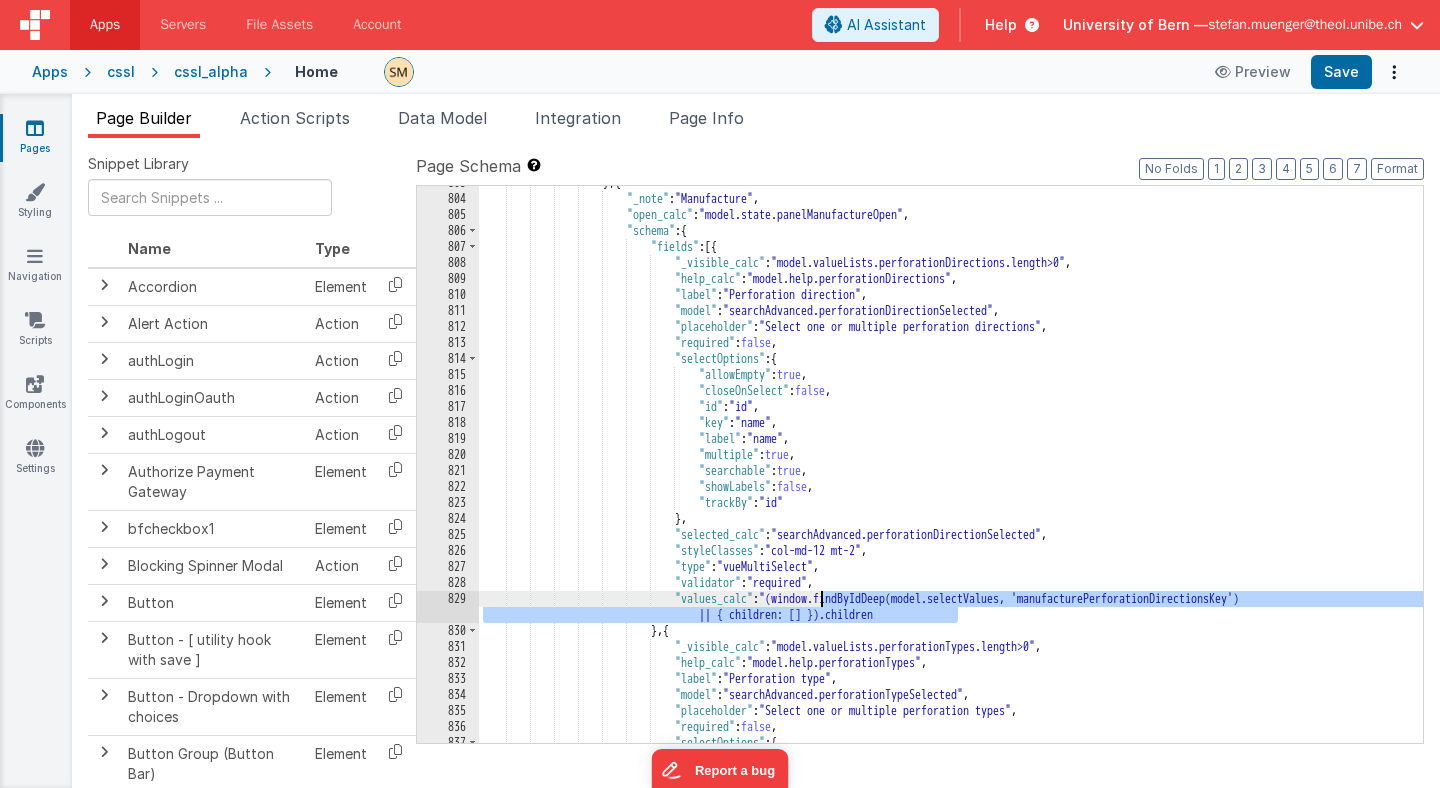 scroll, scrollTop: 12750, scrollLeft: 0, axis: vertical 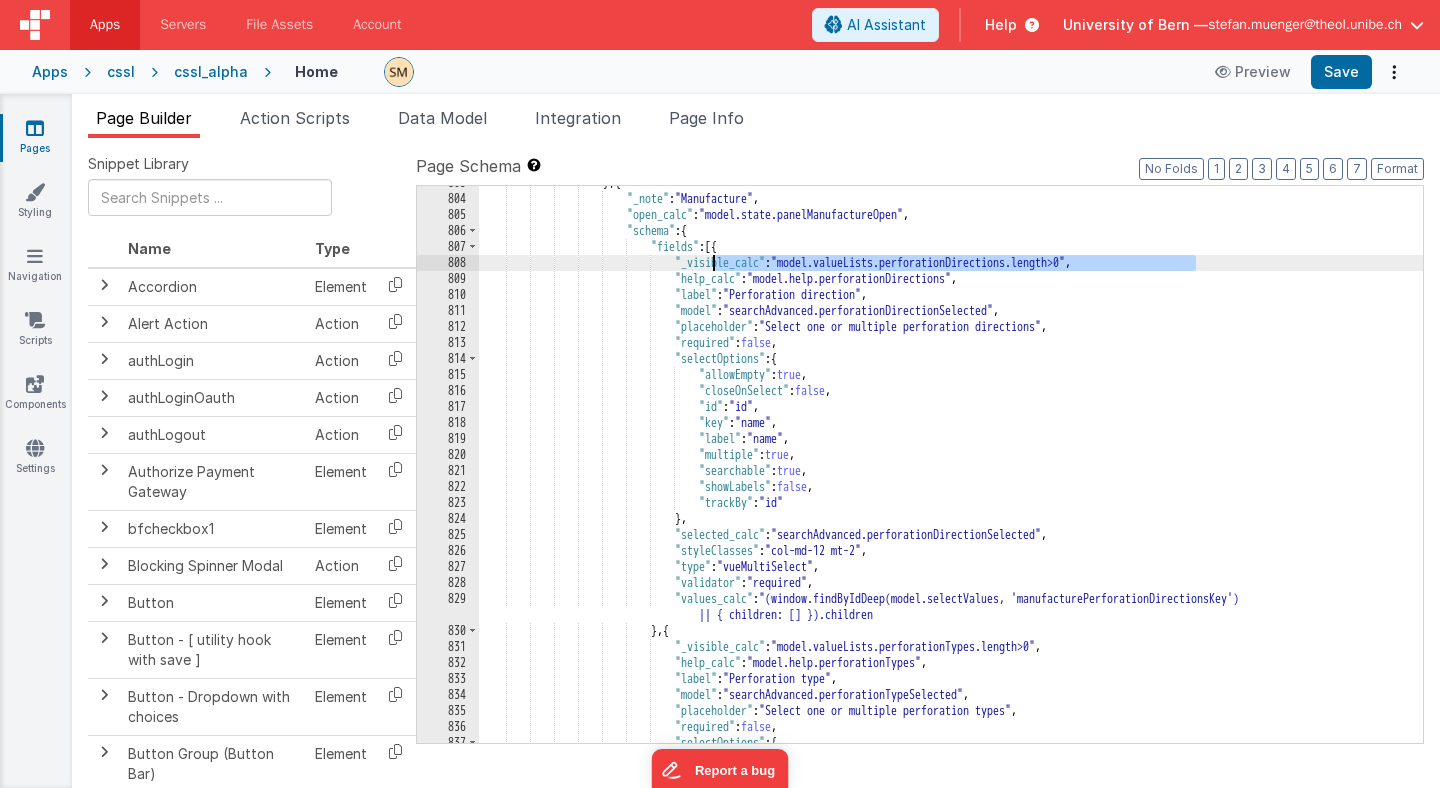 drag, startPoint x: 1196, startPoint y: 266, endPoint x: 713, endPoint y: 264, distance: 483.00415 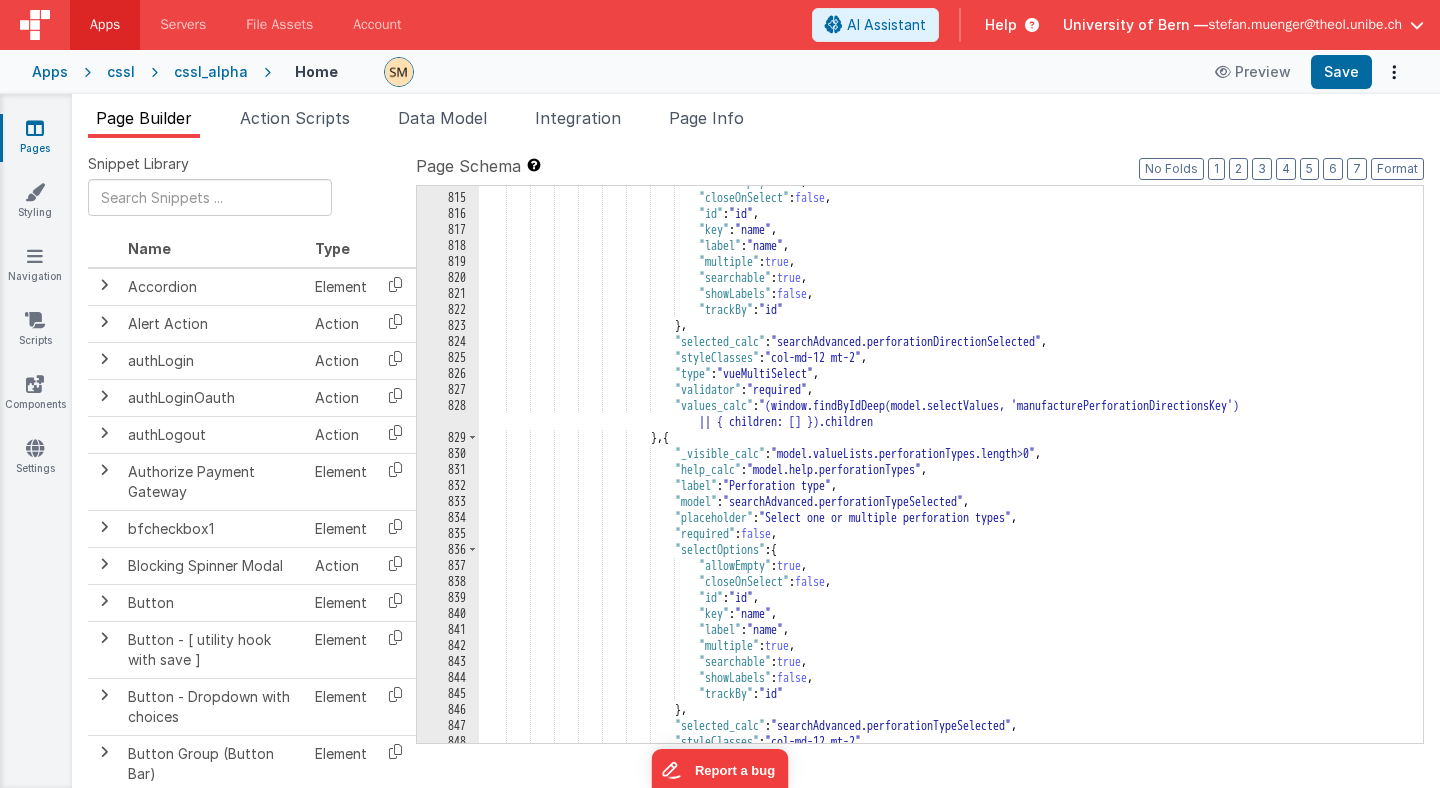 scroll, scrollTop: 12898, scrollLeft: 0, axis: vertical 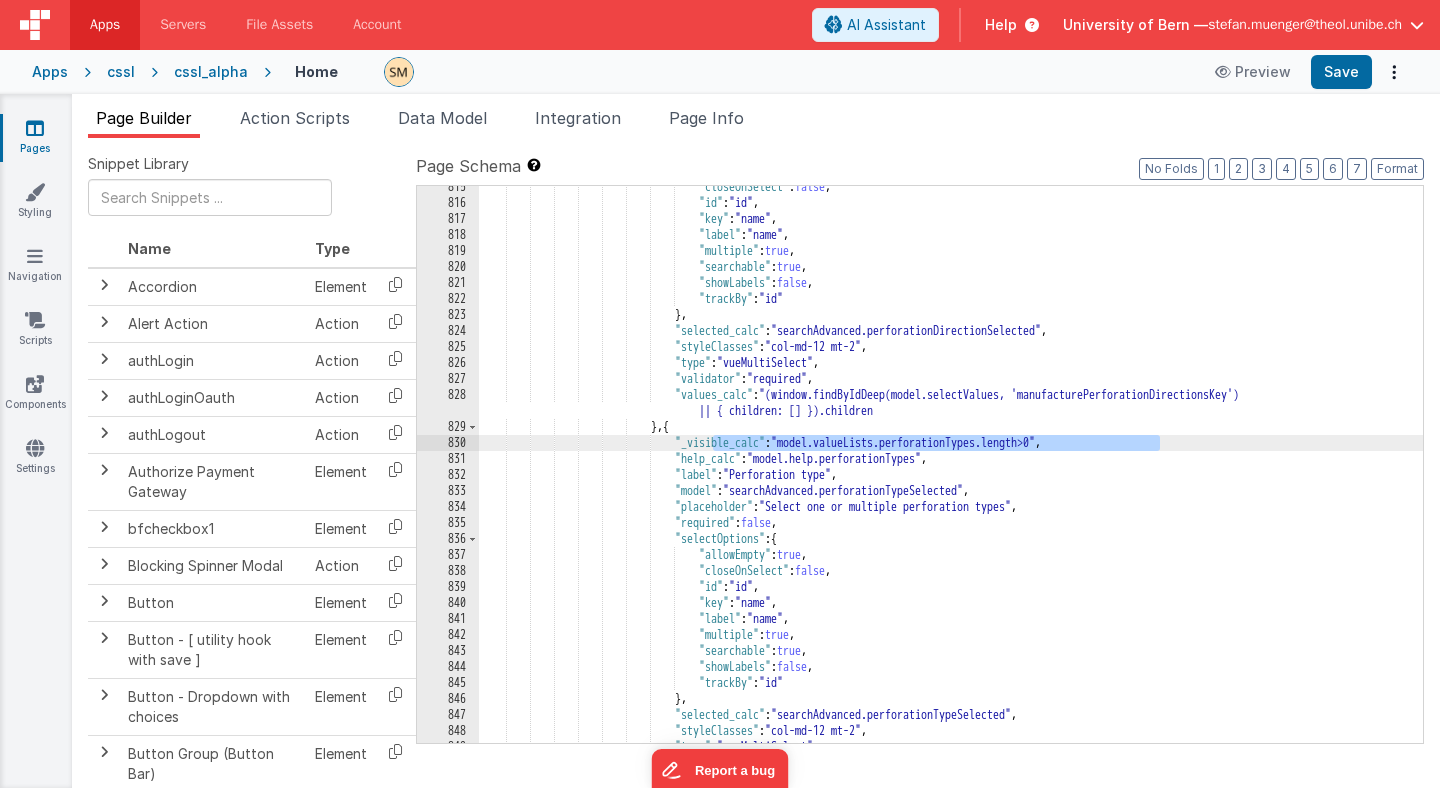 drag, startPoint x: 713, startPoint y: 444, endPoint x: 1179, endPoint y: 439, distance: 466.02682 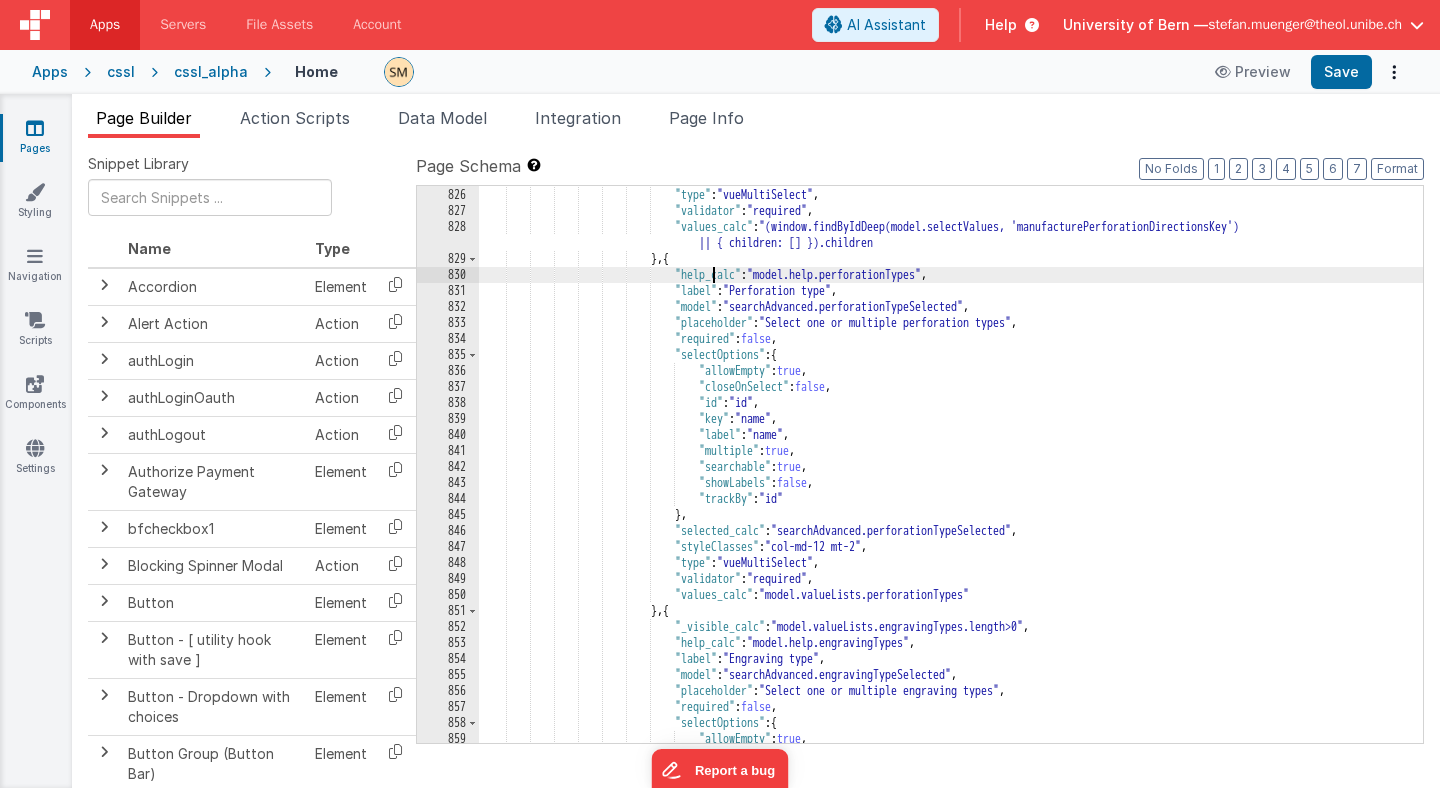 scroll, scrollTop: 13032, scrollLeft: 0, axis: vertical 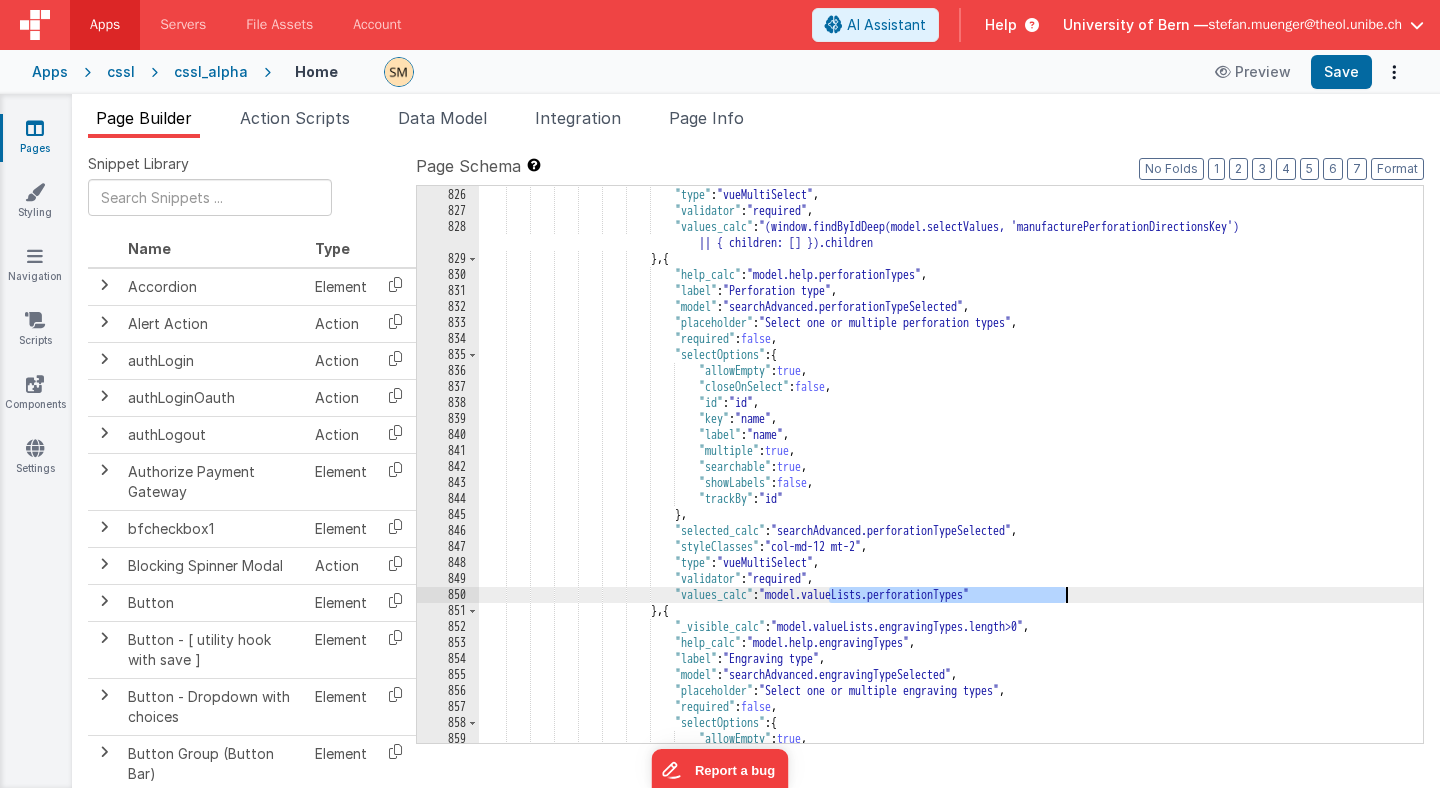 drag, startPoint x: 827, startPoint y: 593, endPoint x: 1066, endPoint y: 591, distance: 239.00836 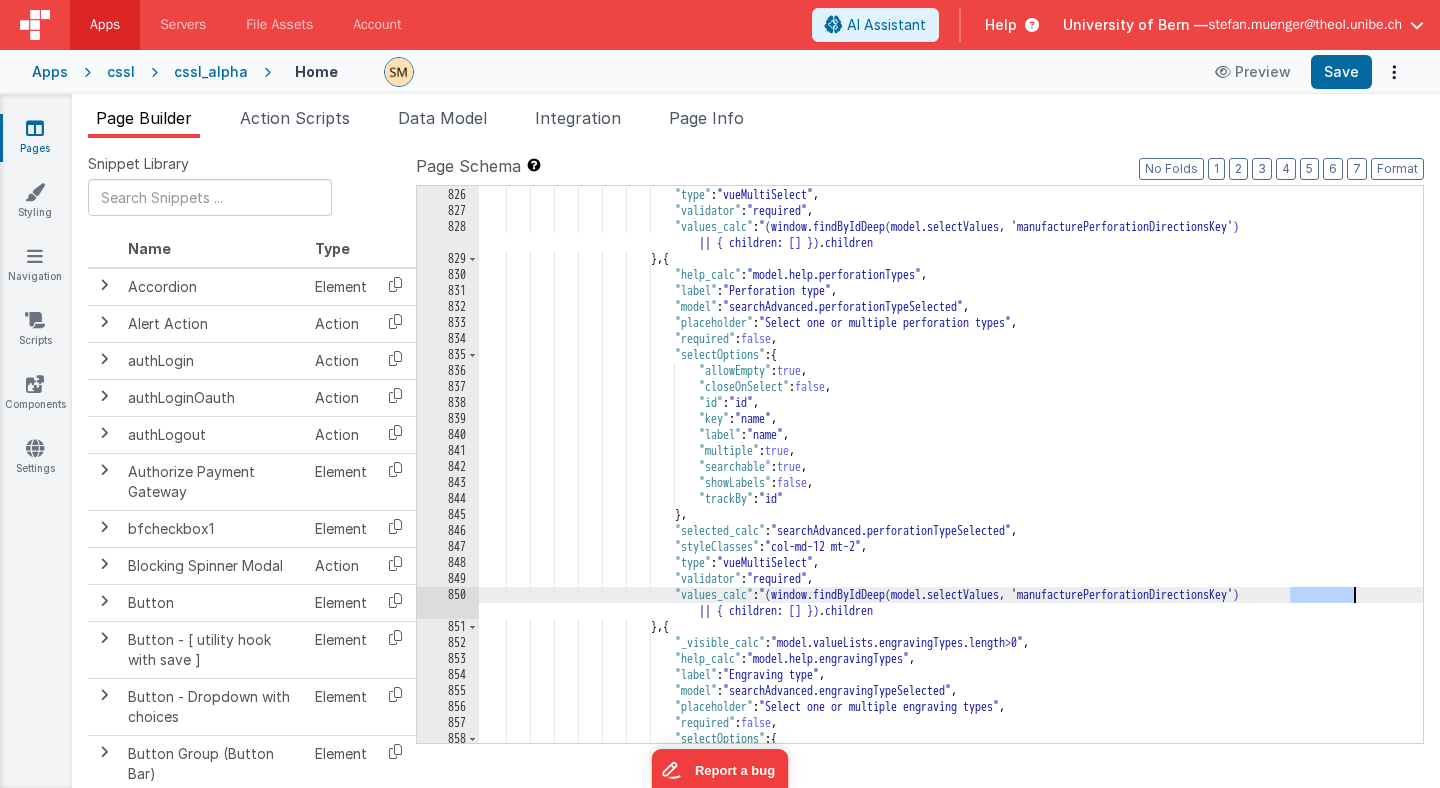 drag, startPoint x: 1290, startPoint y: 596, endPoint x: 1353, endPoint y: 592, distance: 63.126858 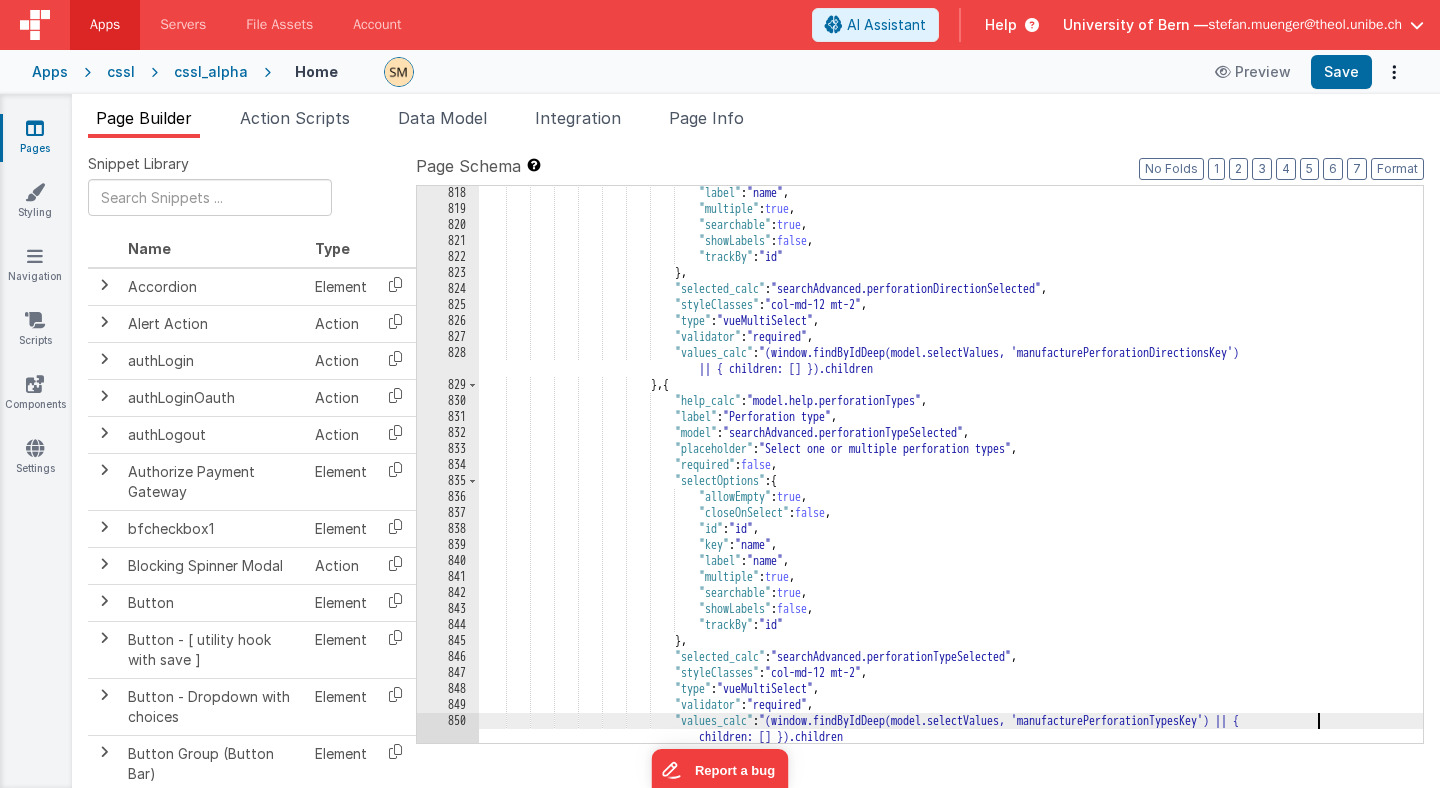 scroll, scrollTop: 12924, scrollLeft: 0, axis: vertical 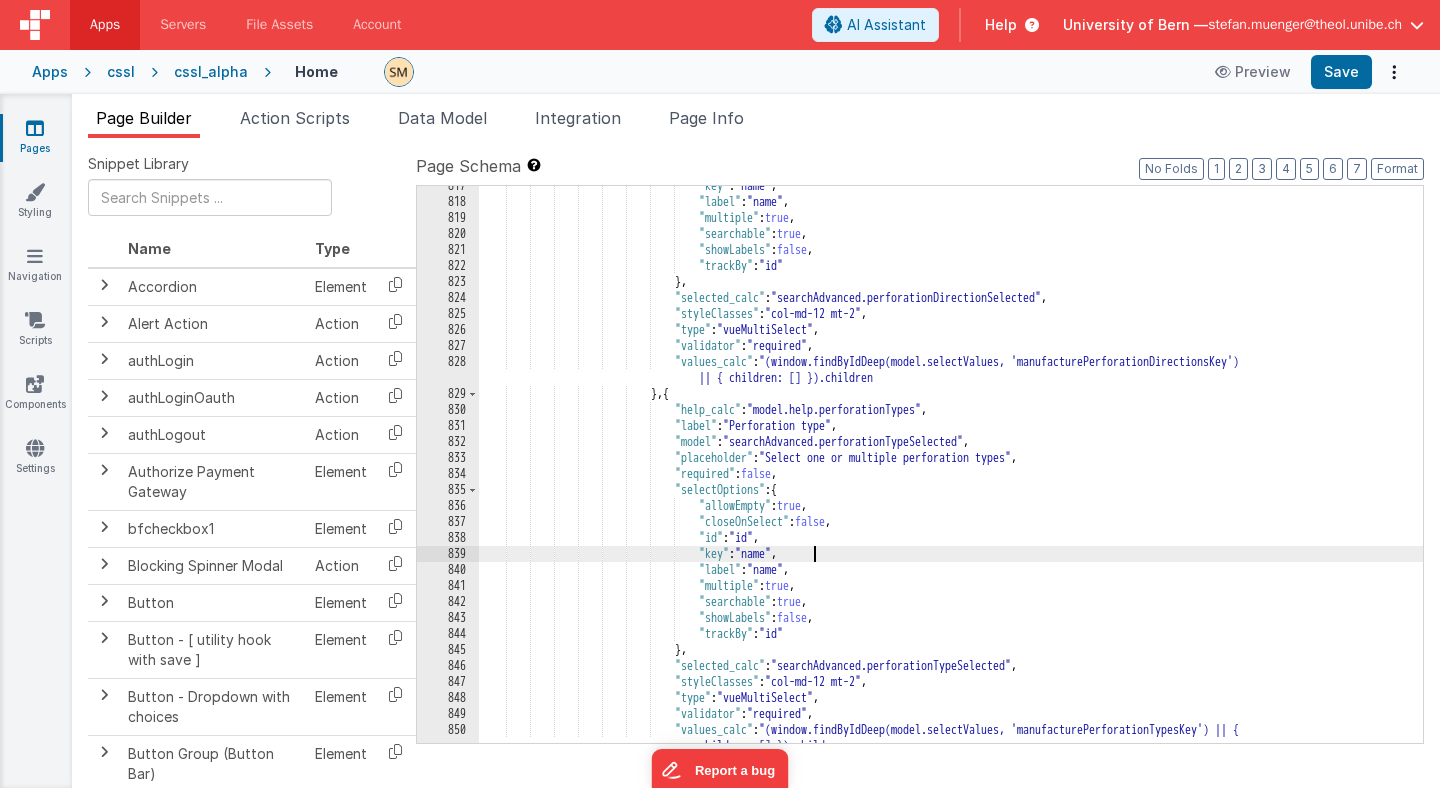 click on ""key" :  "name" ,                                              "label" :  "name" ,                                              "multiple" :  true ,                                              "searchable" :  true ,                                              "showLabels" :  false ,                                              "trackBy" :  "id"                                         } ,                                         "selected_calc" :  "searchAdvanced.perforationDirectionSelected" ,                                         "styleClasses" :  "col-md-12 mt-2" ,                                         "type" :  "vueMultiSelect" ,                                         "validator" :  "required" ,                                         "values_calc" :  "(window.findByIdDeep(model.selectValues, 'manufacturePerforationDirectionsKey')                                       || { children: [] }).children"                     }" at bounding box center (951, 480) 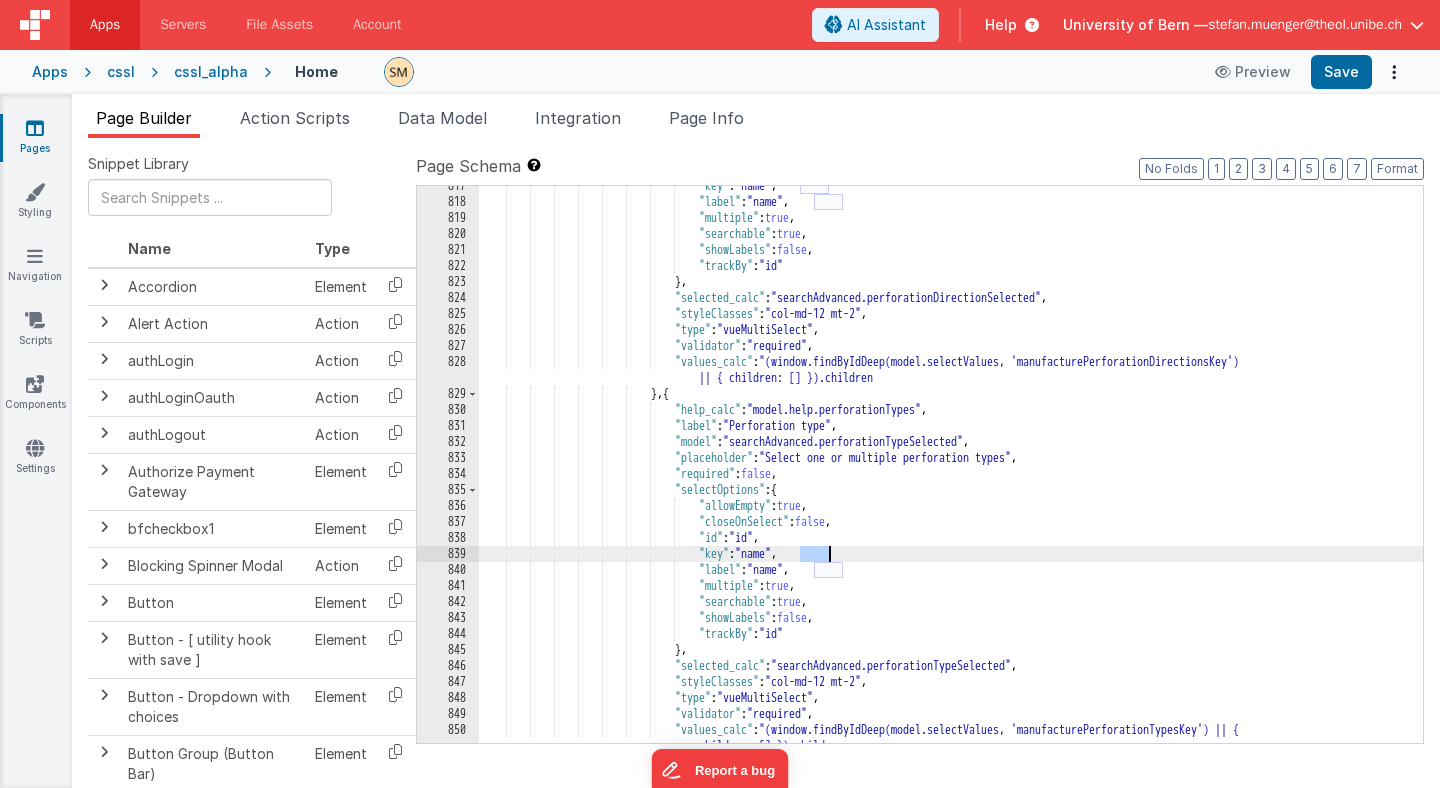 click on ""key" :  "name" ,                                              "label" :  "name" ,                                              "multiple" :  true ,                                              "searchable" :  true ,                                              "showLabels" :  false ,                                              "trackBy" :  "id"                                         } ,                                         "selected_calc" :  "searchAdvanced.perforationDirectionSelected" ,                                         "styleClasses" :  "col-md-12 mt-2" ,                                         "type" :  "vueMultiSelect" ,                                         "validator" :  "required" ,                                         "values_calc" :  "(window.findByIdDeep(model.selectValues, 'manufacturePerforationDirectionsKey')                                       || { children: [] }).children"                     }" at bounding box center (951, 480) 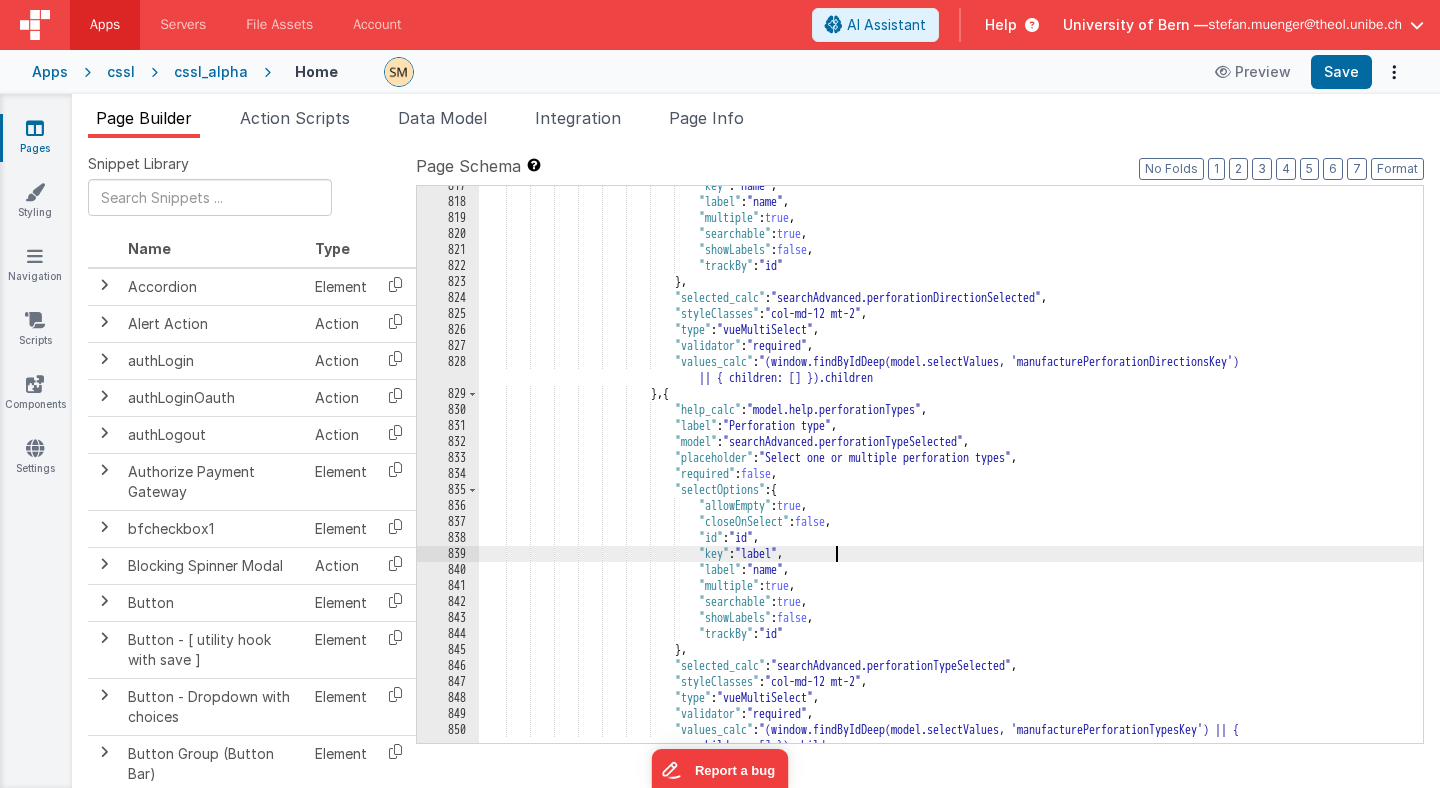click on ""key" :  "name" ,                                              "label" :  "name" ,                                              "multiple" :  true ,                                              "searchable" :  true ,                                              "showLabels" :  false ,                                              "trackBy" :  "id"                                         } ,                                         "selected_calc" :  "searchAdvanced.perforationDirectionSelected" ,                                         "styleClasses" :  "col-md-12 mt-2" ,                                         "type" :  "vueMultiSelect" ,                                         "validator" :  "required" ,                                         "values_calc" :  "(window.findByIdDeep(model.selectValues, 'manufacturePerforationDirectionsKey')                                       || { children: [] }).children"                     }" at bounding box center [951, 480] 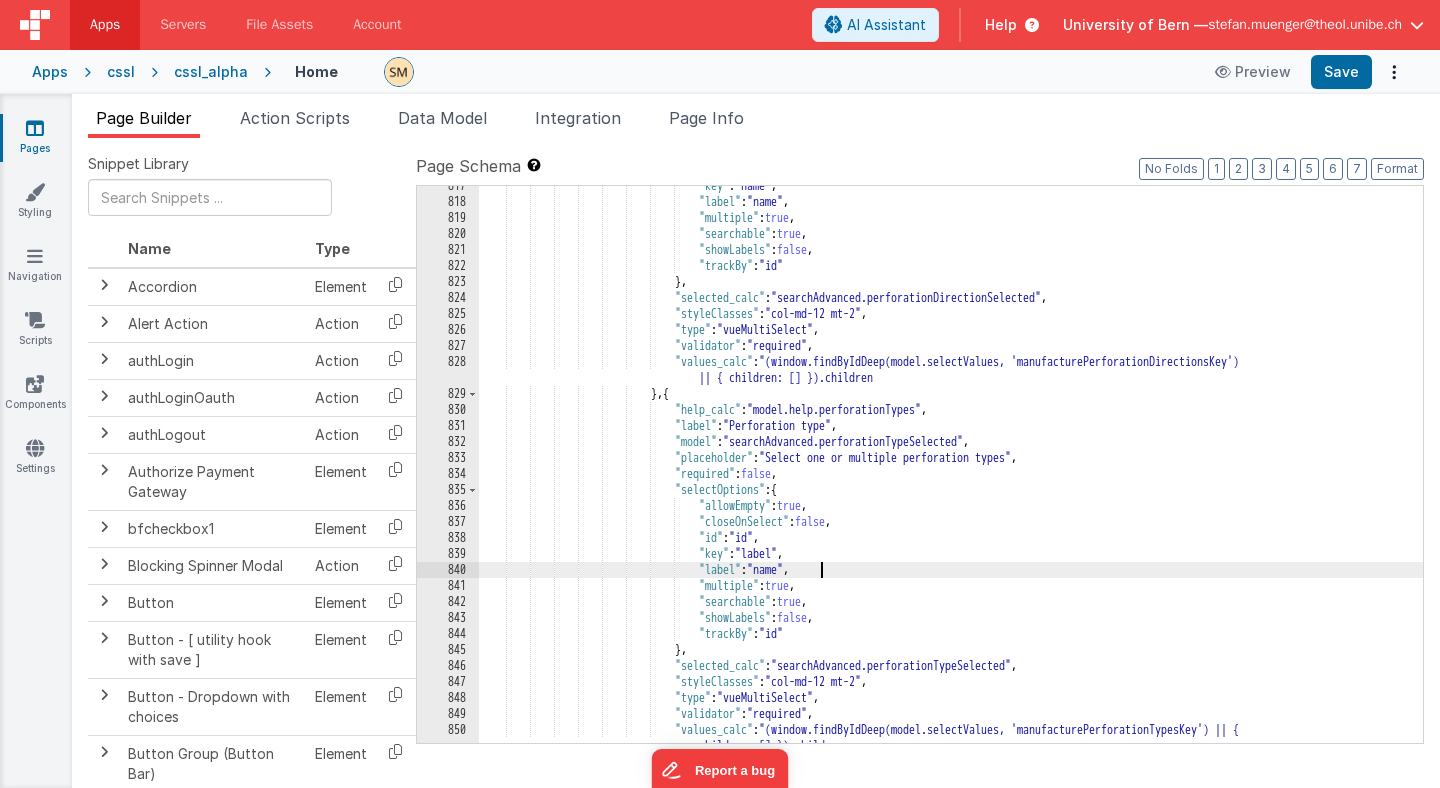 click on ""key" :  "name" ,                                              "label" :  "name" ,                                              "multiple" :  true ,                                              "searchable" :  true ,                                              "showLabels" :  false ,                                              "trackBy" :  "id"                                         } ,                                         "selected_calc" :  "searchAdvanced.perforationDirectionSelected" ,                                         "styleClasses" :  "col-md-12 mt-2" ,                                         "type" :  "vueMultiSelect" ,                                         "validator" :  "required" ,                                         "values_calc" :  "(window.findByIdDeep(model.selectValues, 'manufacturePerforationDirectionsKey')                                       || { children: [] }).children"                     }" at bounding box center [951, 480] 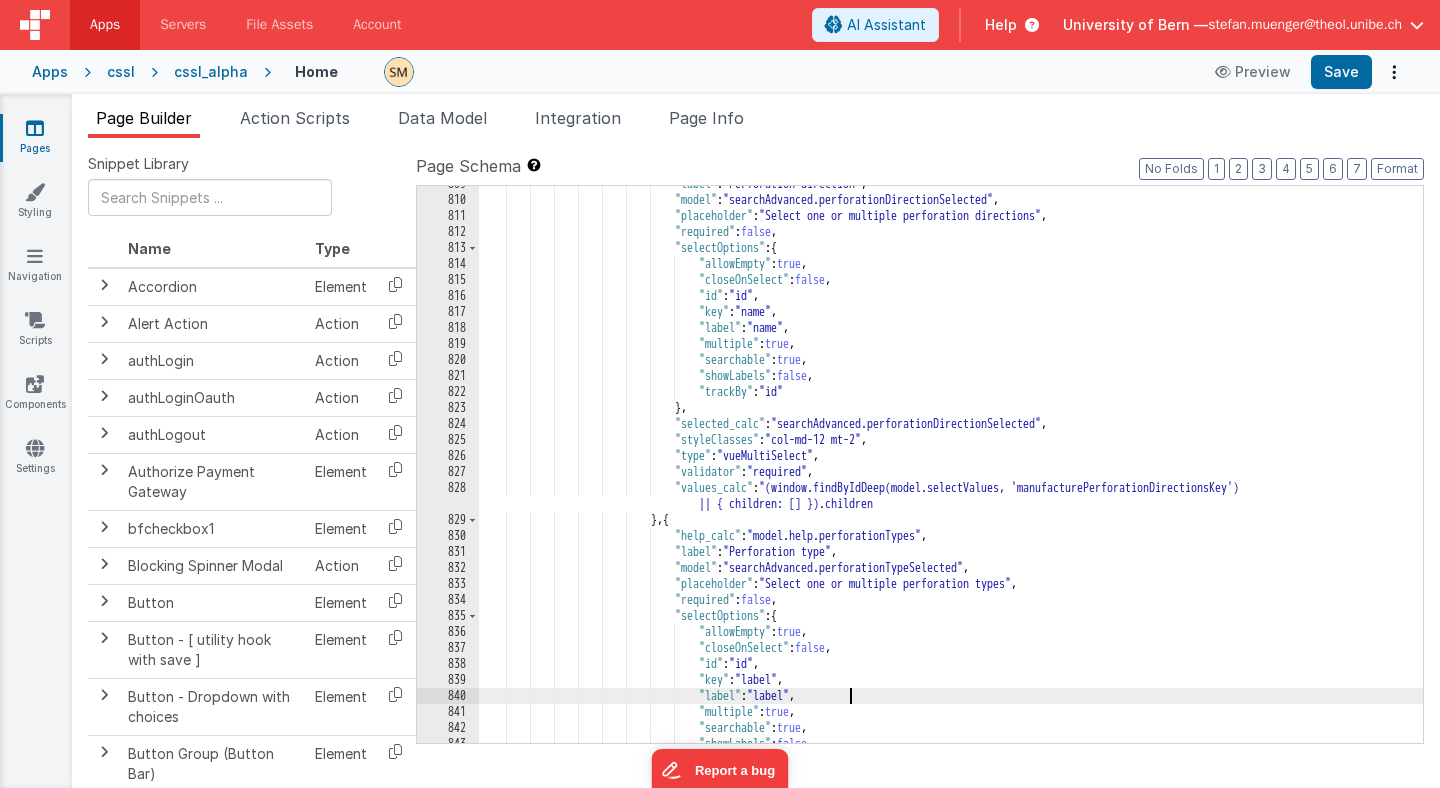 scroll, scrollTop: 12815, scrollLeft: 0, axis: vertical 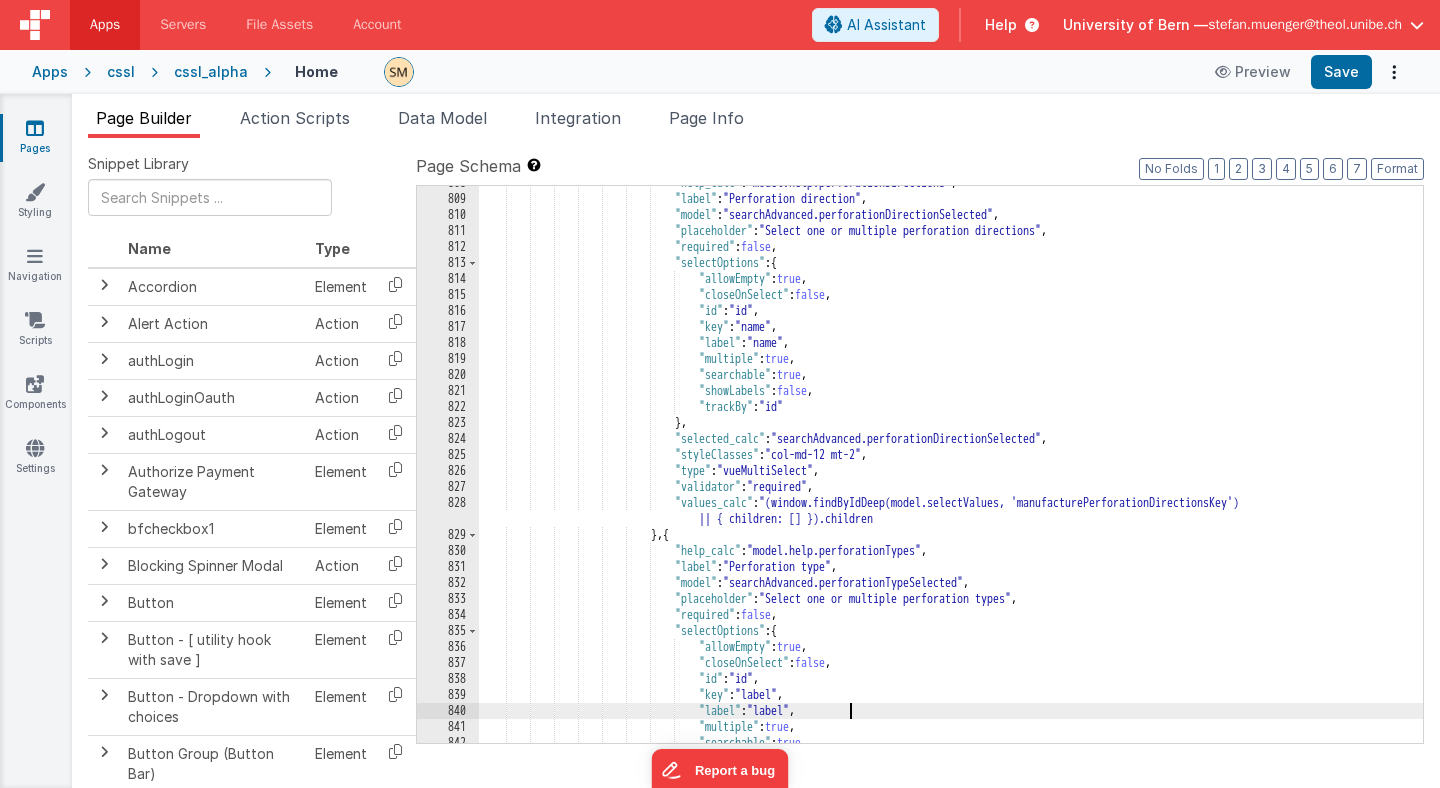 click on ""help_calc" :  "model.help.perforationDirections" ,                                         "label" :  "Perforation direction" ,                                         "model" :  "searchAdvanced.perforationDirectionSelected" ,                                         "placeholder" :  "Select one or multiple perforation directions" ,                                         "required" :  false ,                                         "selectOptions" :  {                                              "allowEmpty" :  true ,                                              "closeOnSelect" :  false ,                                              "id" :  "id" ,                                              "key" :  "name" ,                                              "label" :  "name" ,                                              "multiple" :  true ,                                              "searchable" :  true ,                                              "showLabels" :  false ,                                              "trackBy" :  "id"                                         } ,                                         "selected_calc" :  "searchAdvanced.perforationDirectionSelected" ,                                         "styleClasses" :  "col-md-12" ,                                         "type" :  "vueMultiSelect" ,                                         "validator" :  "required" ,                                         "values_calc" :  "(window.findByIdDeep(model.selectValues, 'manufacturePerforationDirectionsKey') || {                                       values: [] }).values"                                    } ," at bounding box center [951, 469] 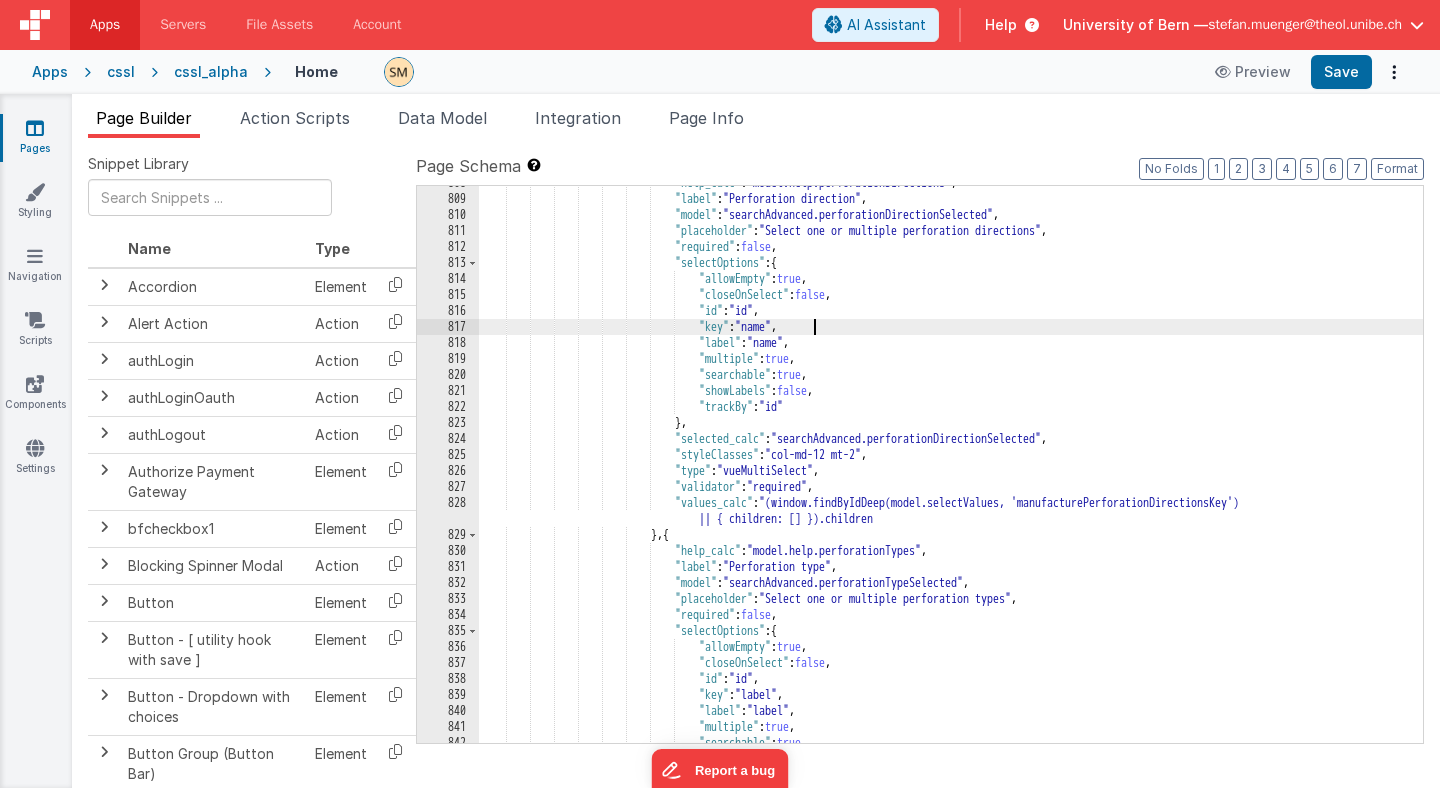 click on ""help_calc" :  "model.help.perforationDirections" ,                                         "label" :  "Perforation direction" ,                                         "model" :  "searchAdvanced.perforationDirectionSelected" ,                                         "placeholder" :  "Select one or multiple perforation directions" ,                                         "required" :  false ,                                         "selectOptions" :  {                                              "allowEmpty" :  true ,                                              "closeOnSelect" :  false ,                                              "id" :  "id" ,                                              "key" :  "name" ,                                              "label" :  "name" ,                                              "multiple" :  true ,                                              "searchable" :  true ,                                              "showLabels" :  false ,                                              "trackBy" :  "id"                                         } ,                                         "selected_calc" :  "searchAdvanced.perforationDirectionSelected" ,                                         "styleClasses" :  "col-md-12" ,                                         "type" :  "vueMultiSelect" ,                                         "validator" :  "required" ,                                         "values_calc" :  "(window.findByIdDeep(model.selectValues, 'manufacturePerforationDirectionsKey') || {                                       values: [] }).values"                                    } ," at bounding box center (951, 469) 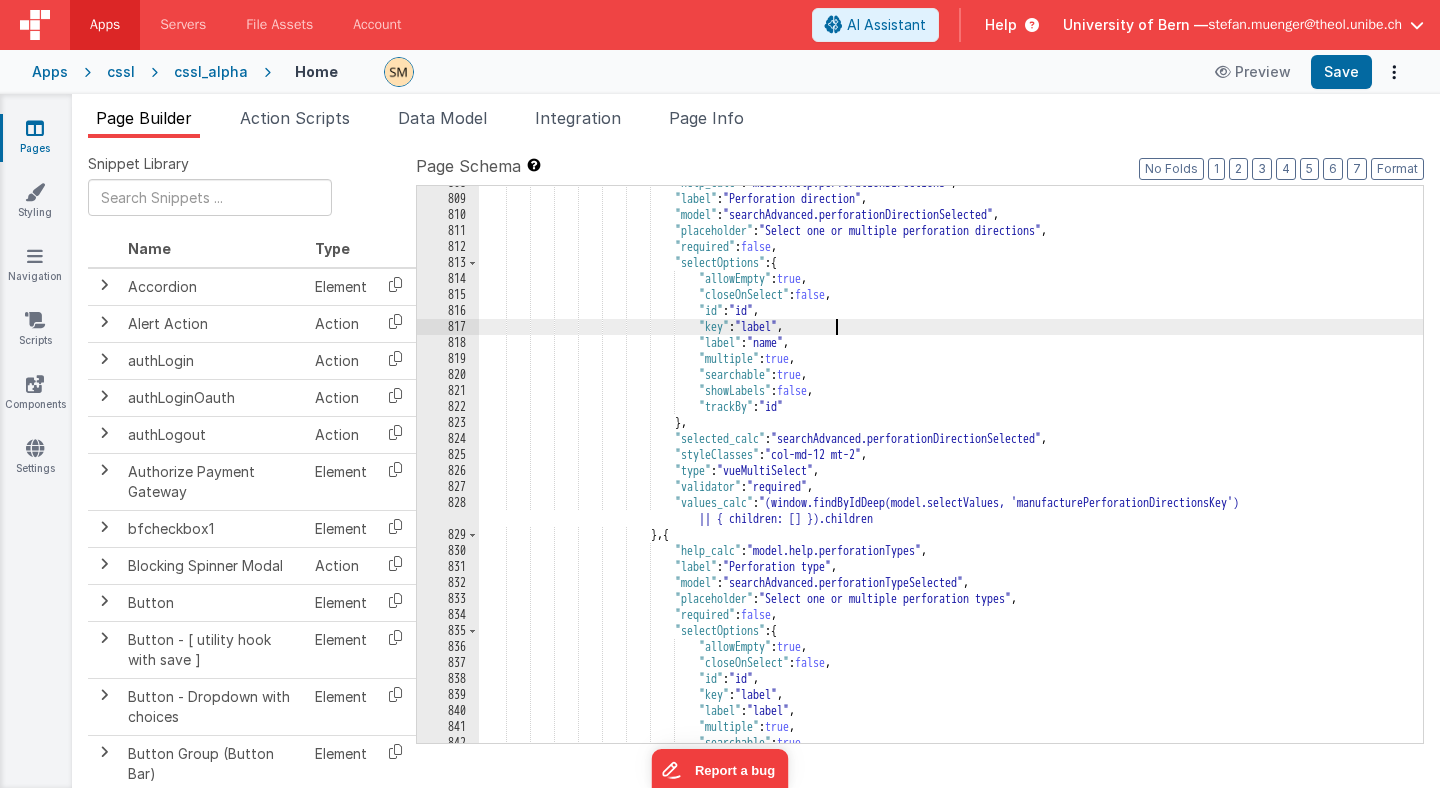 click on ""help_calc" :  "model.help.perforationDirections" ,                                         "label" :  "Perforation direction" ,                                         "model" :  "searchAdvanced.perforationDirectionSelected" ,                                         "placeholder" :  "Select one or multiple perforation directions" ,                                         "required" :  false ,                                         "selectOptions" :  {                                              "allowEmpty" :  true ,                                              "closeOnSelect" :  false ,                                              "id" :  "id" ,                                              "key" :  "label" ,                                              "label" :  "name" ,                                              "multiple" :  true ,                                              "searchable" :  true ,                                              "showLabels" :  false ,                                              "trackBy" :  "id"                                         } ,                                         "selected_calc" :  "searchAdvanced.perforationDirectionSelected" ,                                         "styleClasses" :  "col-md-12" ,                                         "type" :  "vueMultiSelect" ,                                         "validator" :  "required" ,                                         "values_calc" :  "(window.findByIdDeep(model.selectValues, 'manufacturePerforationDirectionsKey') || {                                       values: [] }).values"                                    } ," at bounding box center [951, 469] 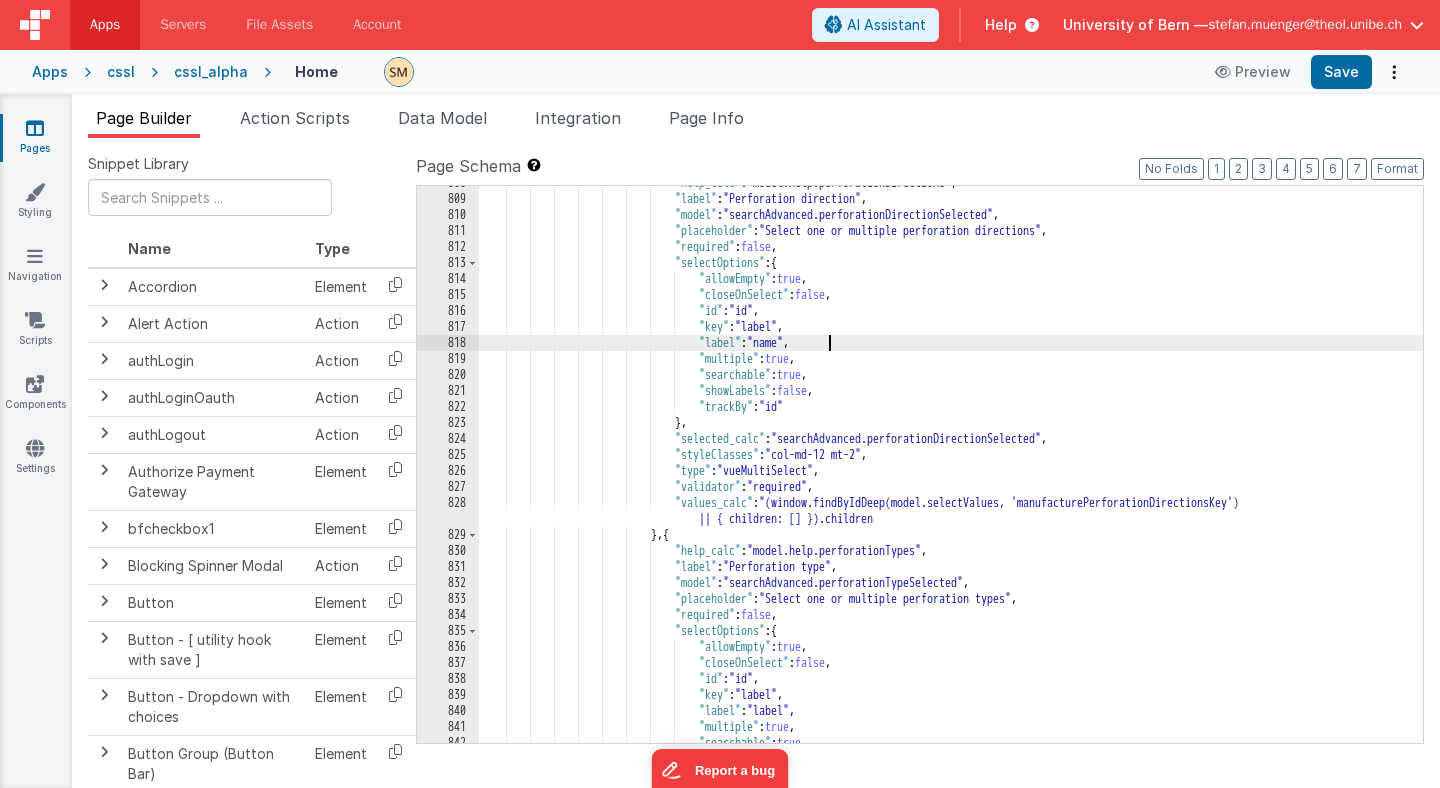 click on ""help_calc" :  "model.help.perforationDirections" ,                                         "label" :  "Perforation direction" ,                                         "model" :  "searchAdvanced.perforationDirectionSelected" ,                                         "placeholder" :  "Select one or multiple perforation directions" ,                                         "required" :  false ,                                         "selectOptions" :  {                                              "allowEmpty" :  true ,                                              "closeOnSelect" :  false ,                                              "id" :  "id" ,                                              "key" :  "label" ,                                              "label" :  "name" ,                                              "multiple" :  true ,                                              "searchable" :  true ,                                              "showLabels" :  false ,                                              "trackBy" :  "id"                                         } ,                                         "selected_calc" :  "searchAdvanced.perforationDirectionSelected" ,                                         "styleClasses" :  "col-md-12" ,                                         "type" :  "vueMultiSelect" ,                                         "validator" :  "required" ,                                         "values_calc" :  "(window.findByIdDeep(model.selectValues, 'manufacturePerforationDirectionsKey') || {                                       values: [] }).values"                                    } ," at bounding box center (951, 469) 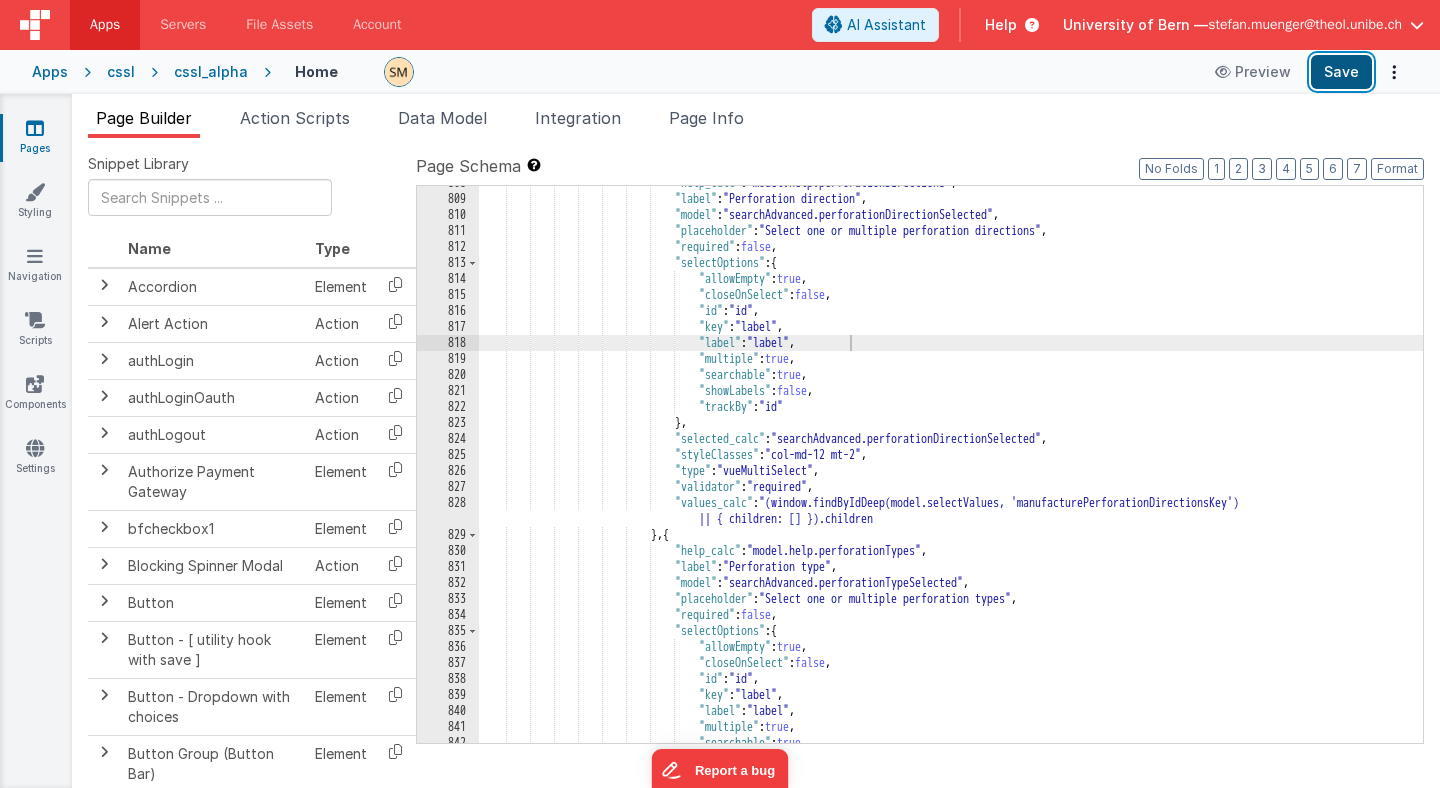 click on "Save" at bounding box center (1341, 72) 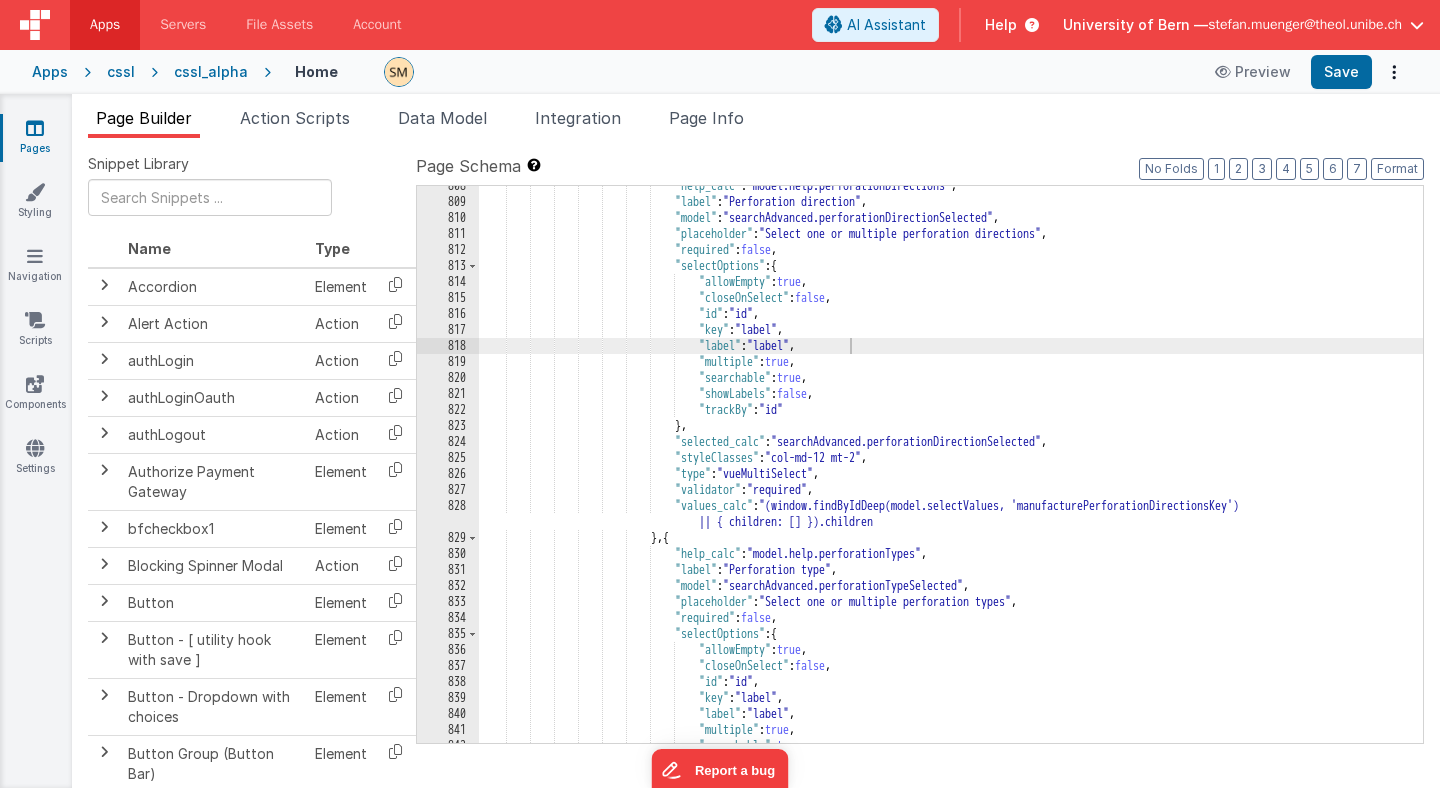 scroll, scrollTop: 12807, scrollLeft: 0, axis: vertical 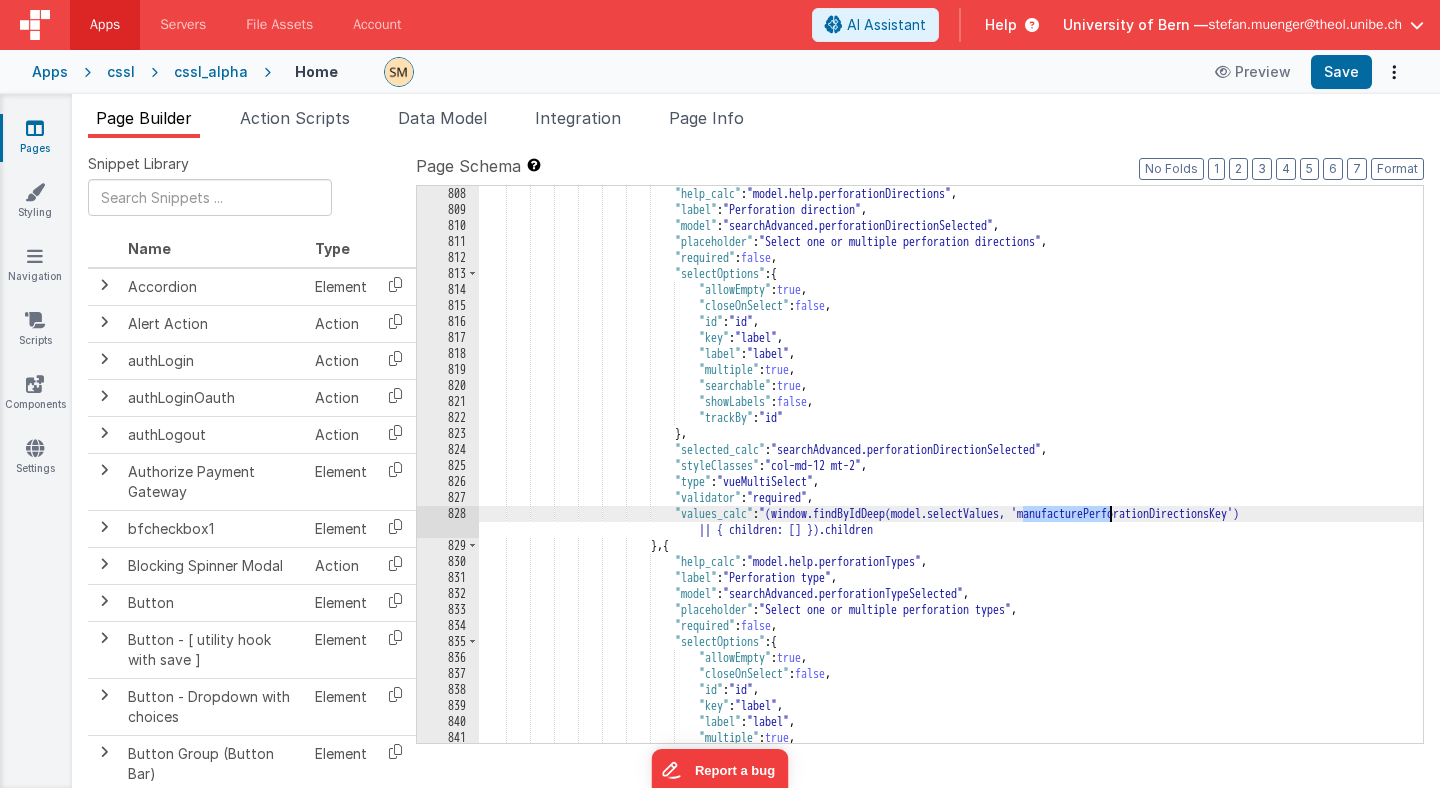 drag, startPoint x: 1023, startPoint y: 515, endPoint x: 1107, endPoint y: 520, distance: 84.14868 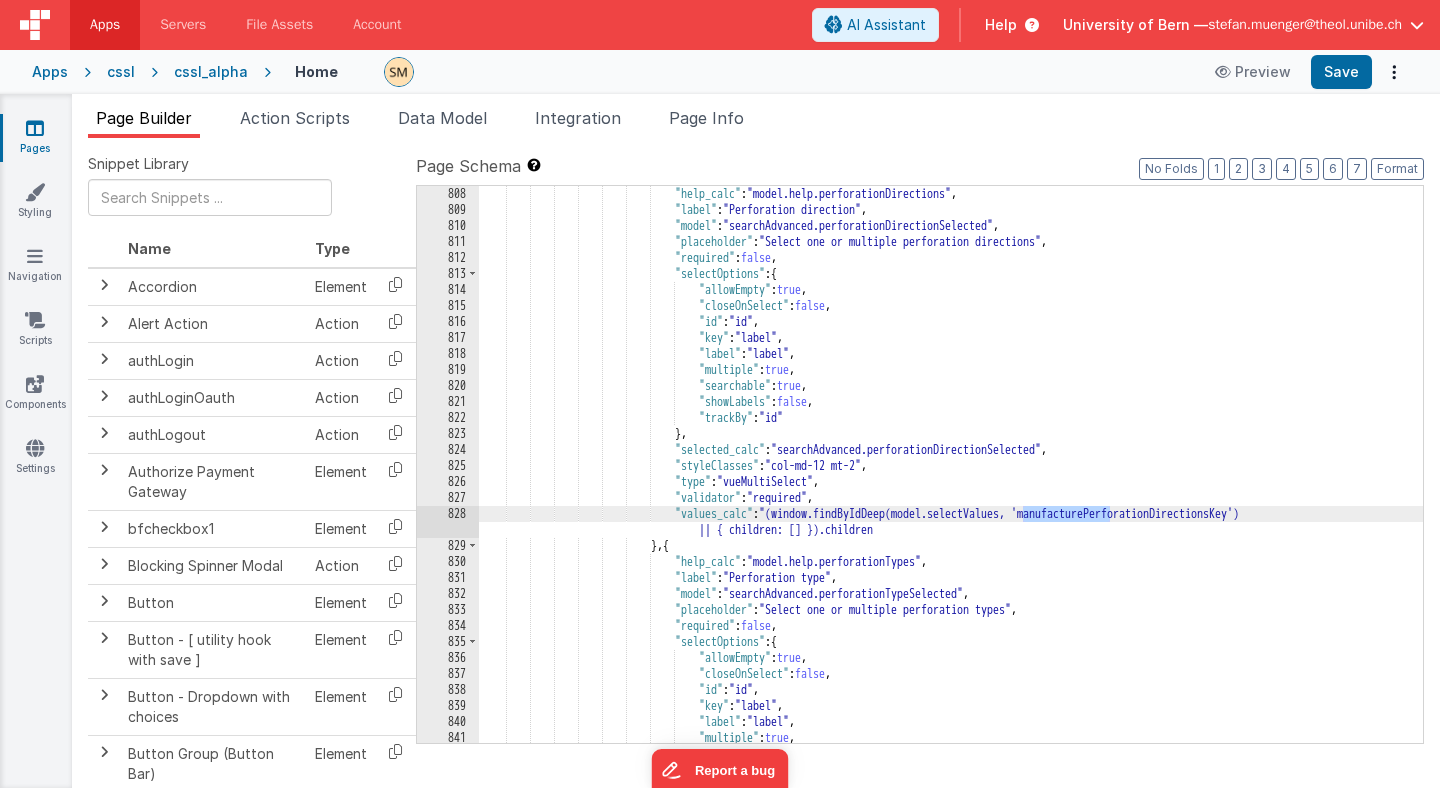 click on ""} ,                                         "selected_calc" :  "searchAdvanced.perforationDirectionSelected" ,                                         "styleClasses" :  "col-md-12 mt-2" ,                                         "type" :  "vueMultiSelect" ,                                         "validator" :  "required" ,                                         "values_calc" :  "(window.findByIdDeep(model.selectValues, 'manufacturePerforationDirectionsKey')                                       || { values: [] }).values"                                    } ,  {                                         "help_calc" :  "model.help.engravingTypes" ,                                         "label" :  "Engraving type" ,                                         "model" :  "searchAdvanced.engravingTypeSelected" ,                                         "placeholder" :  ," at bounding box center [951, 480] 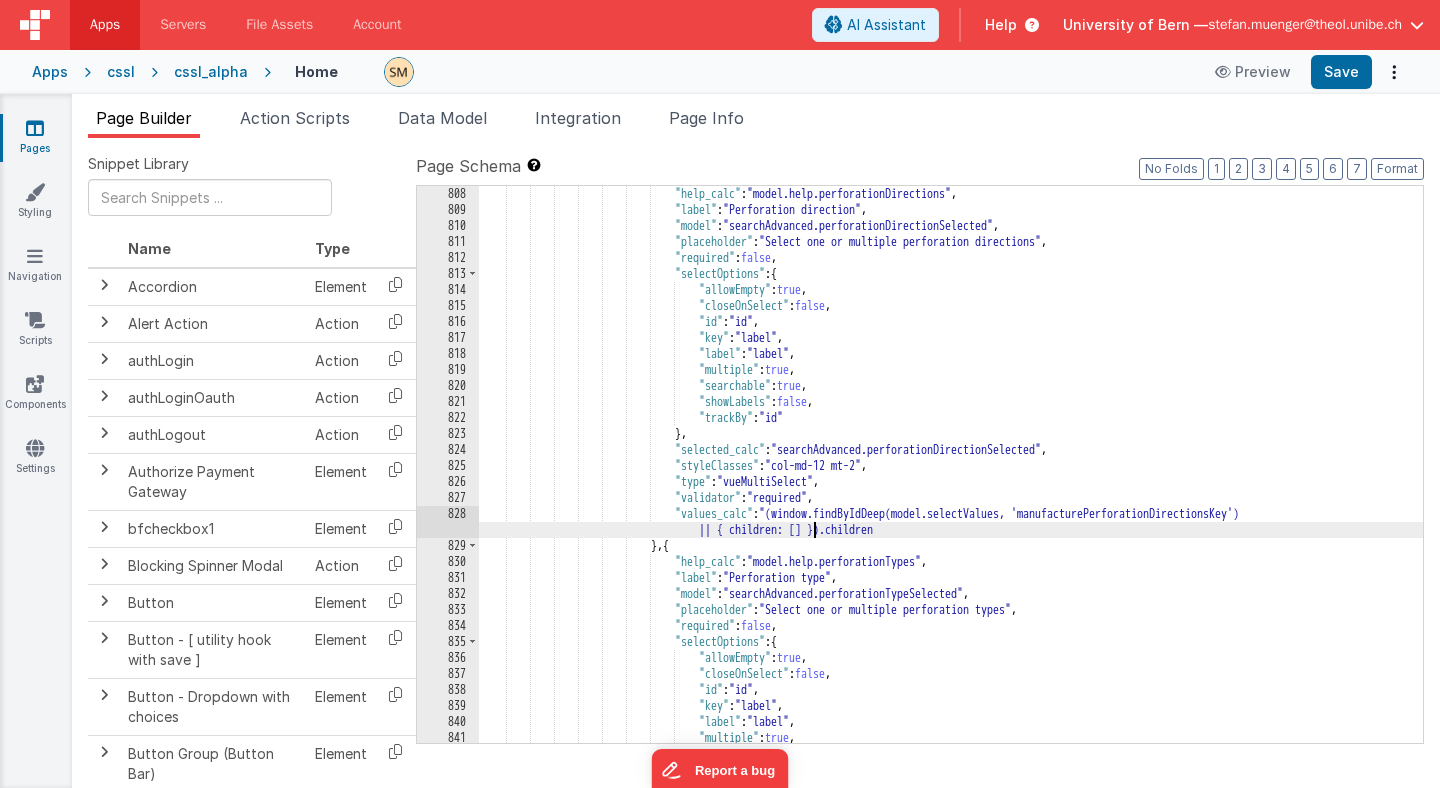 click on ""} ,                                         "selected_calc" :  "searchAdvanced.perforationDirectionSelected" ,                                         "styleClasses" :  "col-md-12 mt-2" ,                                         "type" :  "vueMultiSelect" ,                                         "validator" :  "required" ,                                         "values_calc" :  "(window.findByIdDeep(model.selectValues, 'manufacturePerforationDirectionsKey')                                       || { values: [] }).values"                                    } ,  {                                         "help_calc" :  "model.help.engravingTypes" ,                                         "label" :  "Engraving type" ,                                         "model" :  "searchAdvanced.engravingTypeSelected" ,                                         "placeholder" :  ," at bounding box center [951, 480] 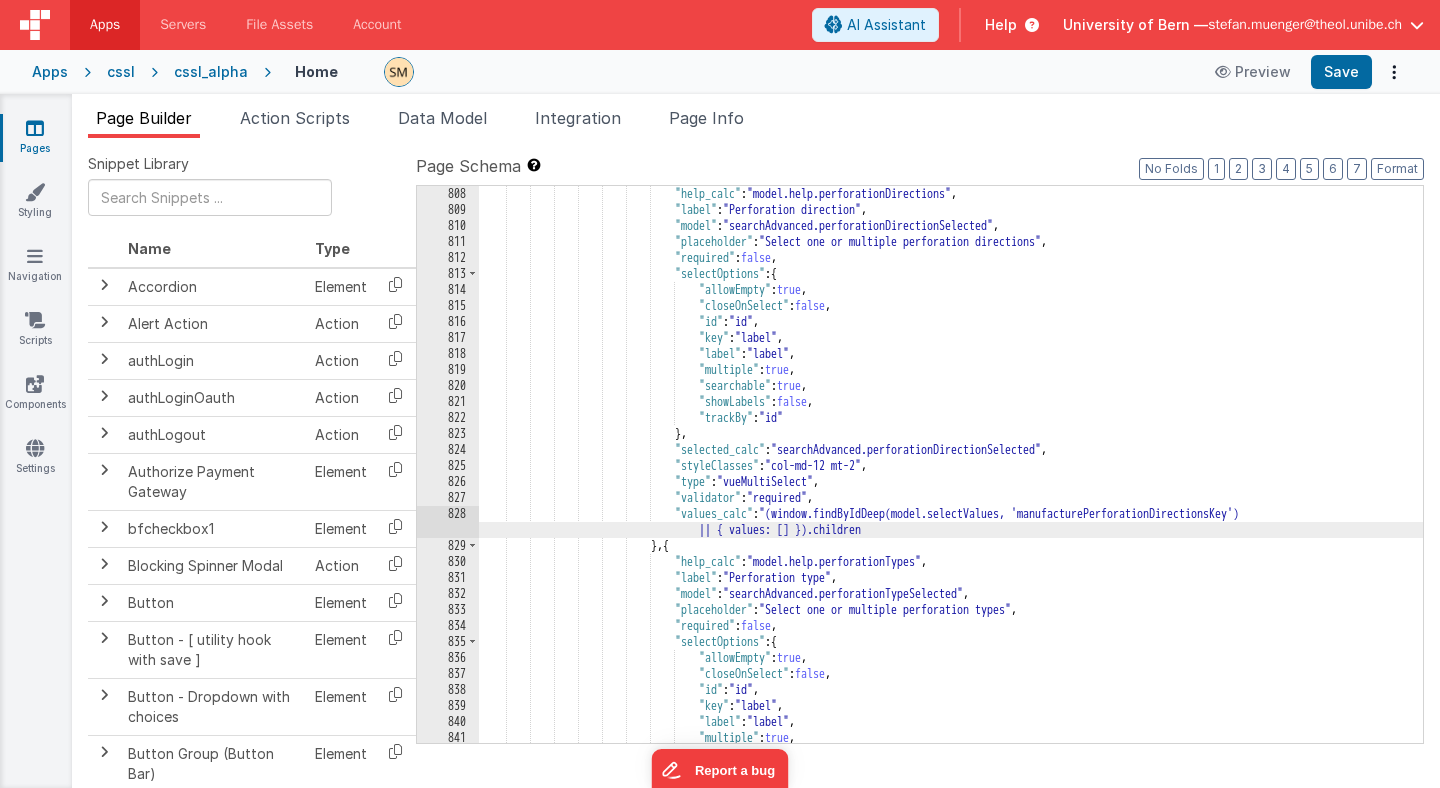 click on ""} ,                                         "selected_calc" :  "searchAdvanced.perforationDirectionSelected" ,                                         "styleClasses" :  "col-md-12 mt-2" ,                                         "type" :  "vueMultiSelect" ,                                         "validator" :  "required" ,                                         "values_calc" :  "(window.findByIdDeep(model.selectValues, 'manufacturePerforationDirectionsKey')                                       || { values: [] }).values"                                    } ,  {                                         "help_calc" :  "model.help.engravingTypes" ,                                         "label" :  "Engraving type" ,                                         "model" :  "searchAdvanced.engravingTypeSelected" ,                                         "placeholder" :  ," at bounding box center [951, 480] 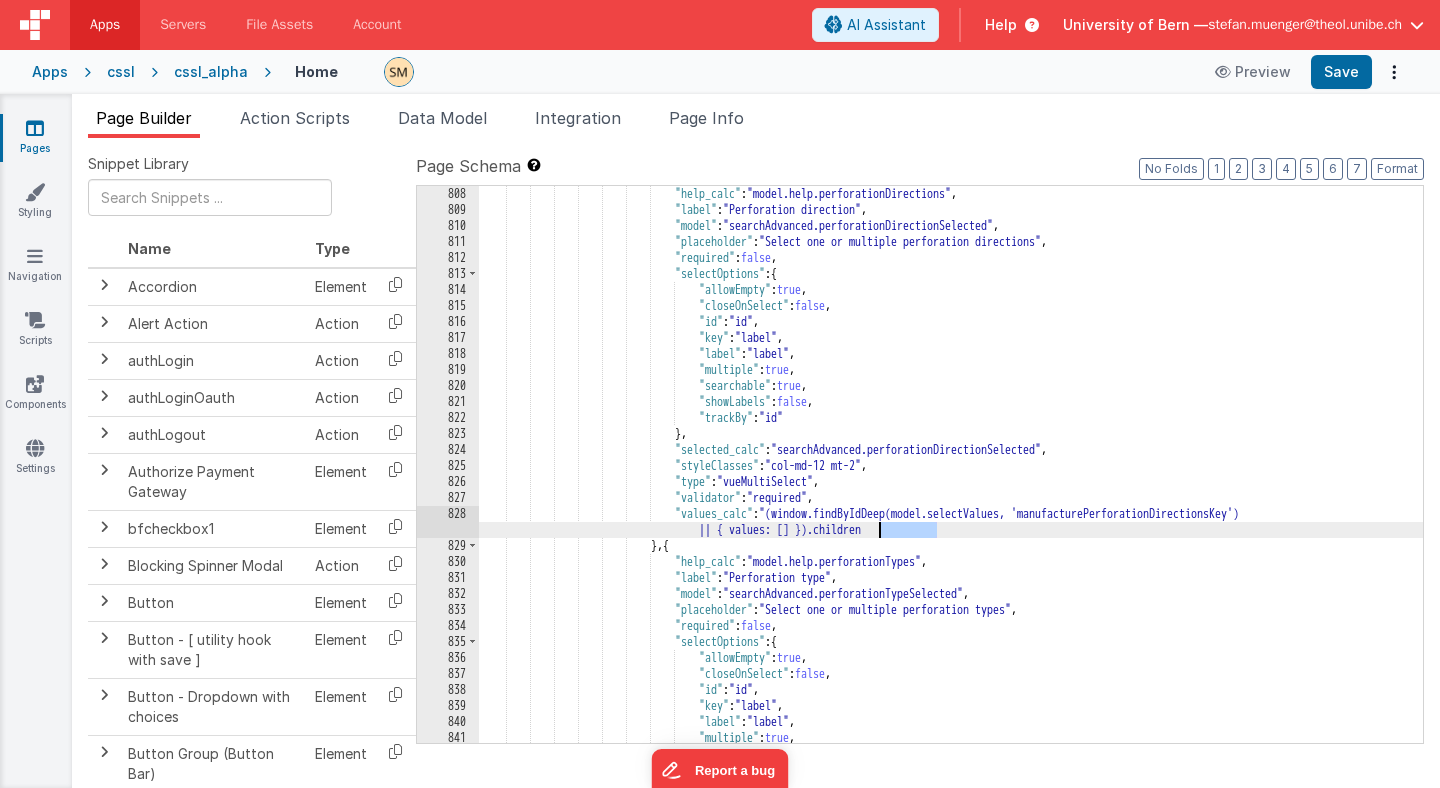 click on ""} ,                                         "selected_calc" :  "searchAdvanced.perforationDirectionSelected" ,                                         "styleClasses" :  "col-md-12 mt-2" ,                                         "type" :  "vueMultiSelect" ,                                         "validator" :  "required" ,                                         "values_calc" :  "(window.findByIdDeep(model.selectValues, 'manufacturePerforationDirectionsKey')                                       || { values: [] }).values"                                    } ,  {                                         "help_calc" :  "model.help.engravingTypes" ,                                         "label" :  "Engraving type" ,                                         "model" :  "searchAdvanced.engravingTypeSelected" ,                                         "placeholder" :  ," at bounding box center [951, 480] 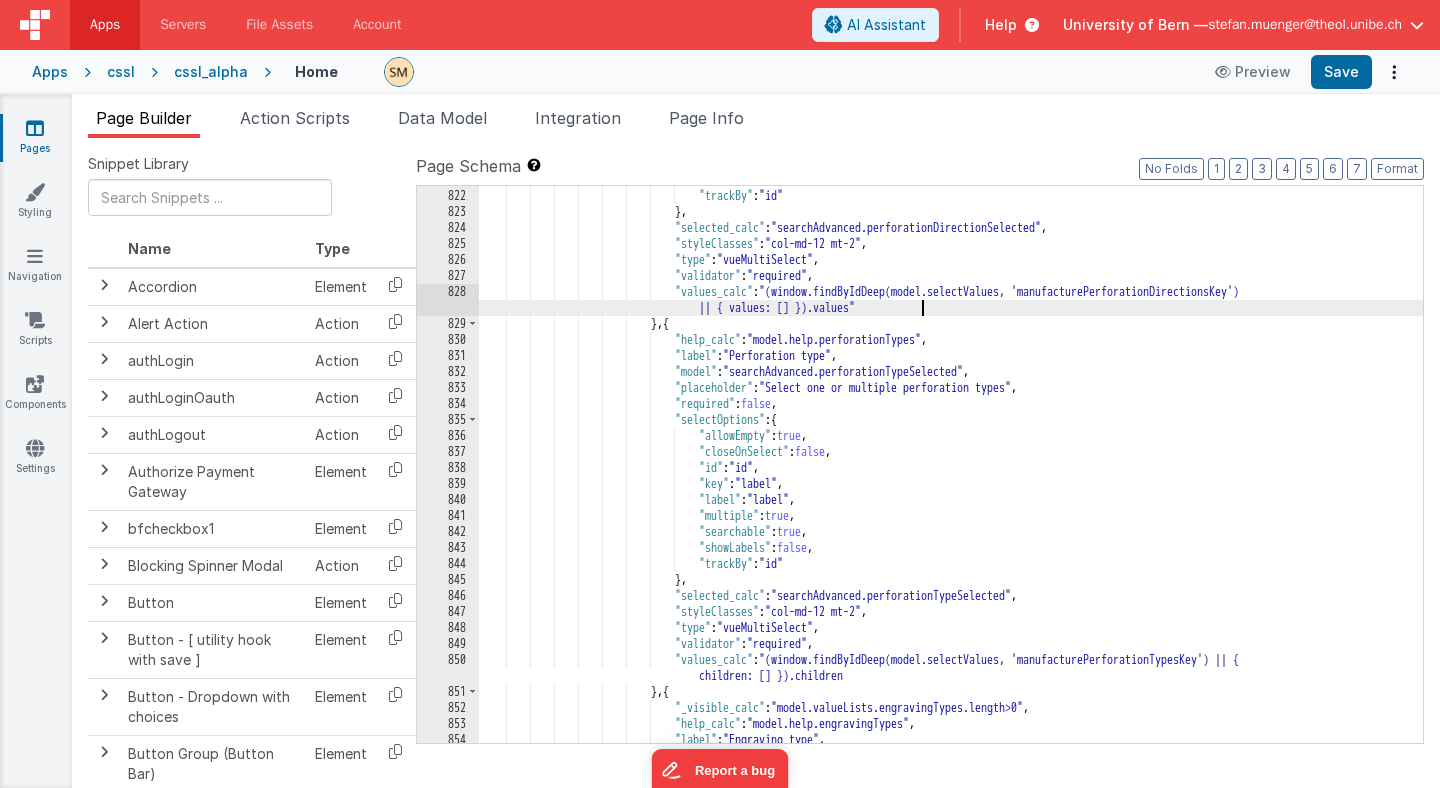 scroll, scrollTop: 12978, scrollLeft: 0, axis: vertical 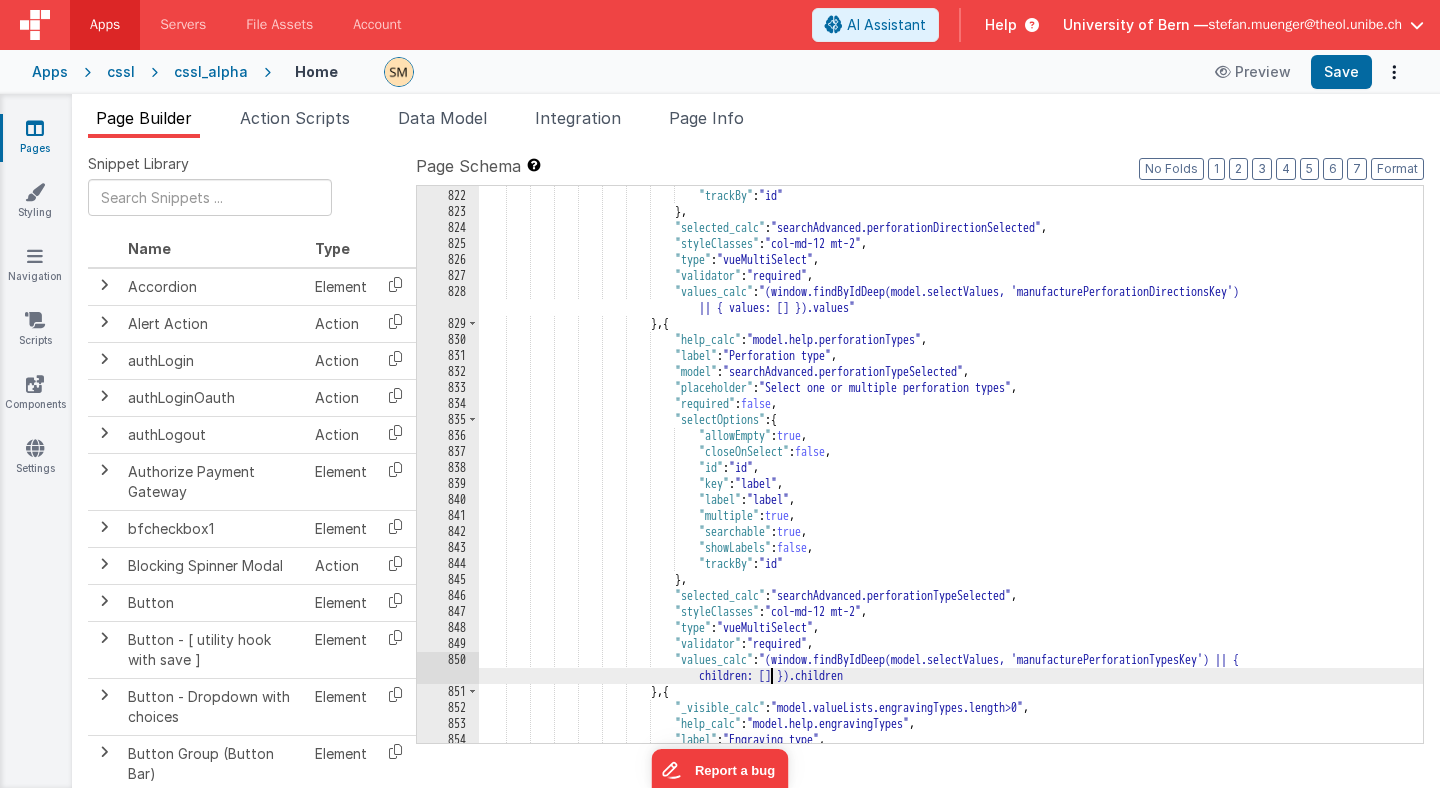 click on ""} ,  {                                         "help_calc" :  "model.help.perforationTypes" ,                                         "label" :  "Perforation type" ,                                         "model" :  ," at bounding box center (951, 466) 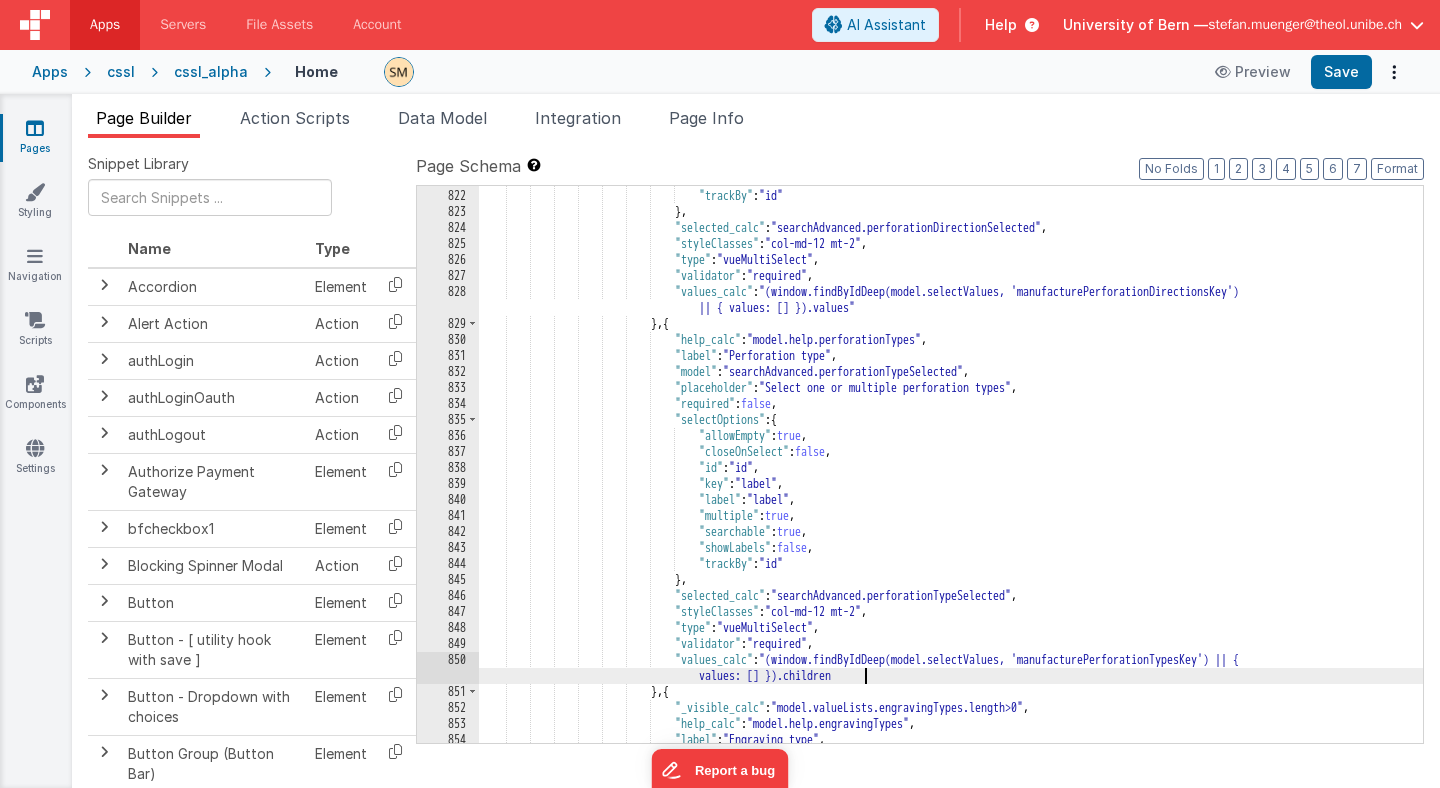 click on ""} ,  {                                         "help_calc" :  "model.help.perforationTypes" ,                                         "label" :  "Perforation type" ,                                         "model" :  ," at bounding box center (951, 466) 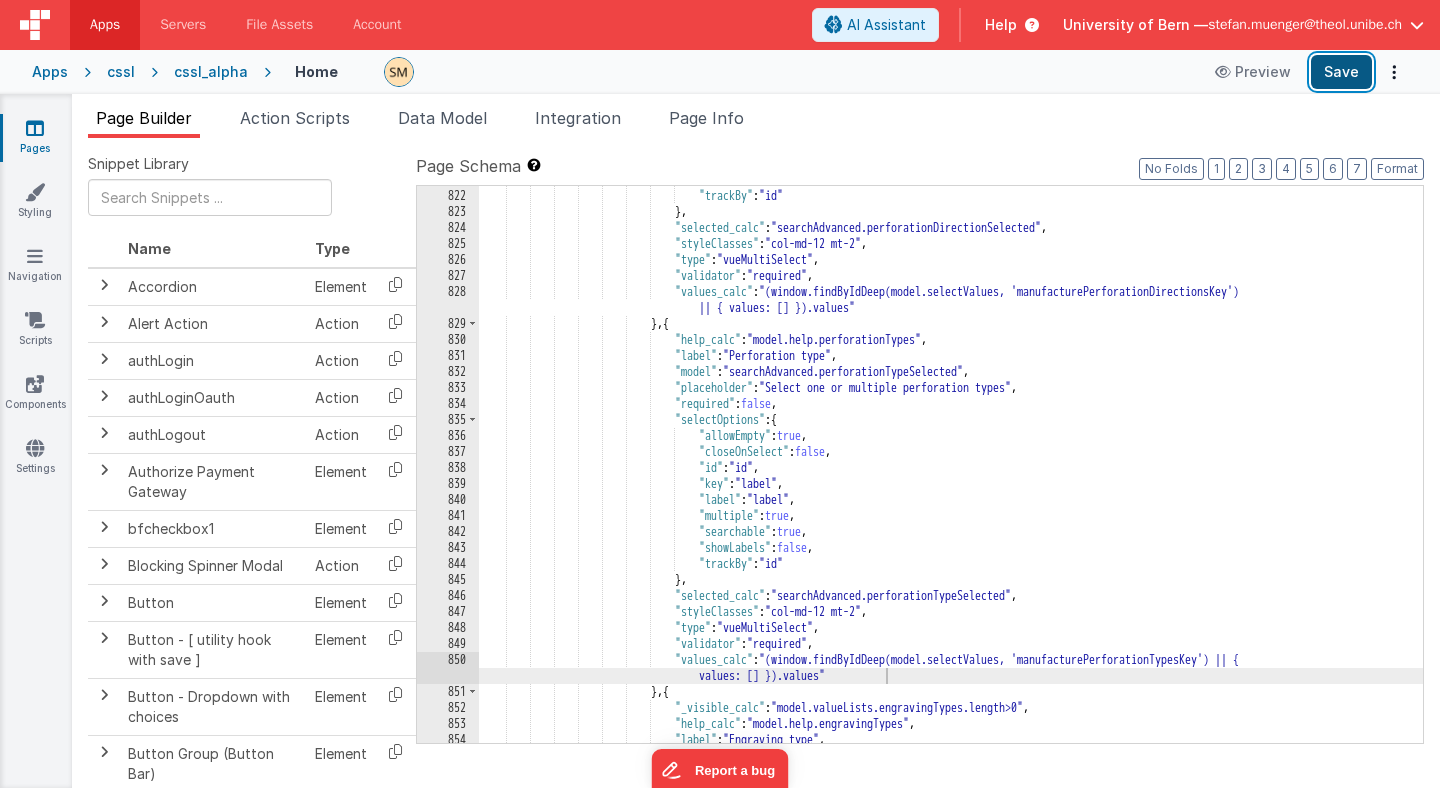 click on "Save" at bounding box center (1341, 72) 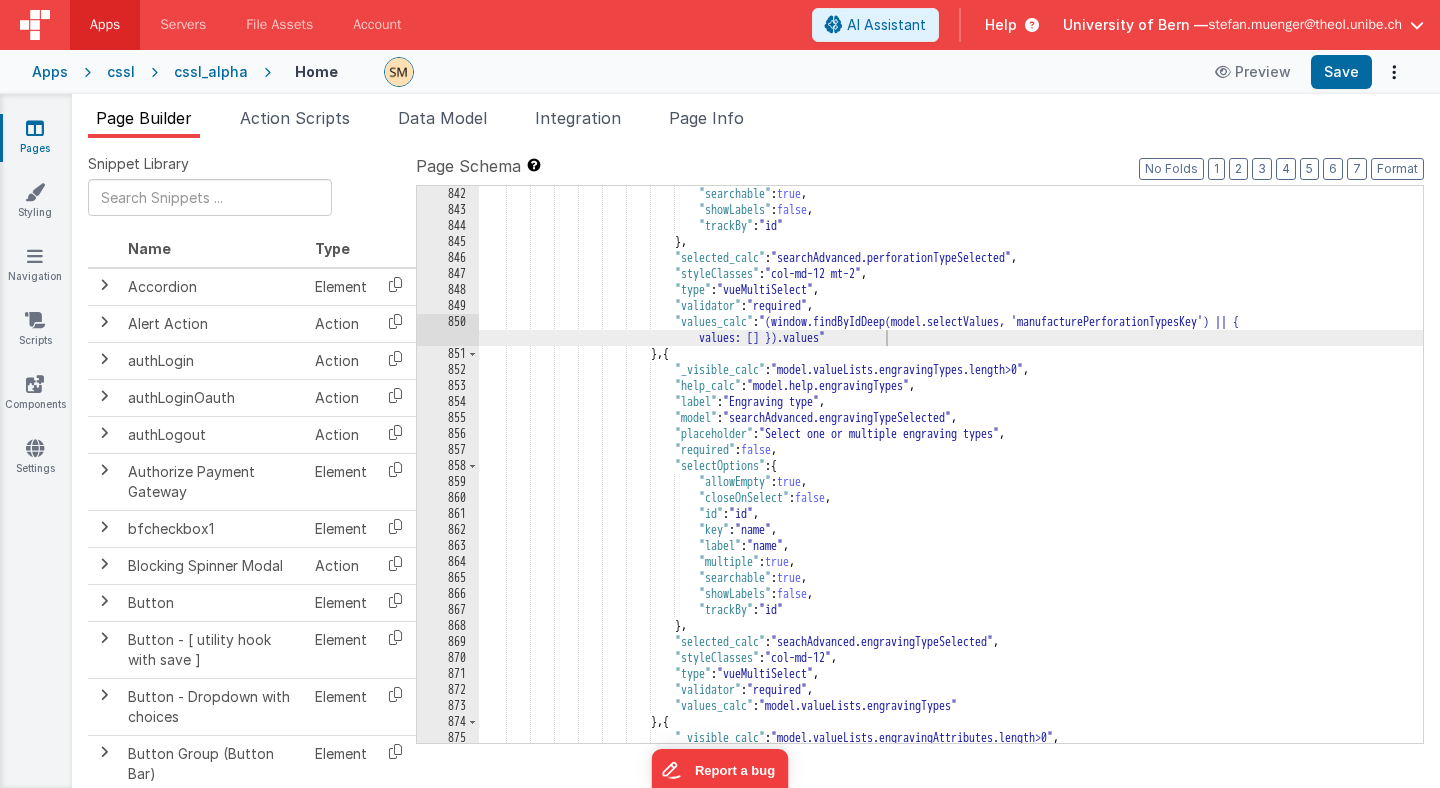 scroll, scrollTop: 13243, scrollLeft: 0, axis: vertical 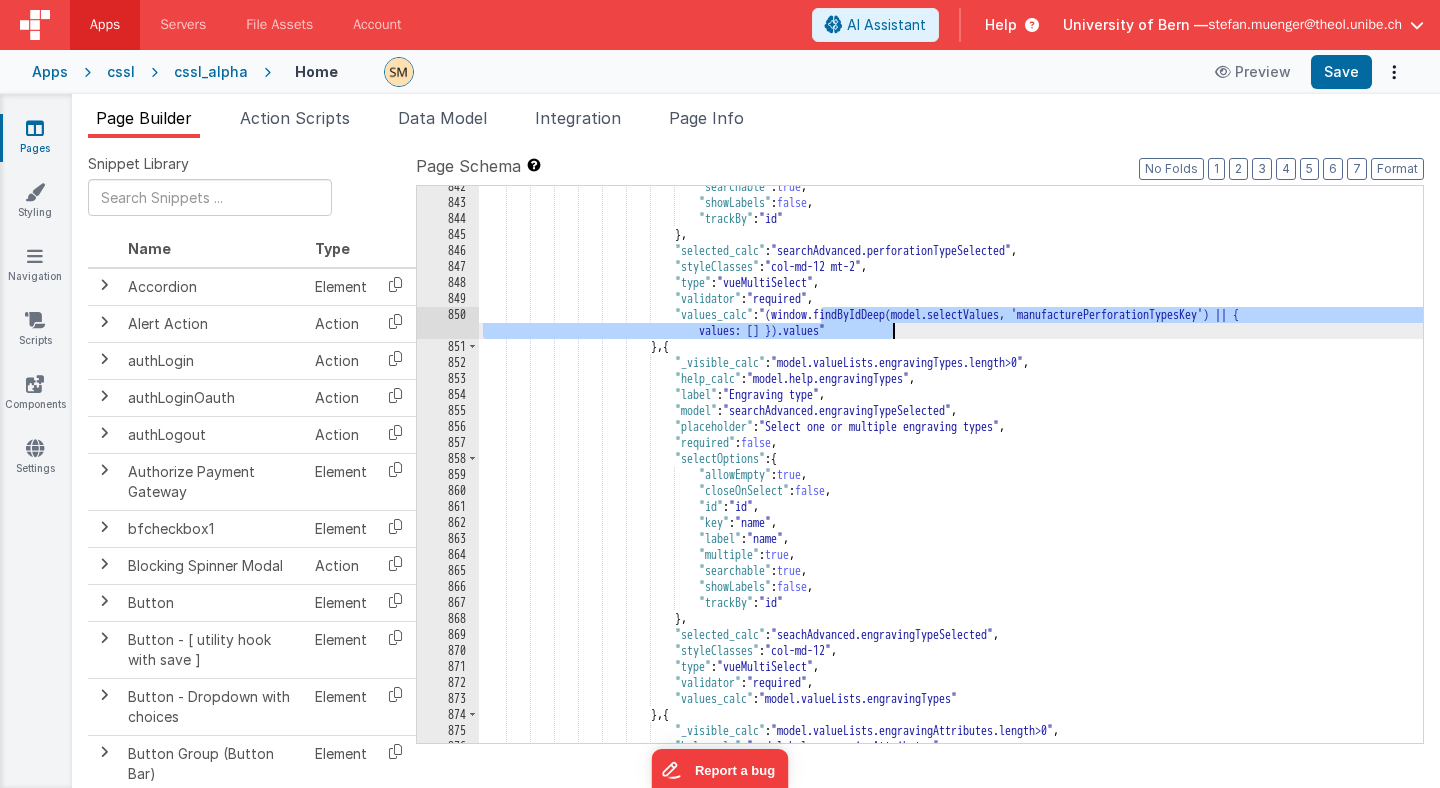 drag, startPoint x: 822, startPoint y: 312, endPoint x: 899, endPoint y: 333, distance: 79.81228 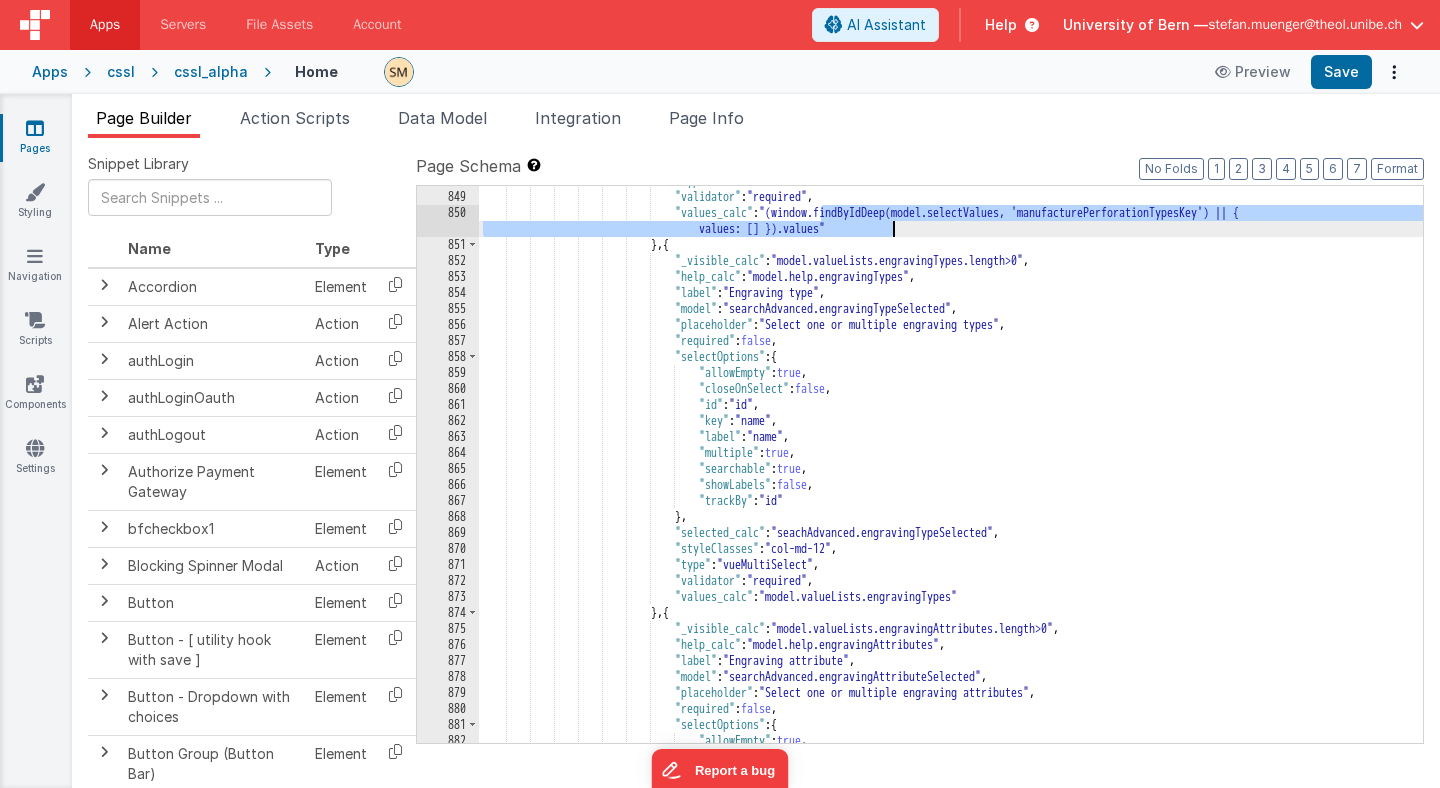 scroll, scrollTop: 13316, scrollLeft: 0, axis: vertical 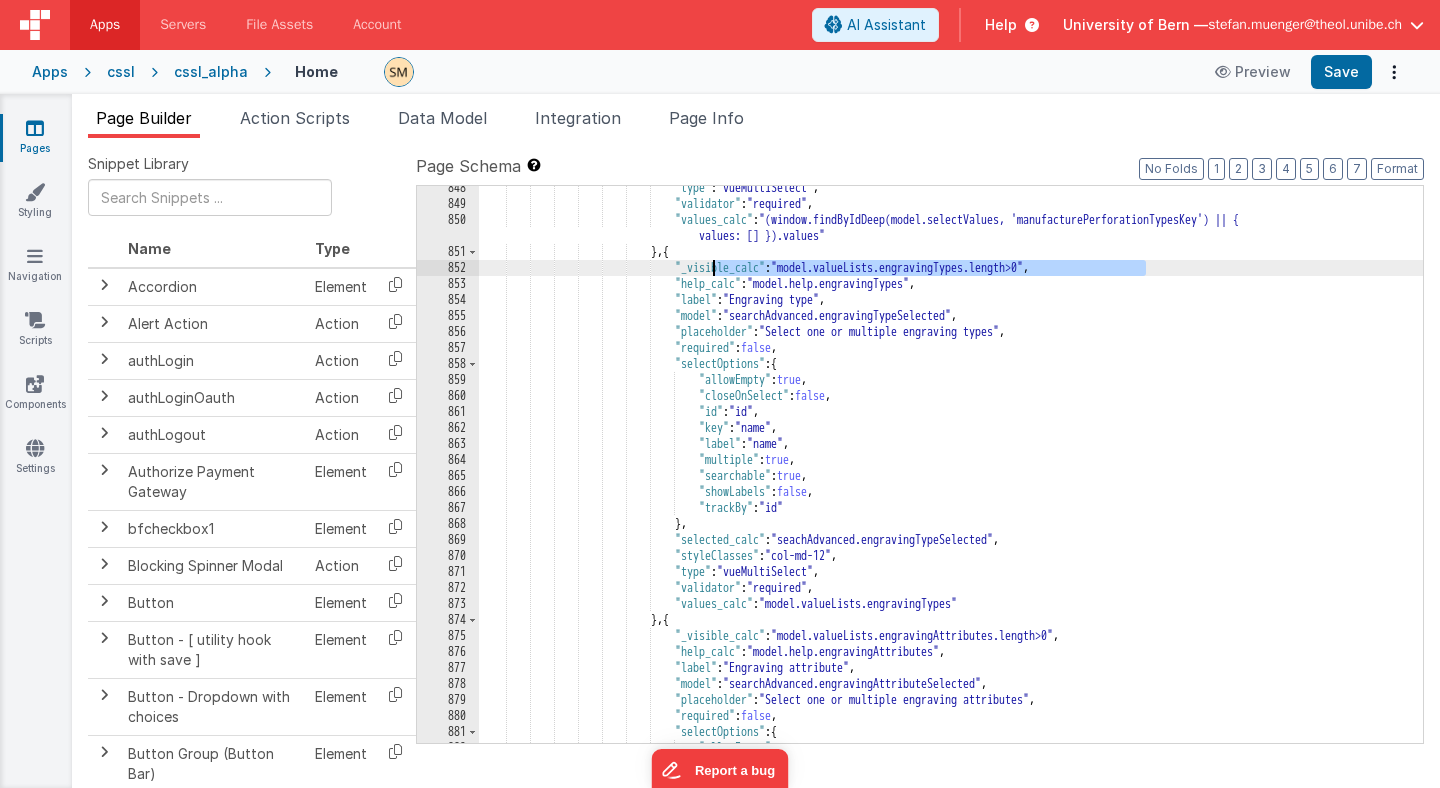 drag, startPoint x: 1147, startPoint y: 270, endPoint x: 713, endPoint y: 265, distance: 434.0288 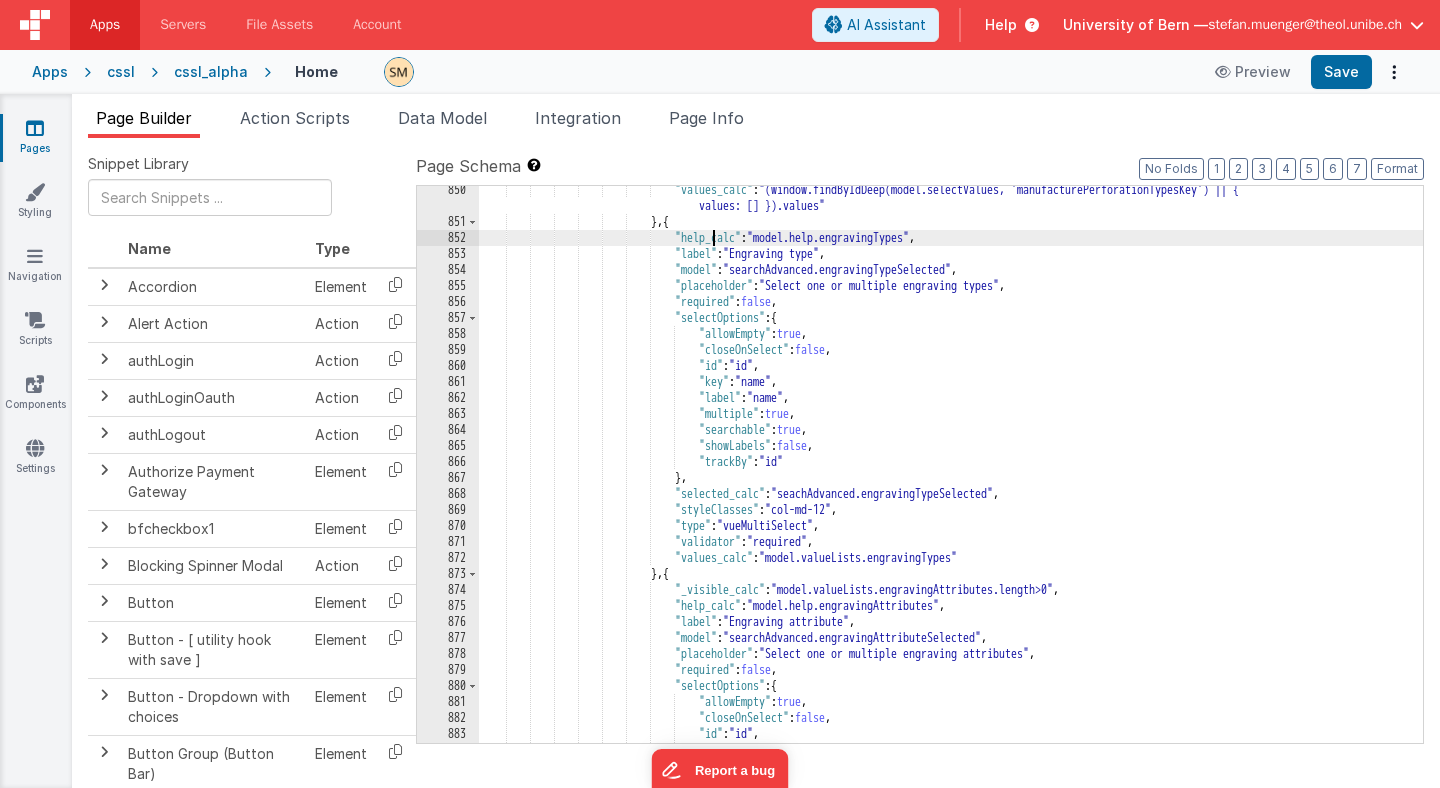 scroll, scrollTop: 13351, scrollLeft: 0, axis: vertical 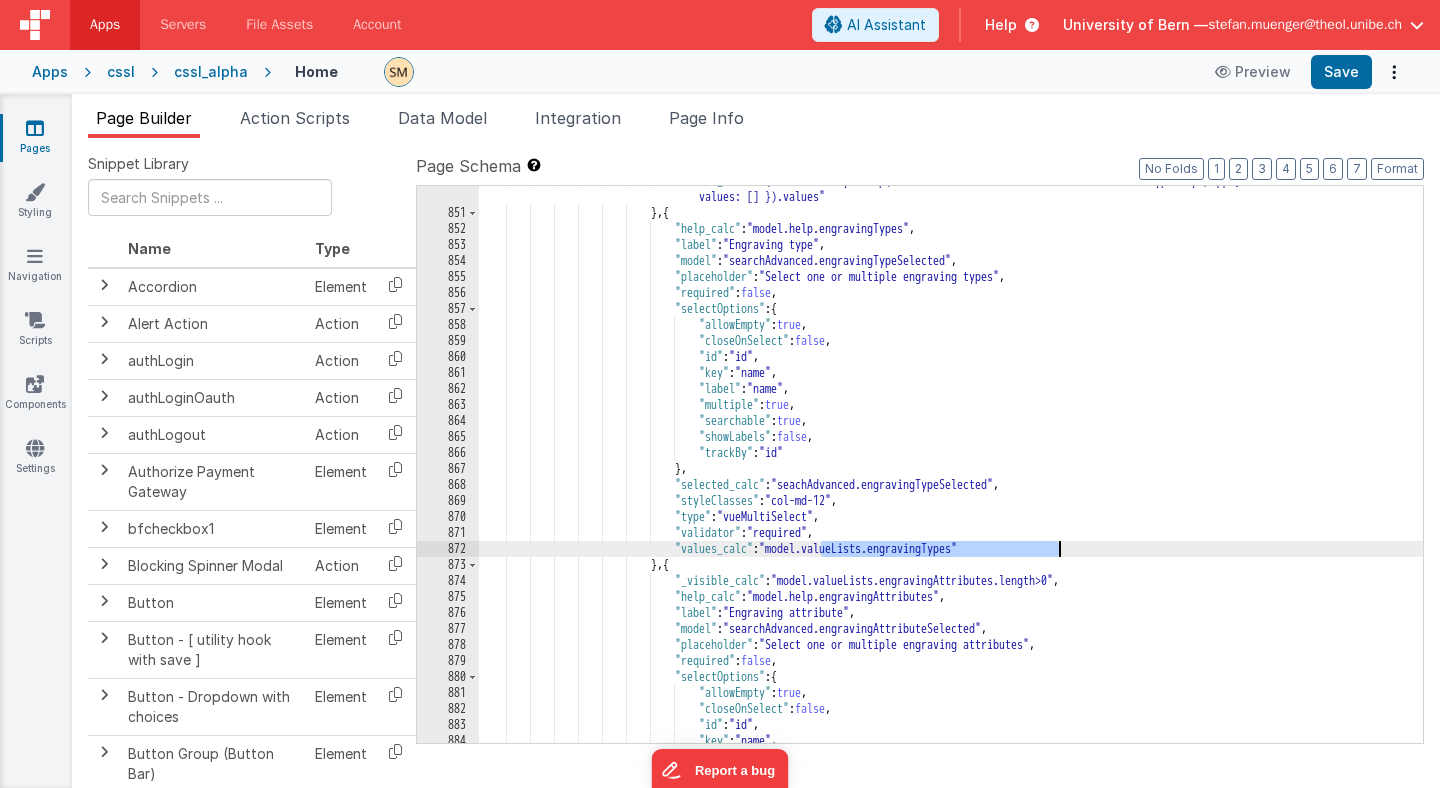 drag, startPoint x: 820, startPoint y: 551, endPoint x: 1059, endPoint y: 547, distance: 239.03348 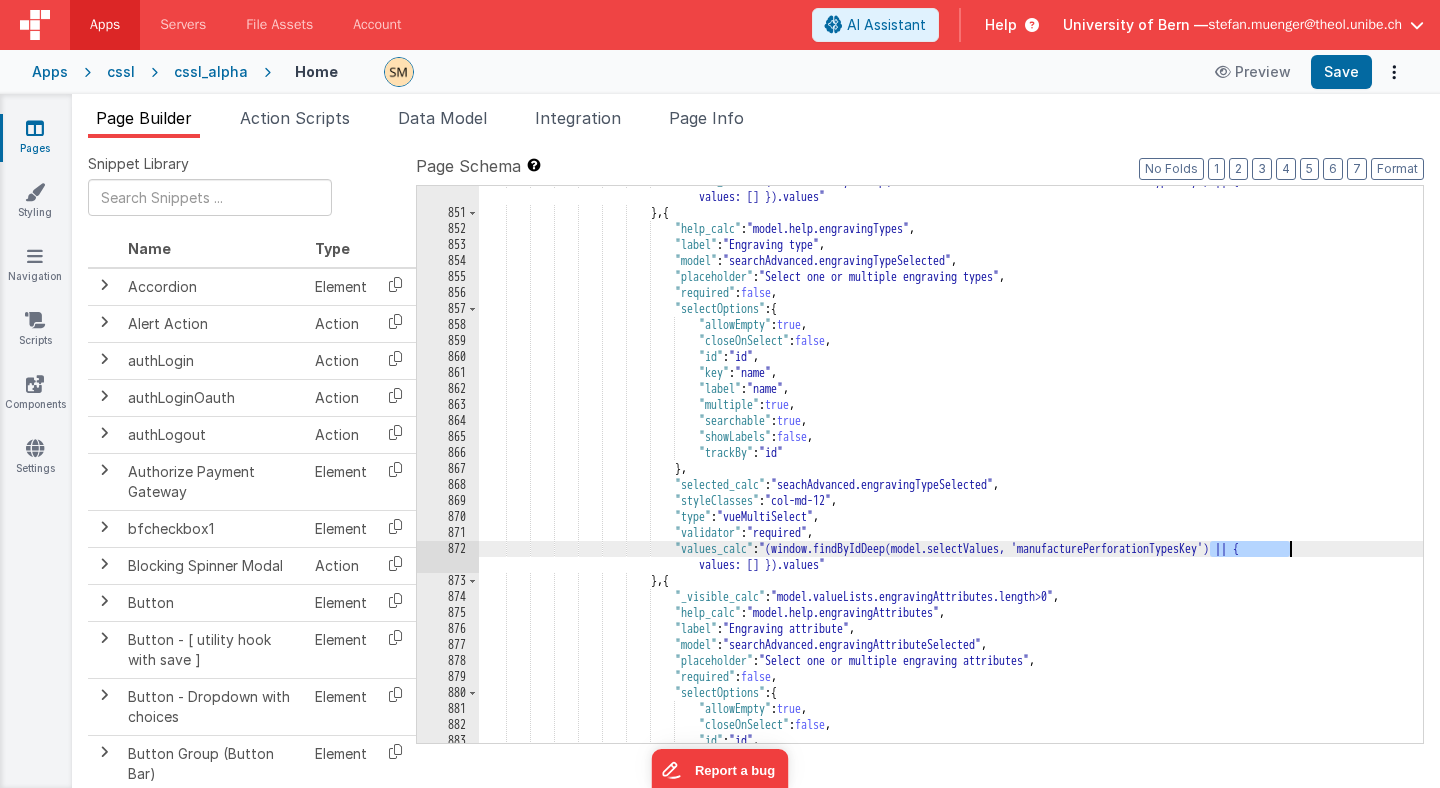 drag, startPoint x: 1210, startPoint y: 551, endPoint x: 1293, endPoint y: 549, distance: 83.02409 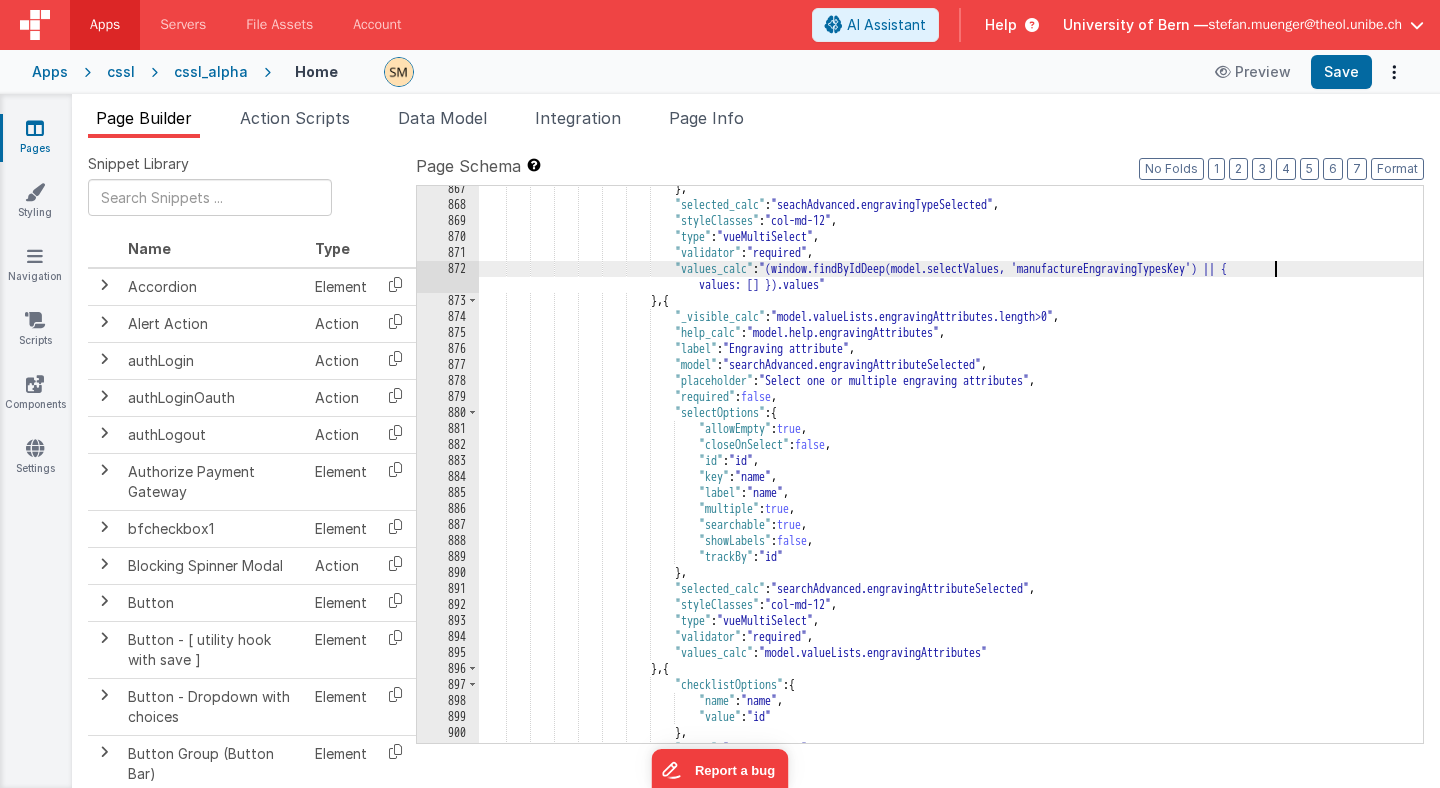 scroll, scrollTop: 13561, scrollLeft: 0, axis: vertical 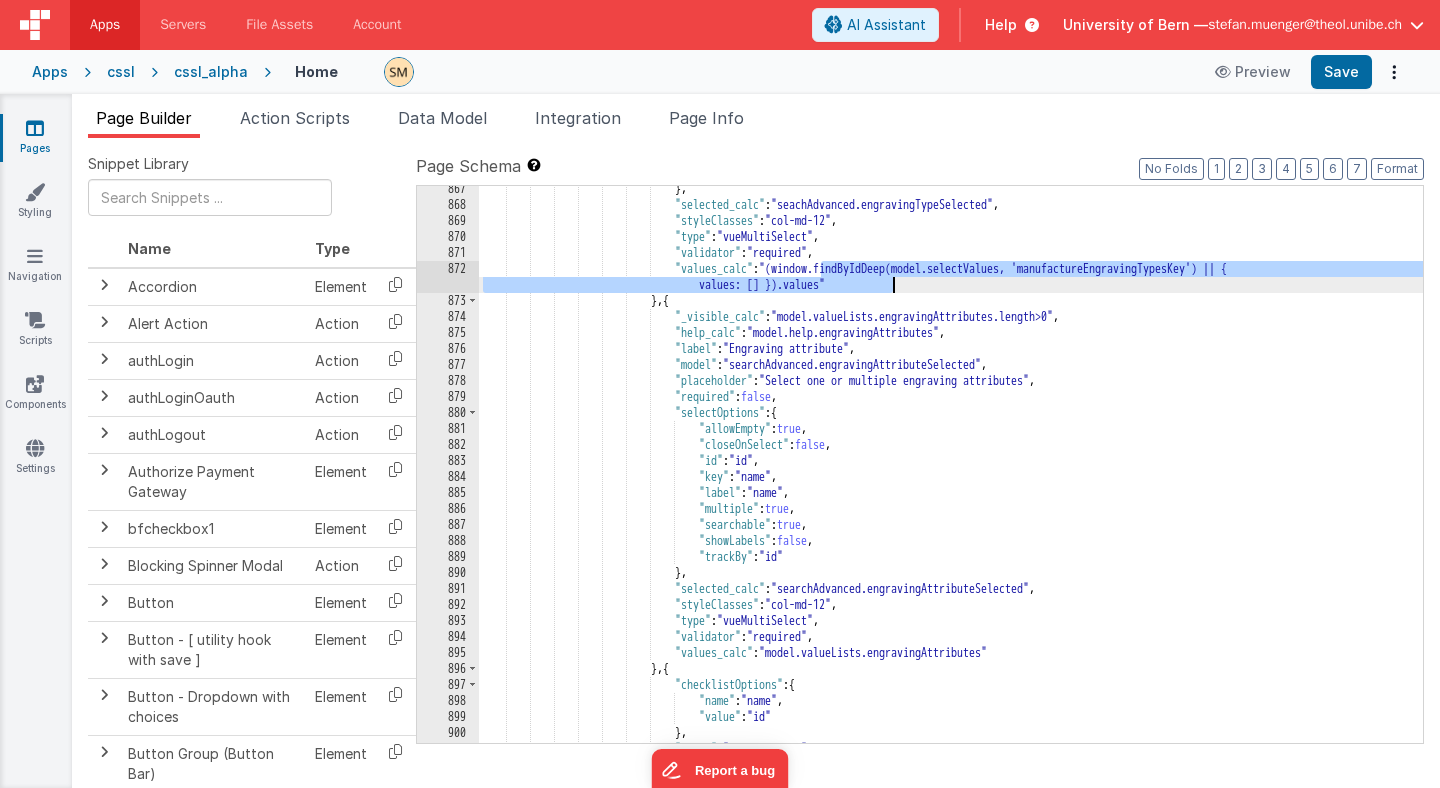 drag, startPoint x: 820, startPoint y: 269, endPoint x: 897, endPoint y: 281, distance: 77.92946 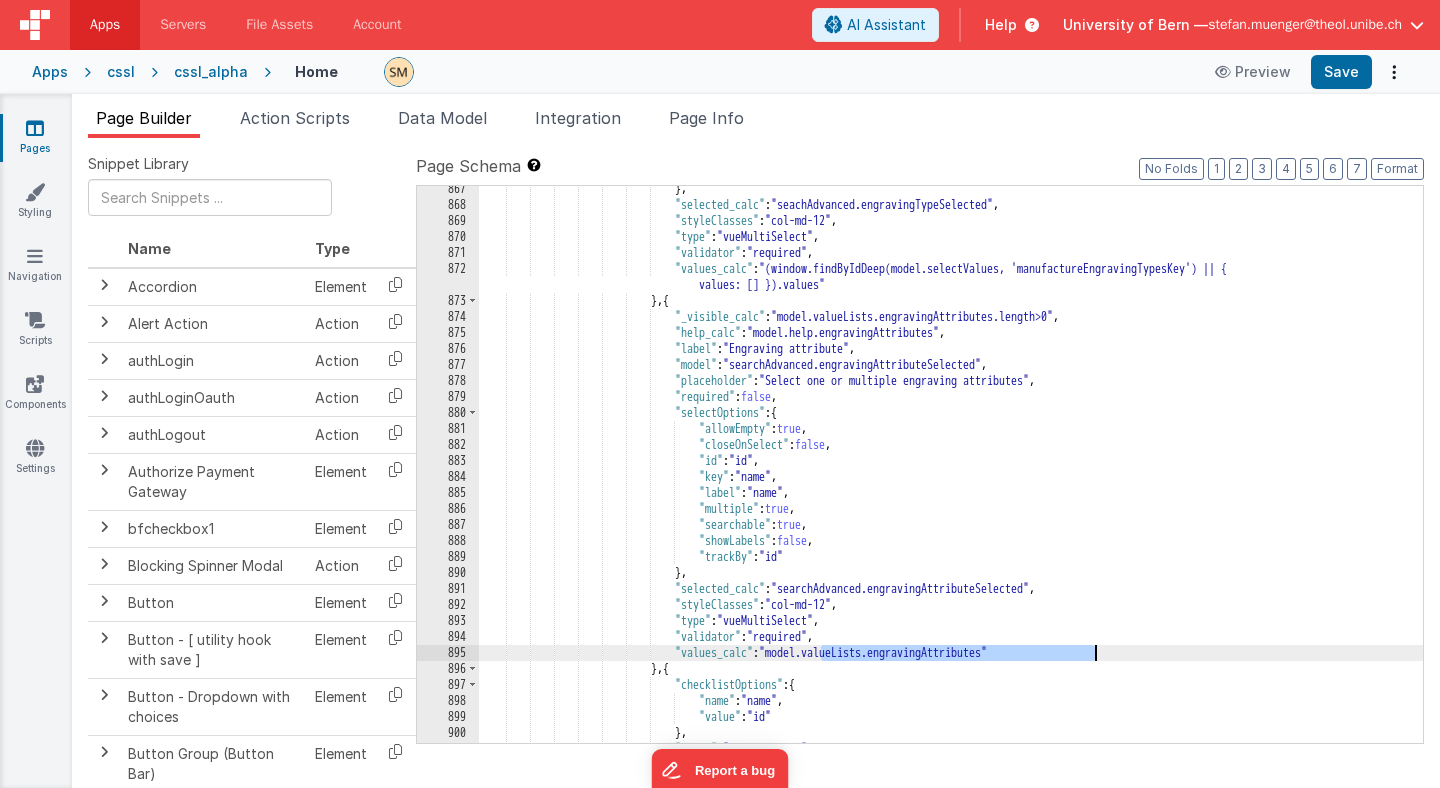 drag, startPoint x: 823, startPoint y: 654, endPoint x: 1093, endPoint y: 654, distance: 270 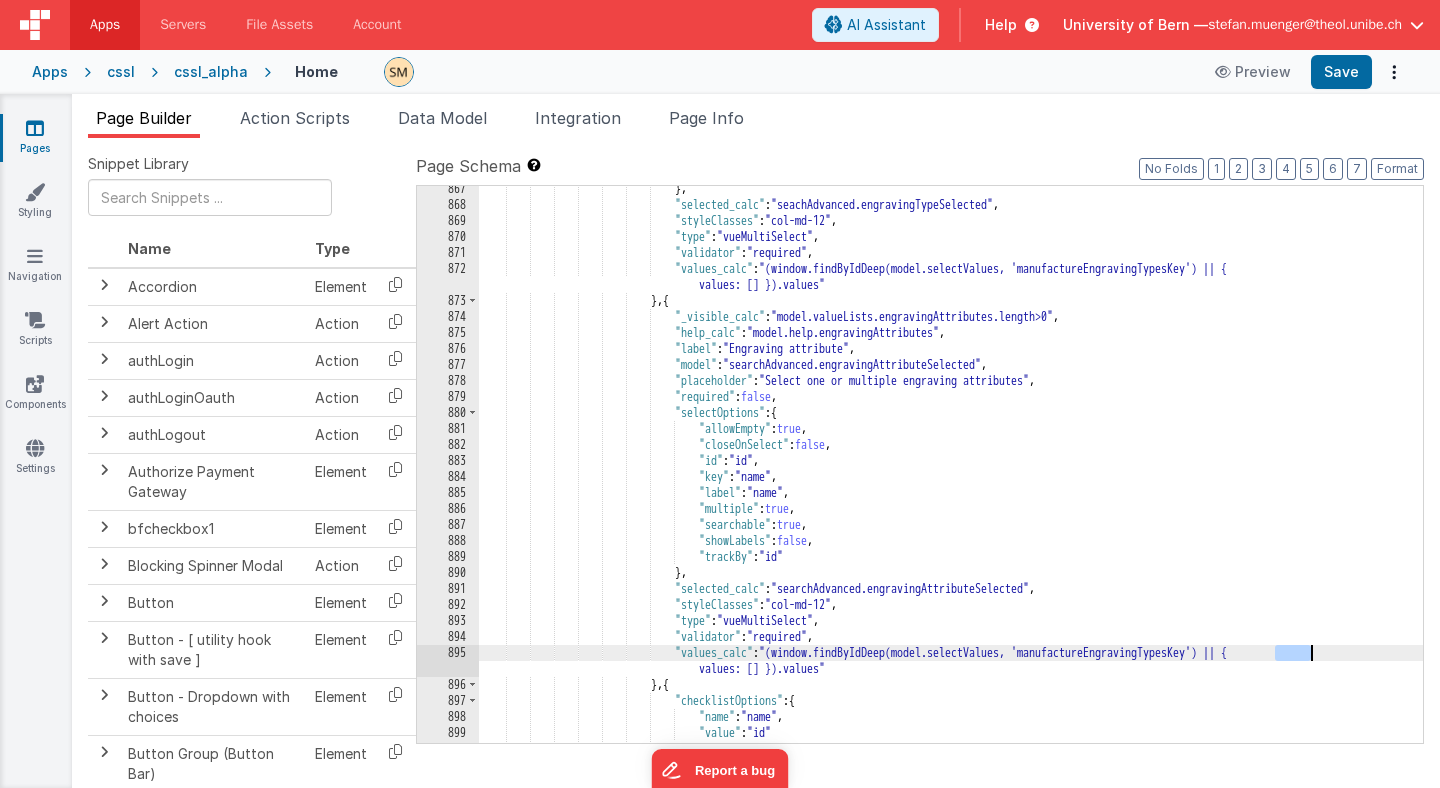 drag, startPoint x: 1276, startPoint y: 652, endPoint x: 1308, endPoint y: 653, distance: 32.01562 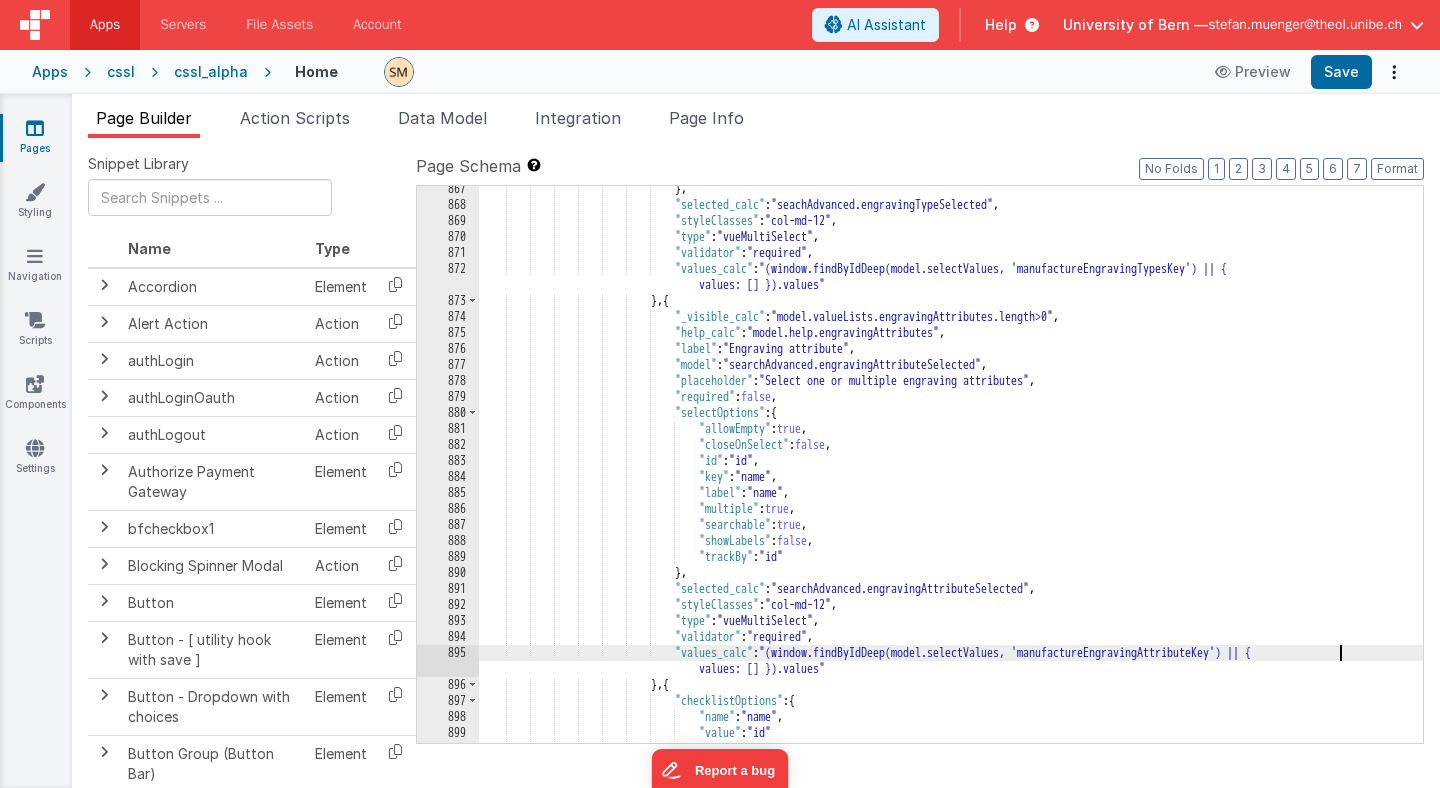 type 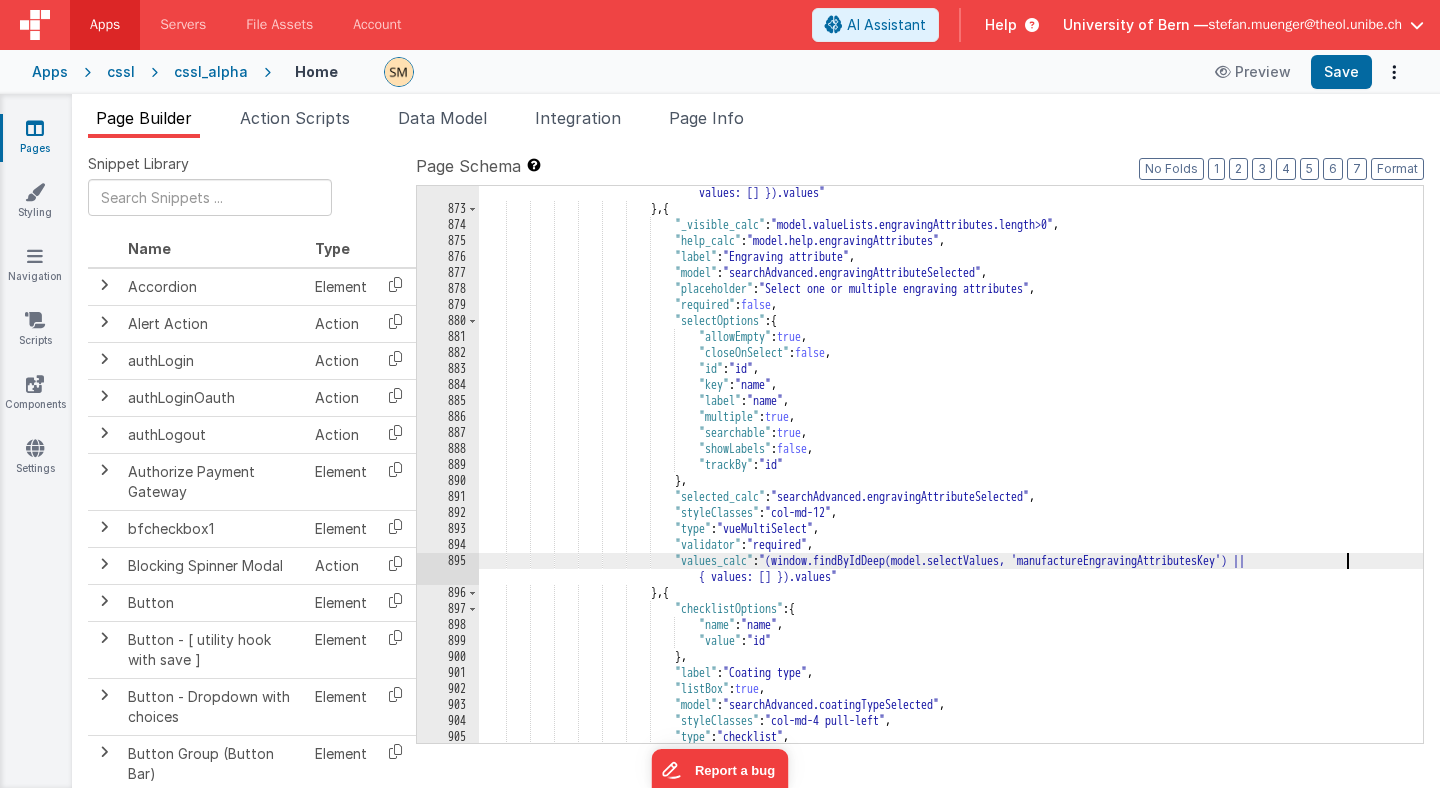scroll, scrollTop: 13618, scrollLeft: 0, axis: vertical 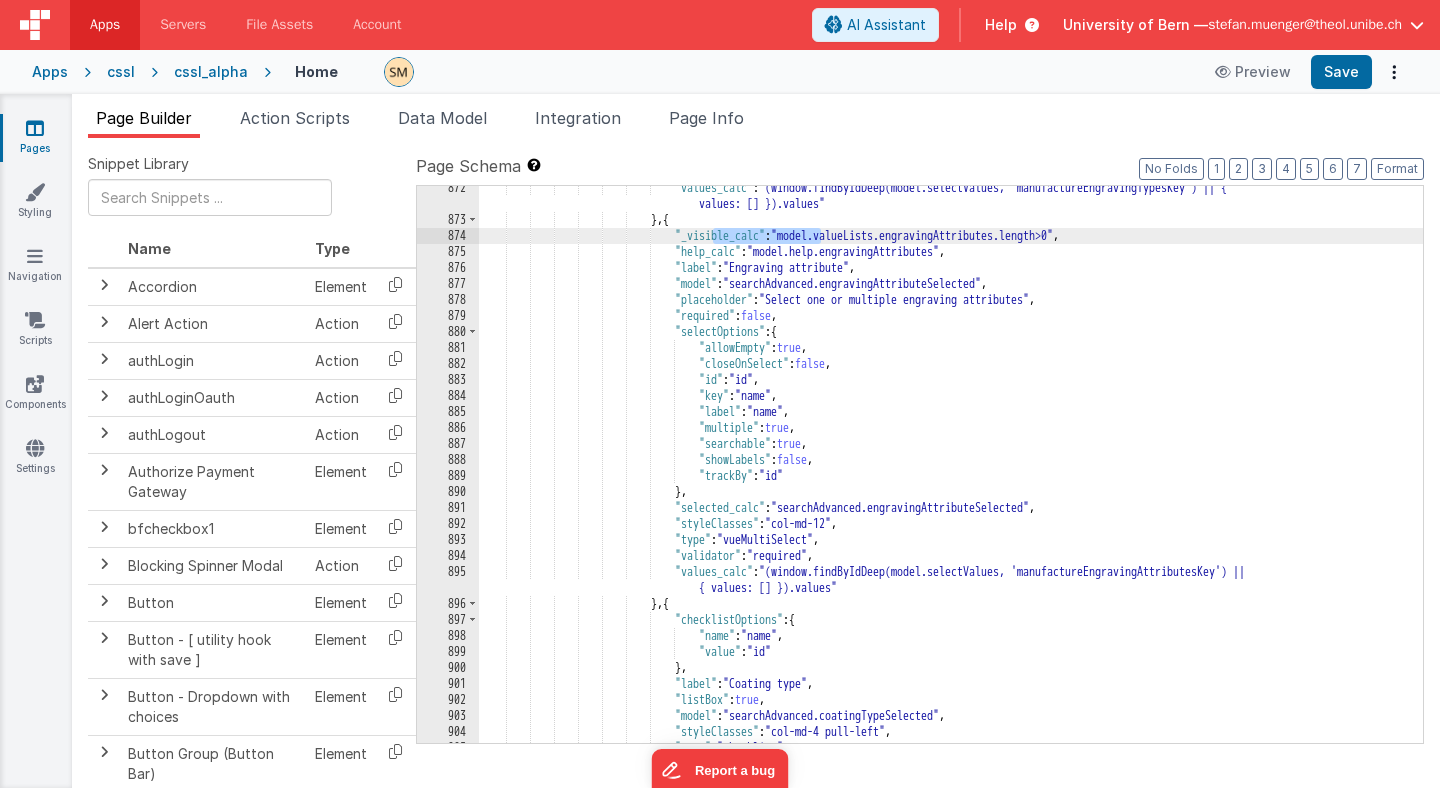 drag, startPoint x: 713, startPoint y: 235, endPoint x: 822, endPoint y: 235, distance: 109 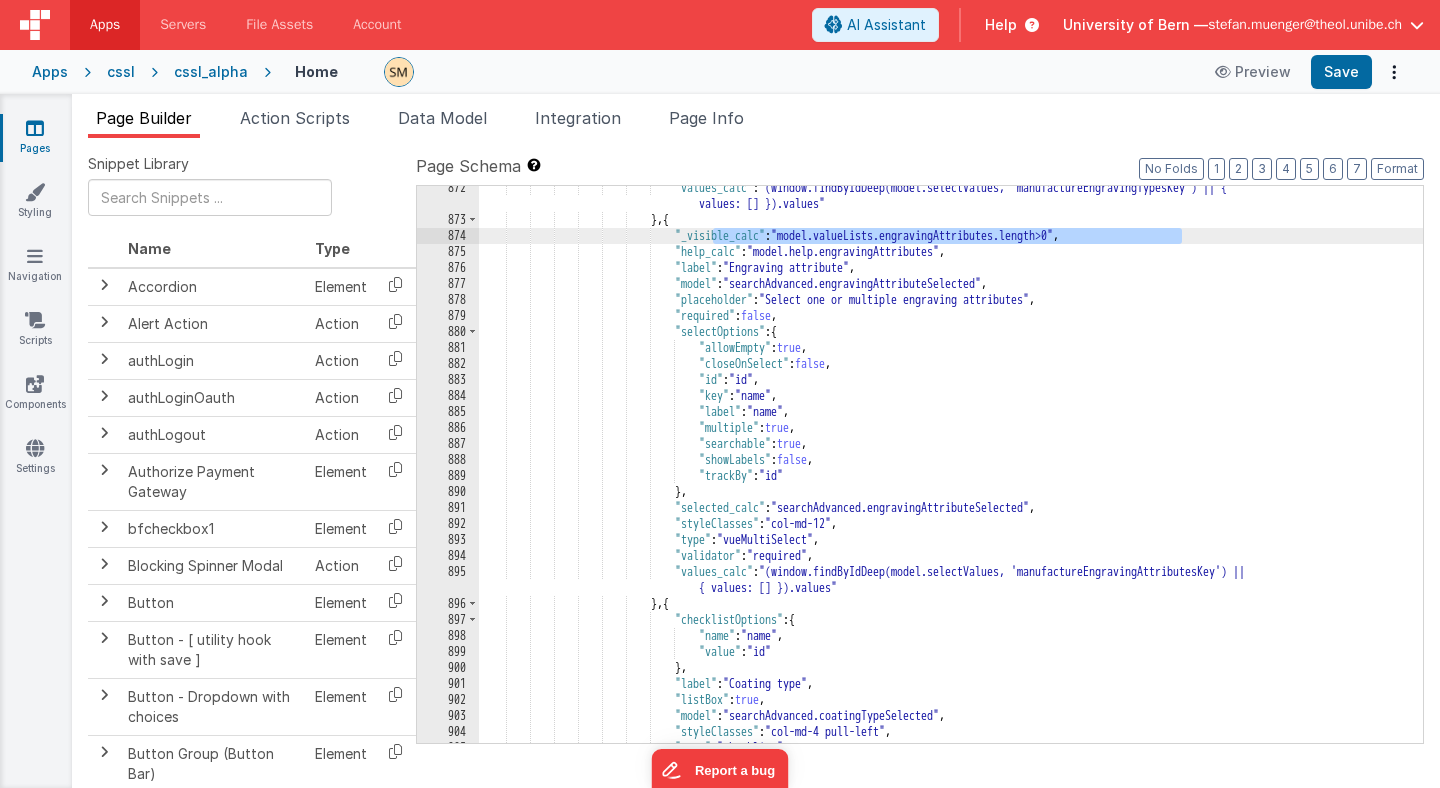 drag, startPoint x: 711, startPoint y: 237, endPoint x: 1231, endPoint y: 237, distance: 520 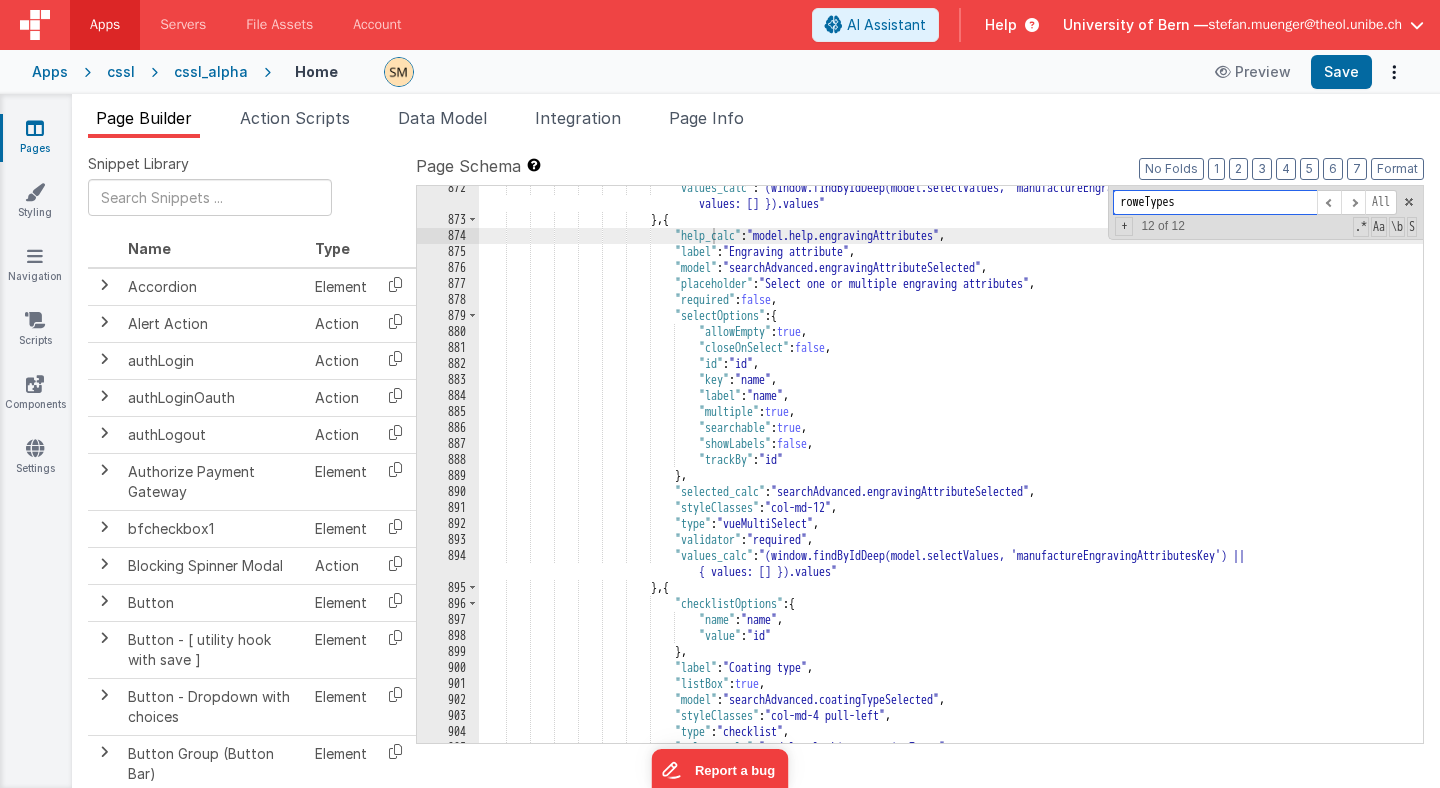 paste on ""_visible_calc"" 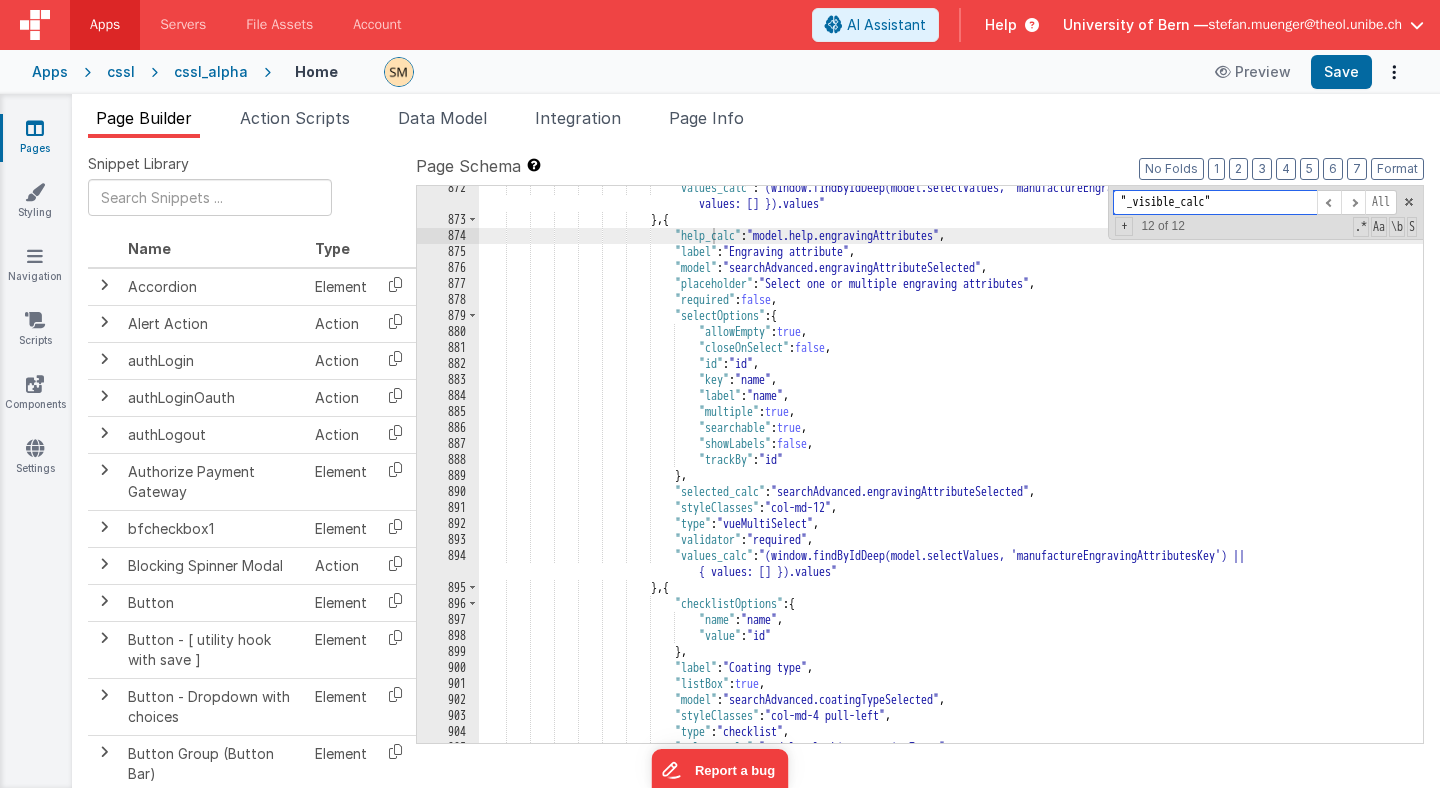 scroll, scrollTop: 14646, scrollLeft: 0, axis: vertical 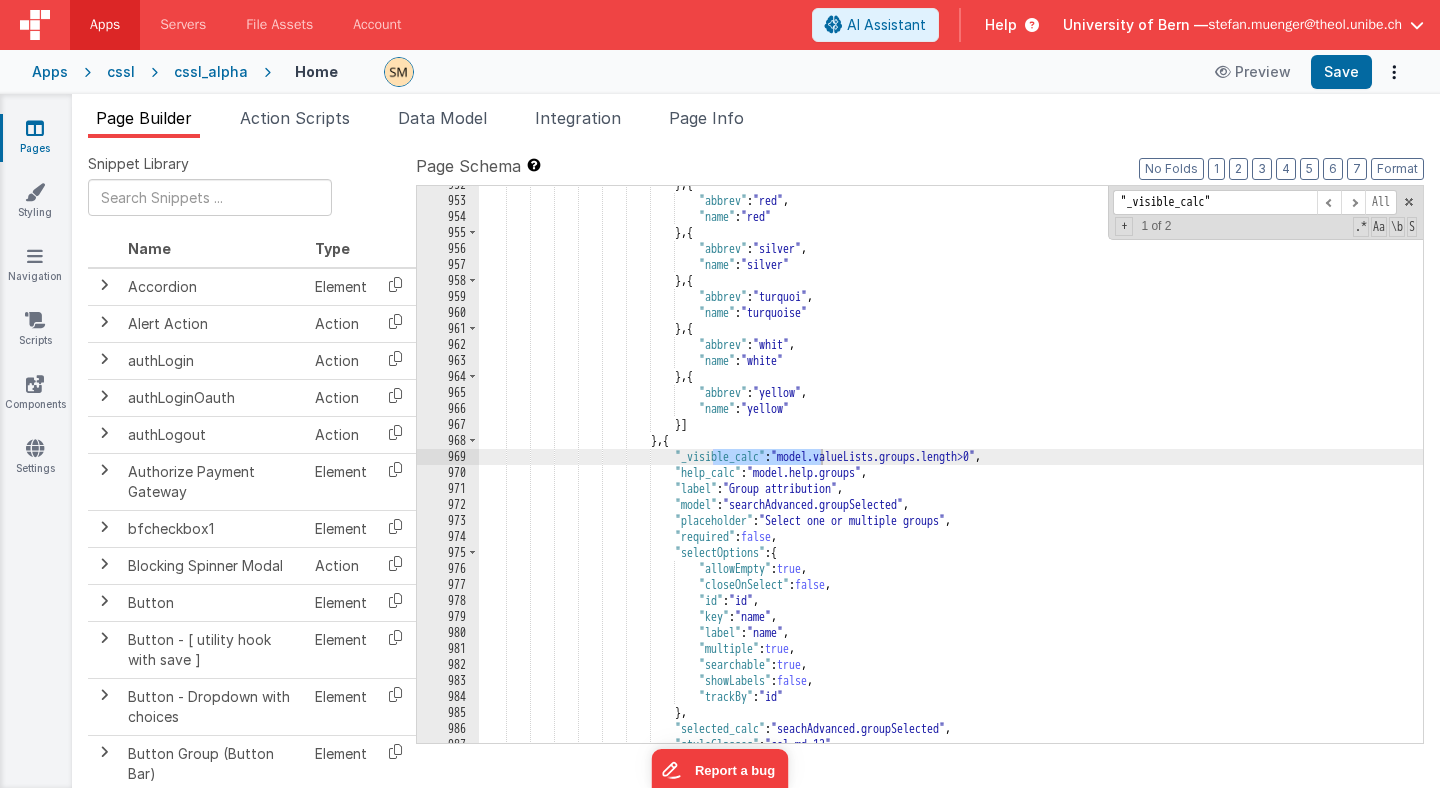 click on "} ,  {                                              "abbrev" :  "red" ,                                              "name" :  "red"                                         } ,  {                                              "abbrev" :  "silver" ,                                              "name" :  "silver"                                         } ,  {                                              "abbrev" :  "turquoi" ,                                              "name" :  "turquoise"                                         } ,  {                                              "abbrev" :  "whit" ,                                              "name" :  "white"                                         } ,  {                                              "abbrev" :  "yellow" ,                                              "name" :  "yellow"                                         }]                                    } ,  {                                         :  ," at bounding box center (951, 471) 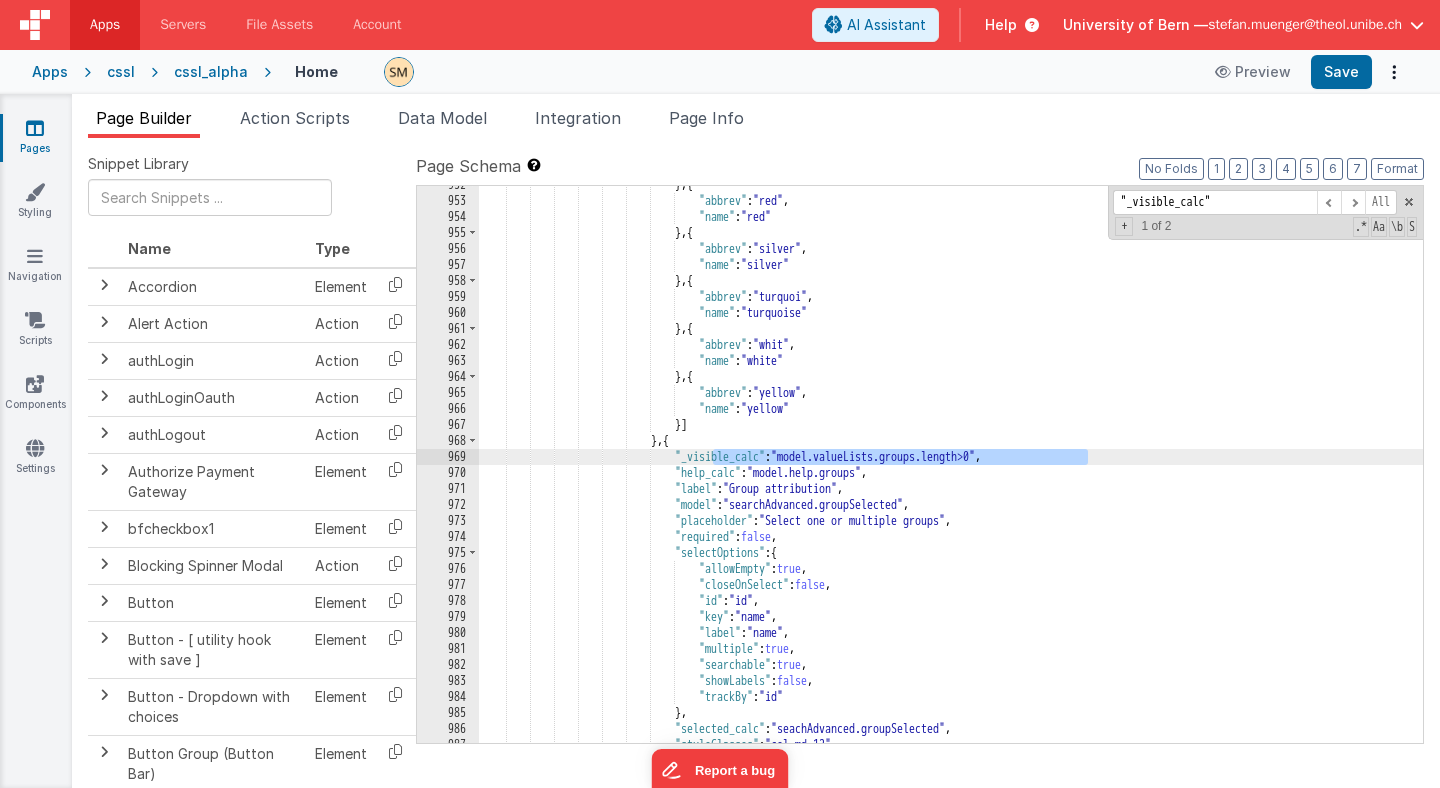 drag, startPoint x: 1100, startPoint y: 457, endPoint x: 711, endPoint y: 456, distance: 389.00128 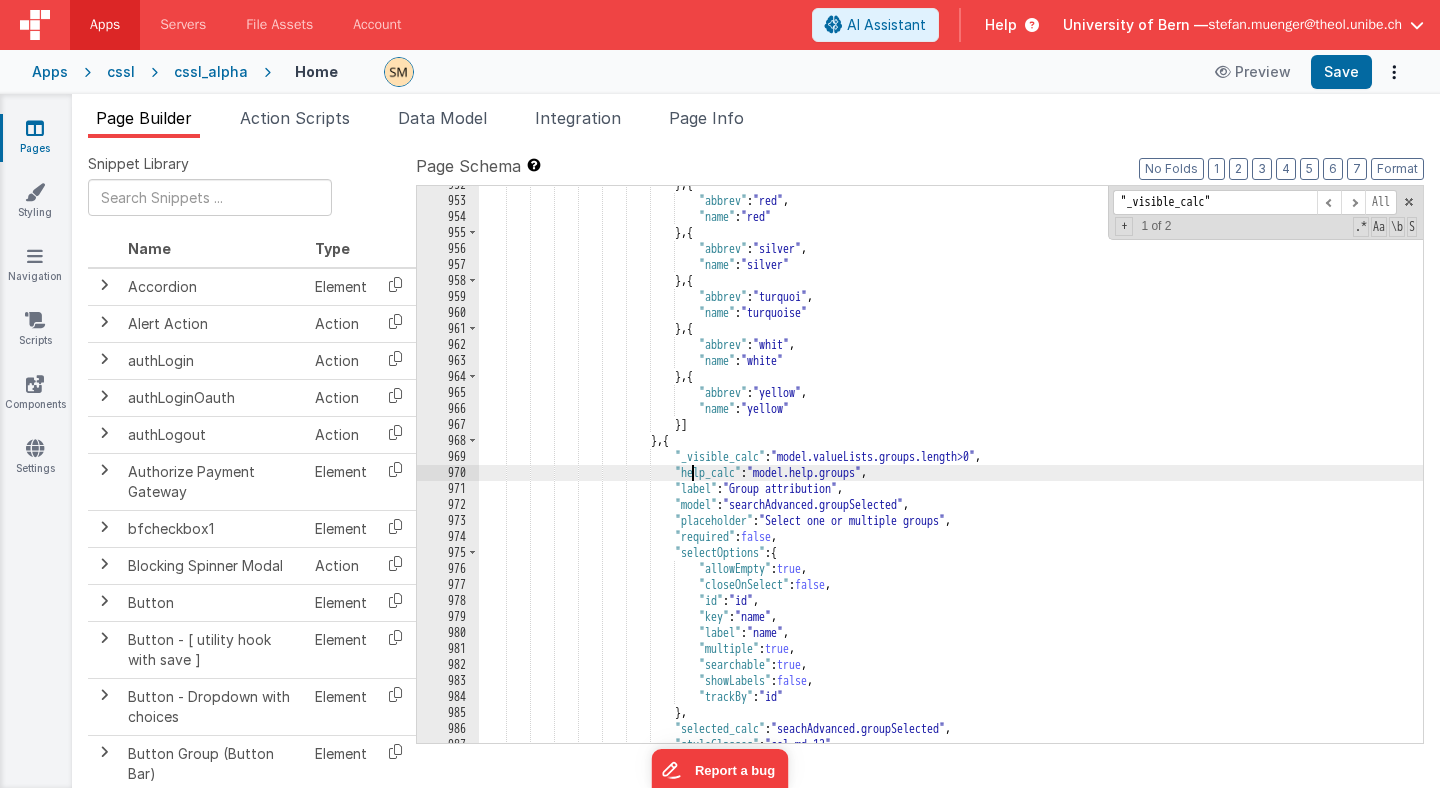 click on "} ,  {                                              "abbrev" :  "red" ,                                              "name" :  "red"                                         } ,  {                                              "abbrev" :  "silver" ,                                              "name" :  "silver"                                         } ,  {                                              "abbrev" :  "turquoi" ,                                              "name" :  "turquoise"                                         } ,  {                                              "abbrev" :  "whit" ,                                              "name" :  "white"                                         } ,  {                                              "abbrev" :  "yellow" ,                                              "name" :  "yellow"                                         }]                                    } ,  {                                         :  ," at bounding box center [951, 471] 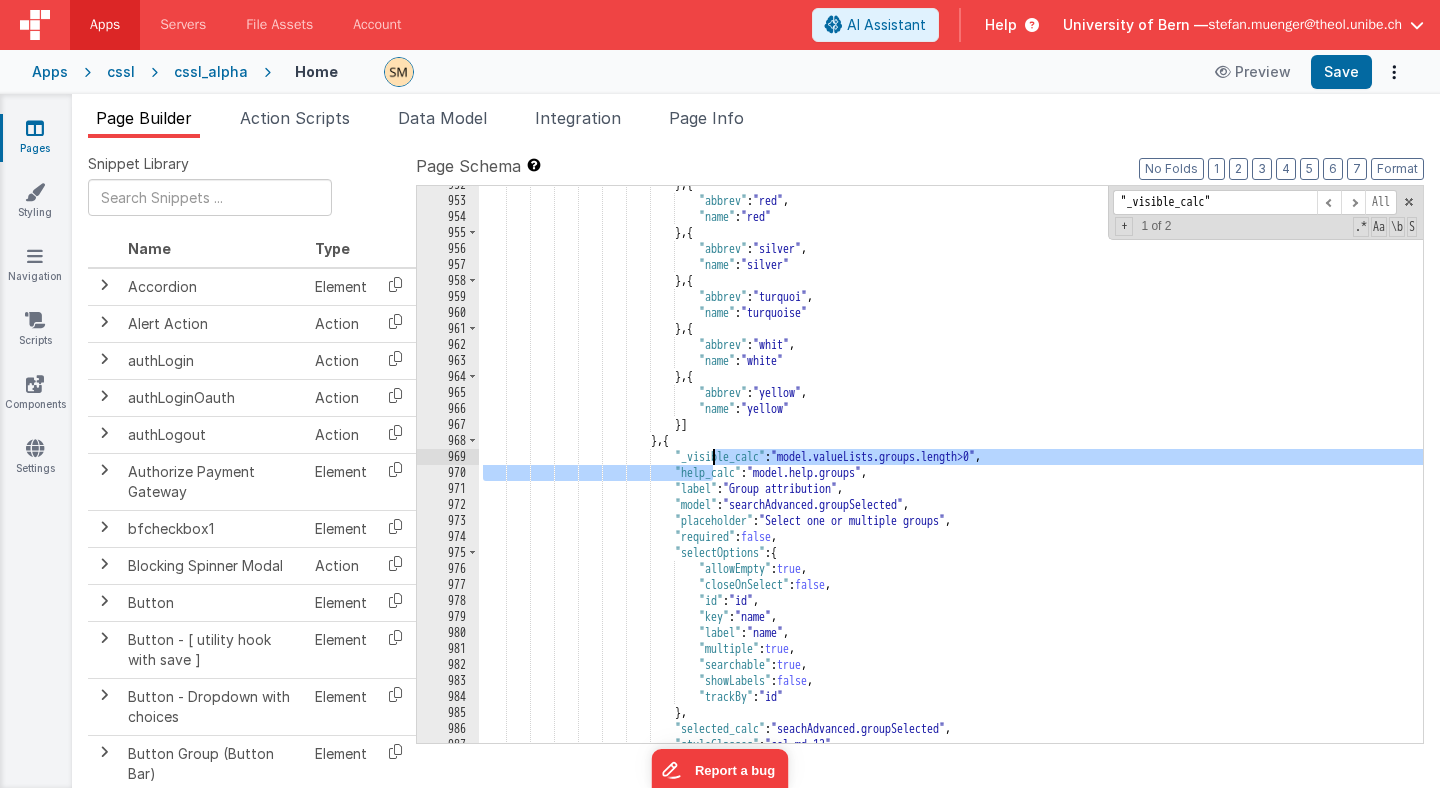 drag, startPoint x: 713, startPoint y: 468, endPoint x: 713, endPoint y: 456, distance: 12 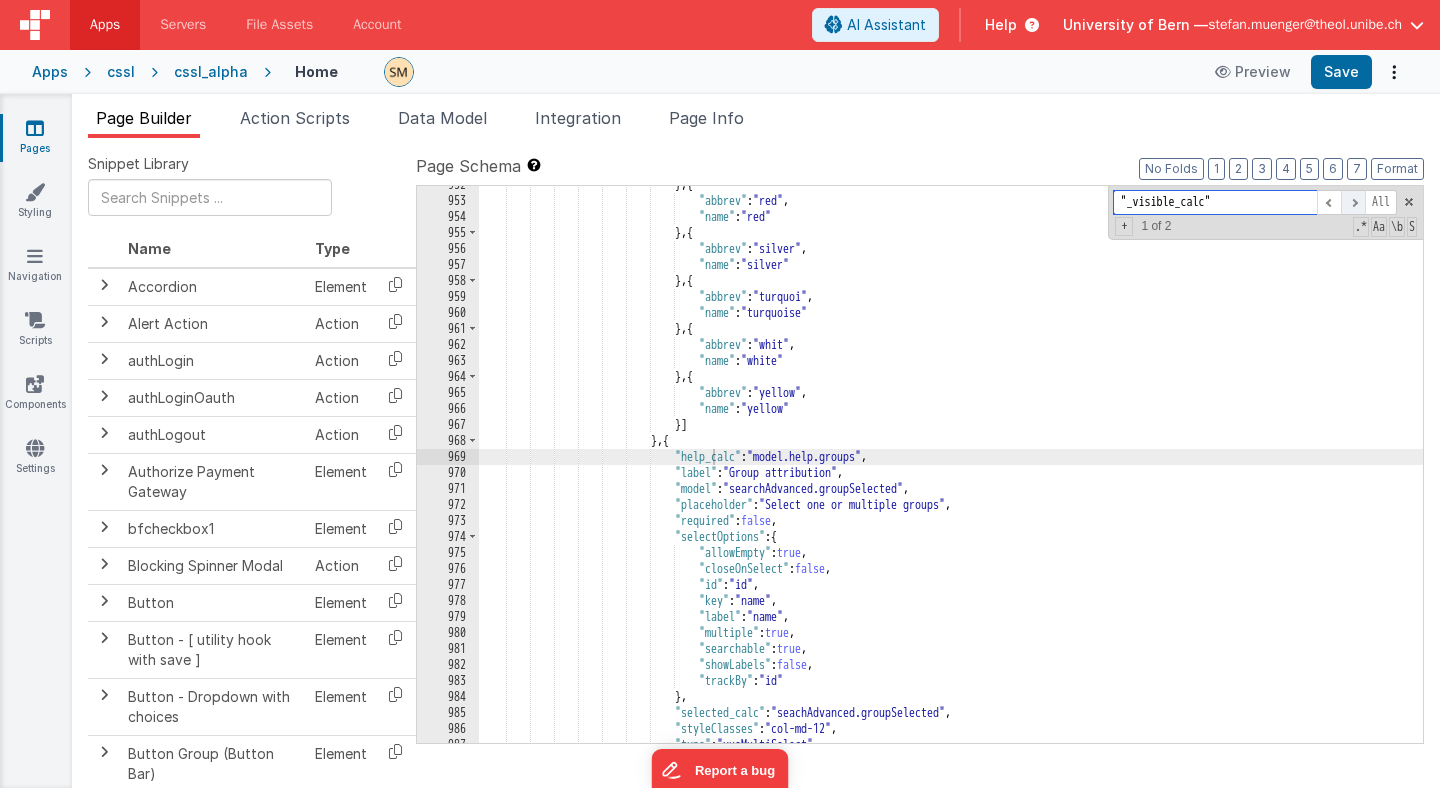 click at bounding box center (1353, 202) 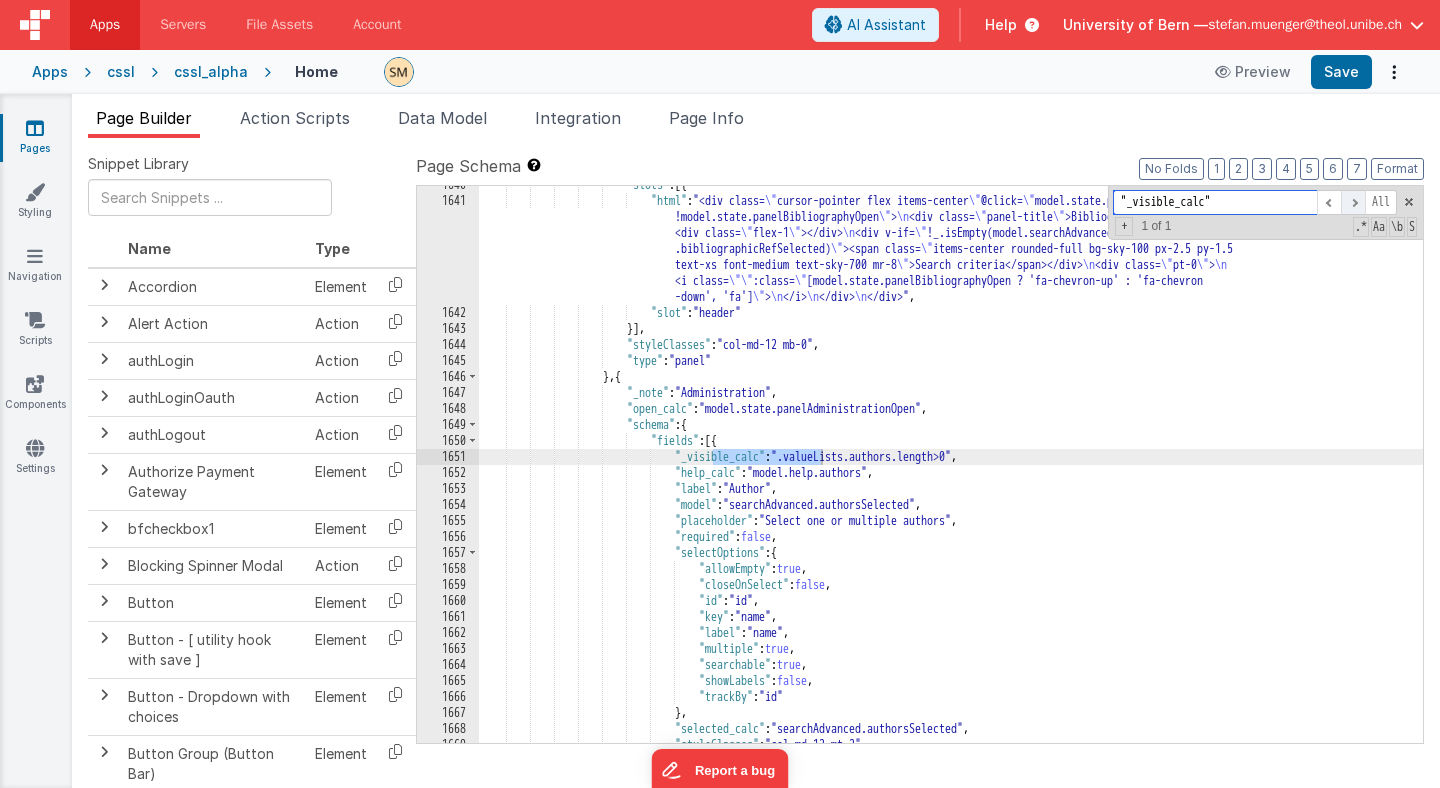 scroll, scrollTop: 25361, scrollLeft: 0, axis: vertical 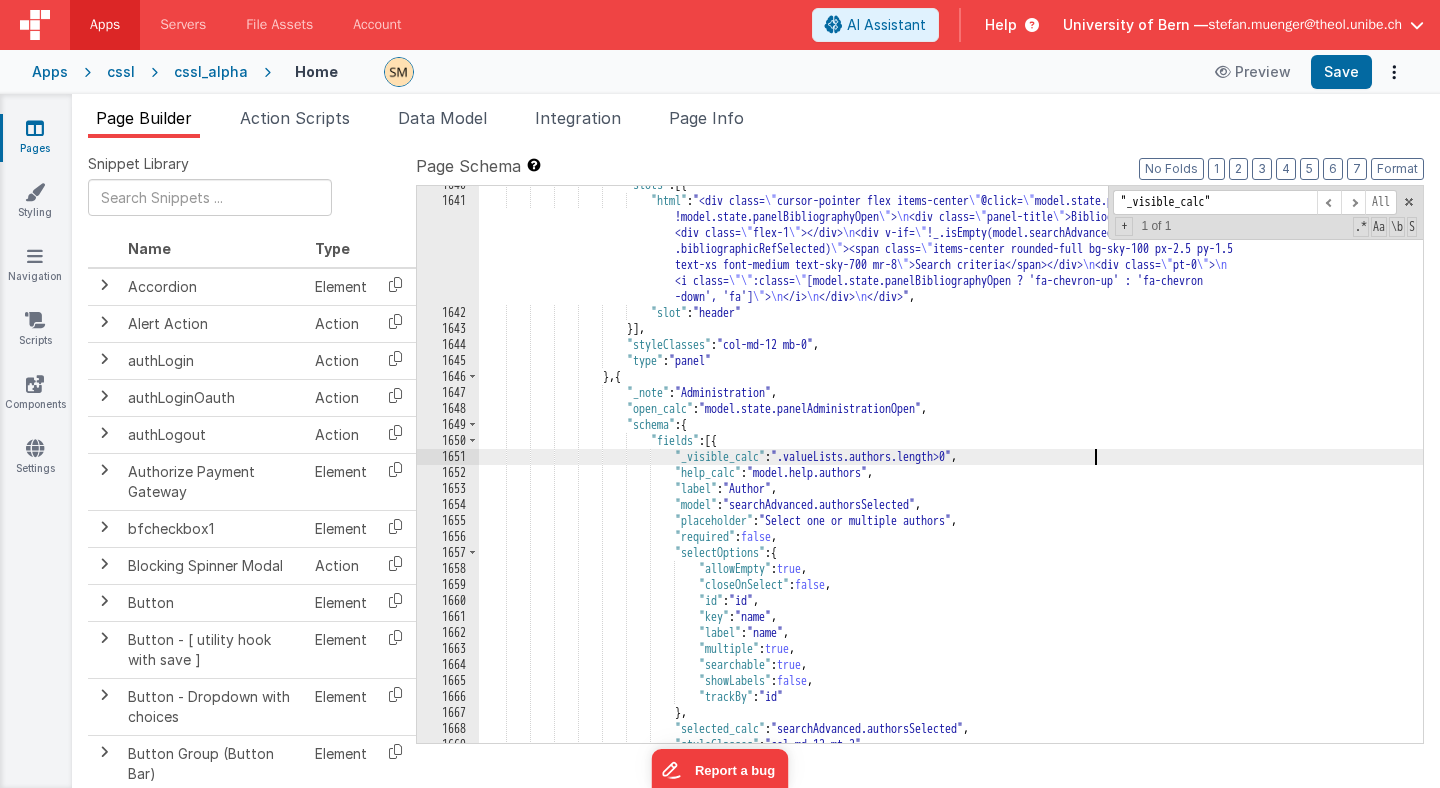 click on ""slots" :  [{                                    "html" :  "<div class= \" cursor-pointer flex items-center \"  @click= \" model.state.panelBibliographyOpen =                                   !model.state.panelBibliographyOpen \" > \n     <div class= \" panel-title \" >Bibliography</div> \n                                       <div class= \" flex-1 \" ></div> \n     <div v-if= \" !_.isEmpty(model.searchAdvanced                                  .bibliographicRefSelected) \" ><span class= \"  items-center rounded-full bg-sky-100 px-2.5 py-1.5                                   text-xs font-medium text-sky-700 mr-8 \" >Search criteria</span></div> \n     <div class= \" pt-0 \" > \n                                           <i class= \"\"  :class= \" [model.state.panelBibliographyOpen ? 'fa-chevron-up' : 'fa-chevron \" > \n ," at bounding box center (951, 471) 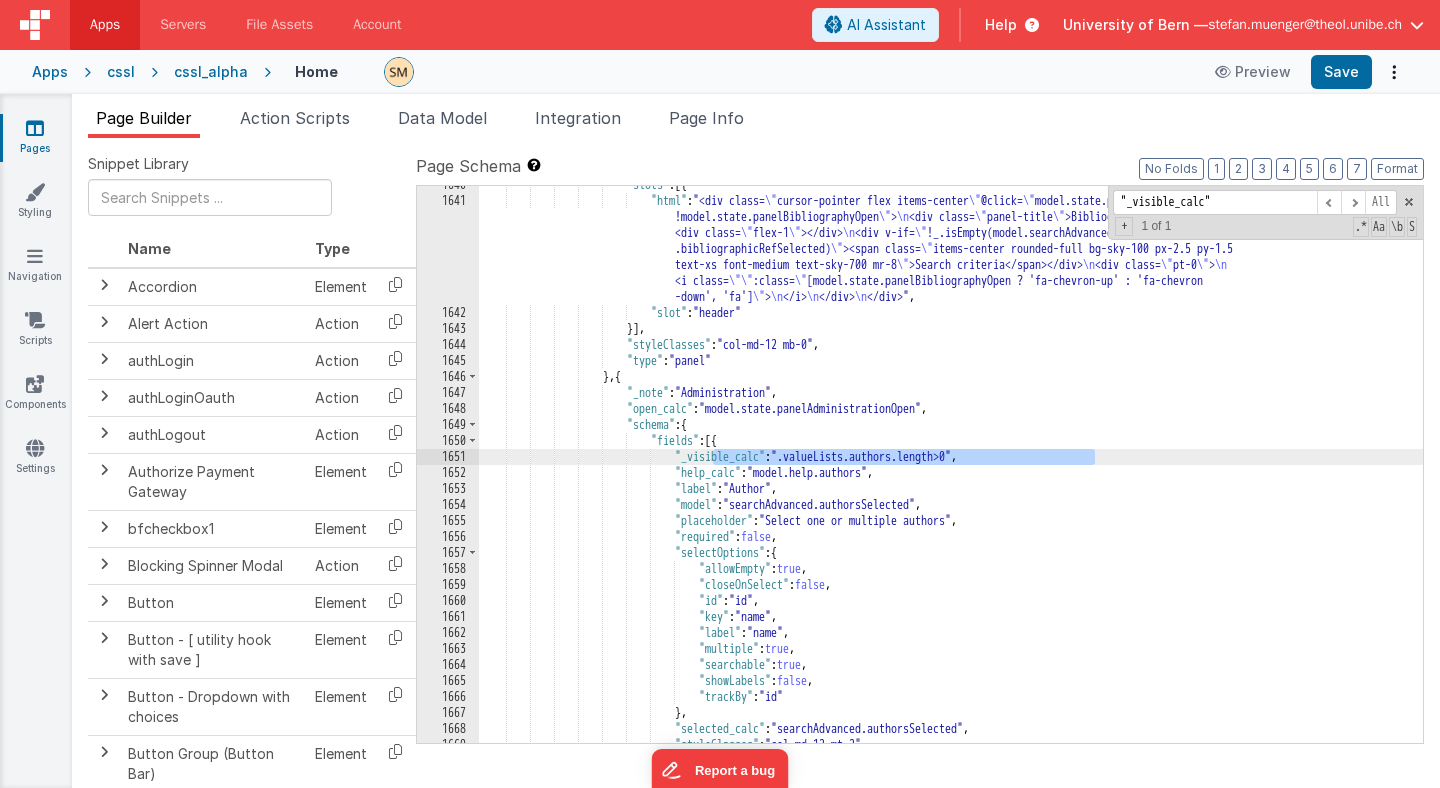 drag, startPoint x: 1097, startPoint y: 455, endPoint x: 712, endPoint y: 458, distance: 385.0117 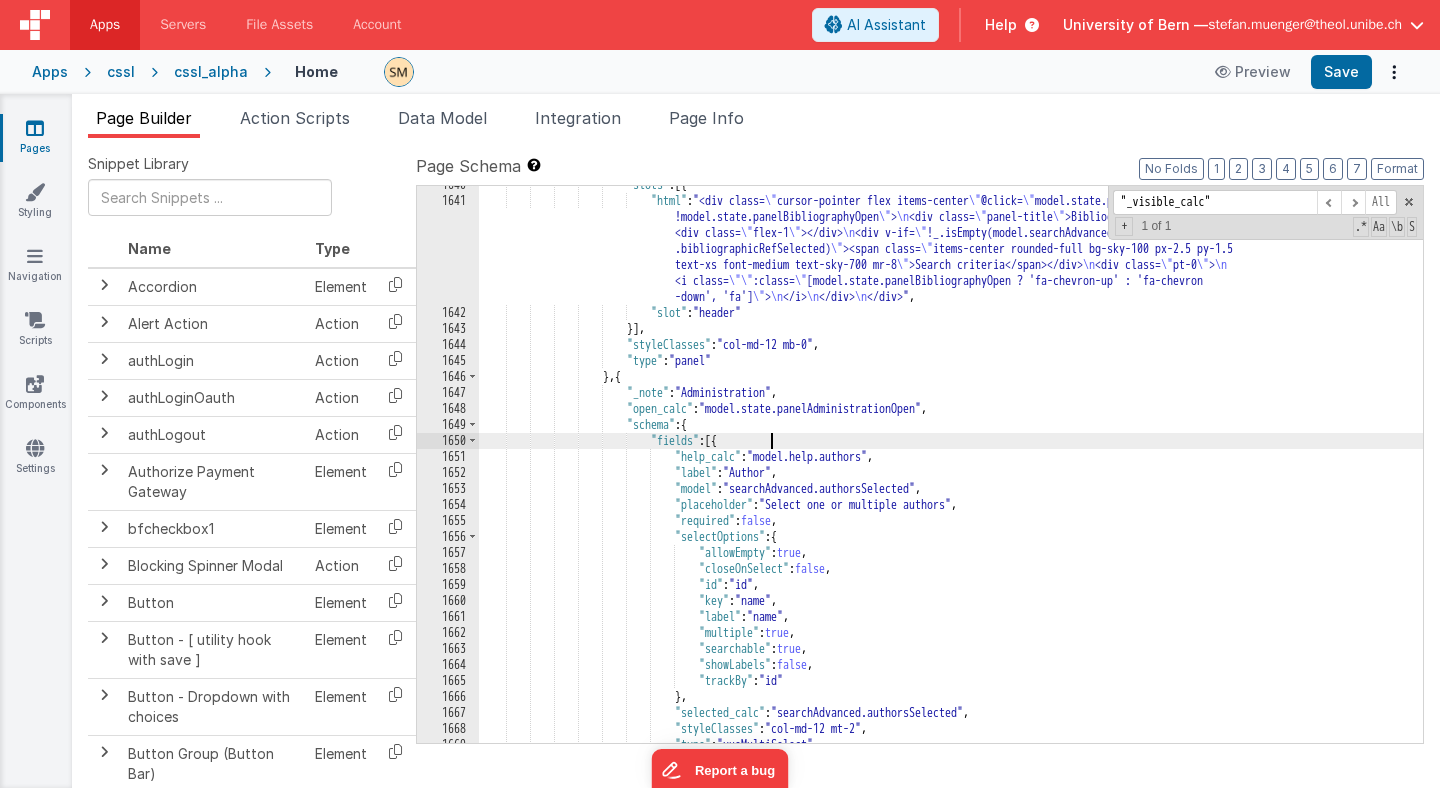 click on ""slots" :  [{                                    "html" :  "<div class= \" cursor-pointer flex items-center \"  @click= \" model.state.panelBibliographyOpen =                                   !model.state.panelBibliographyOpen \" > \n     <div class= \" panel-title \" >Bibliography</div> \n                                       <div class= \" flex-1 \" ></div> \n     <div v-if= \" !_.isEmpty(model.searchAdvanced                                  .bibliographicRefSelected) \" ><span class= \"  items-center rounded-full bg-sky-100 px-2.5 py-1.5                                   text-xs font-medium text-sky-700 mr-8 \" >Search criteria</span></div> \n     <div class= \" pt-0 \" > \n                                           <i class= \"\"  :class= \" [model.state.panelBibliographyOpen ? 'fa-chevron-up' : 'fa-chevron \" > \n ," at bounding box center (951, 471) 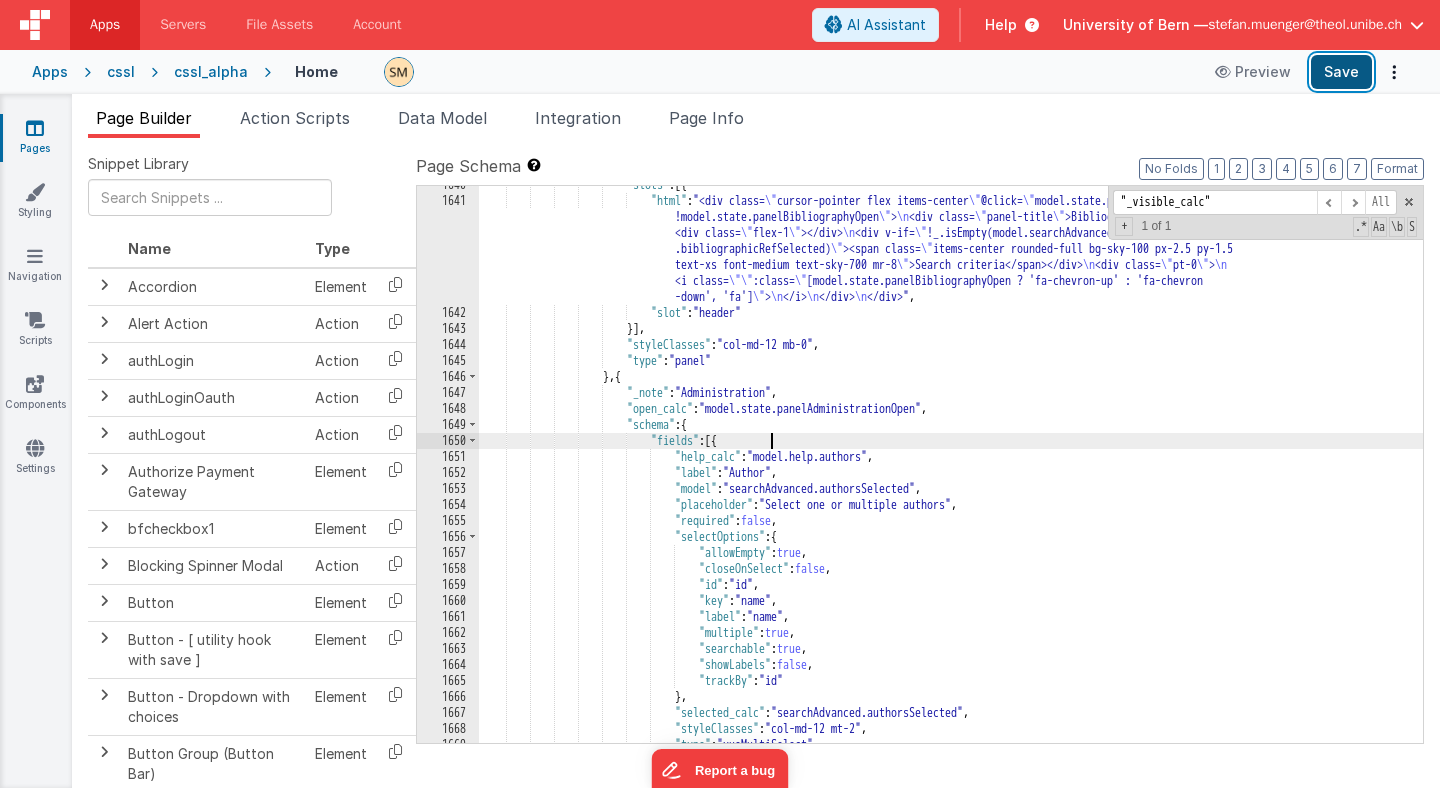 click on "Save" at bounding box center [1341, 72] 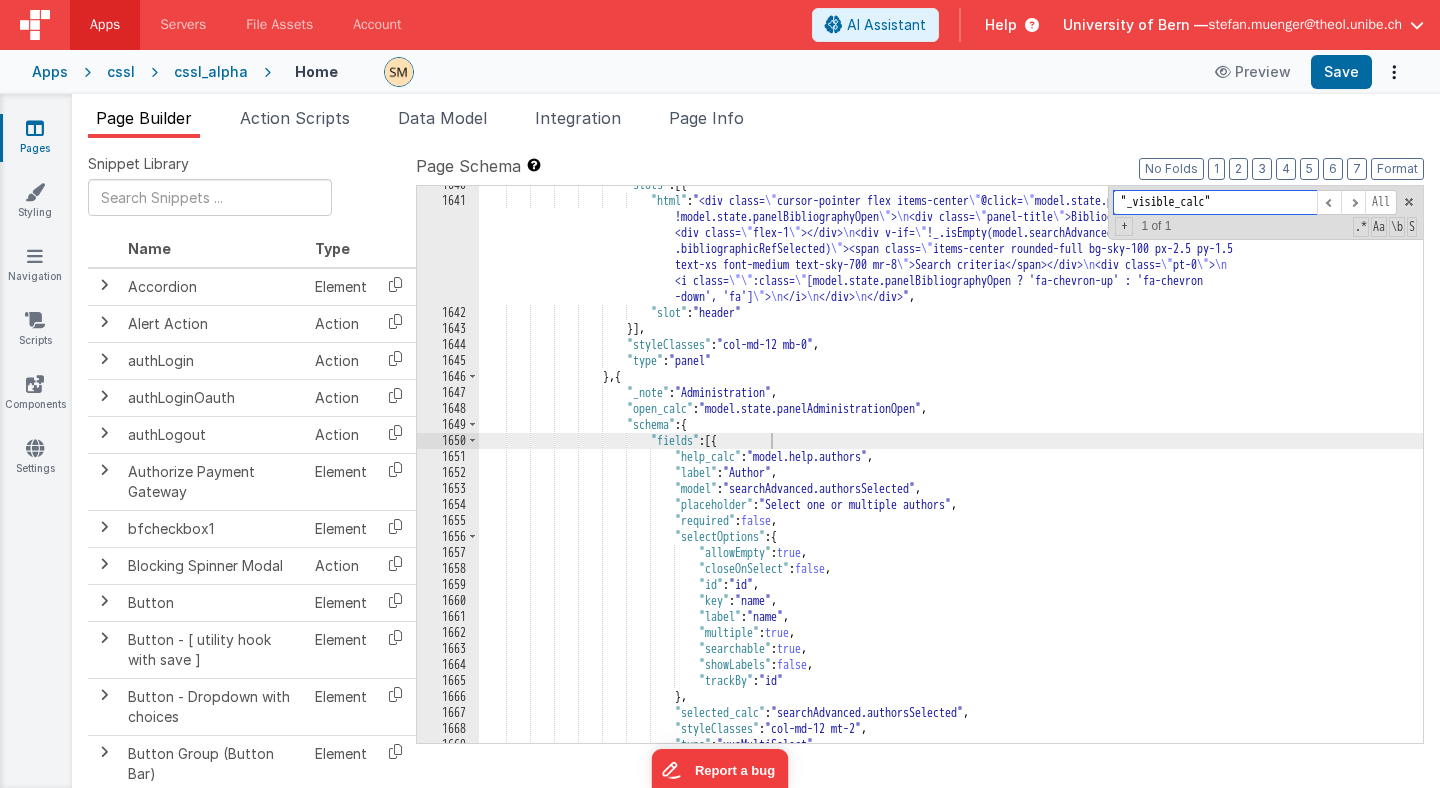 drag, startPoint x: 1218, startPoint y: 204, endPoint x: 1120, endPoint y: 206, distance: 98.02041 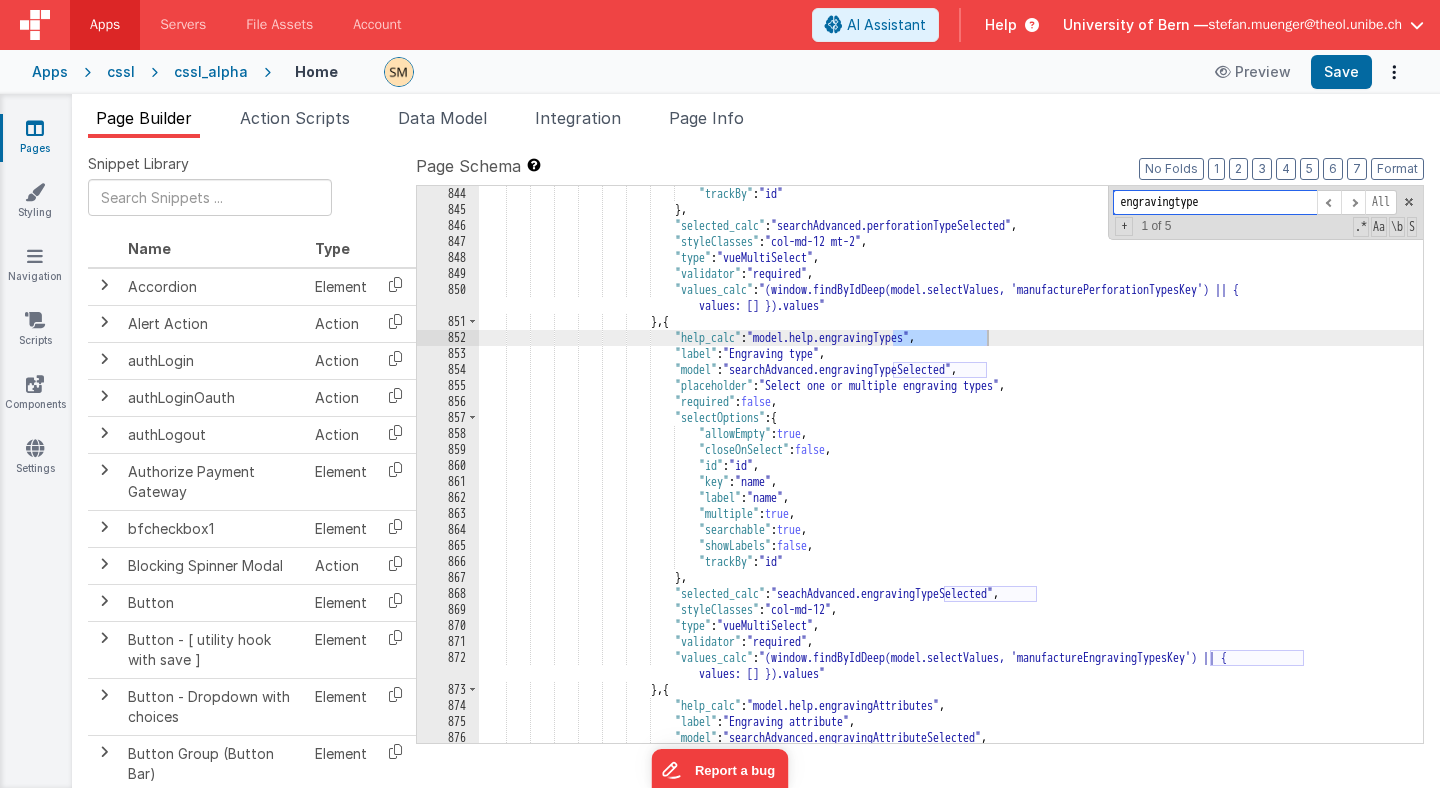 scroll, scrollTop: 13274, scrollLeft: 0, axis: vertical 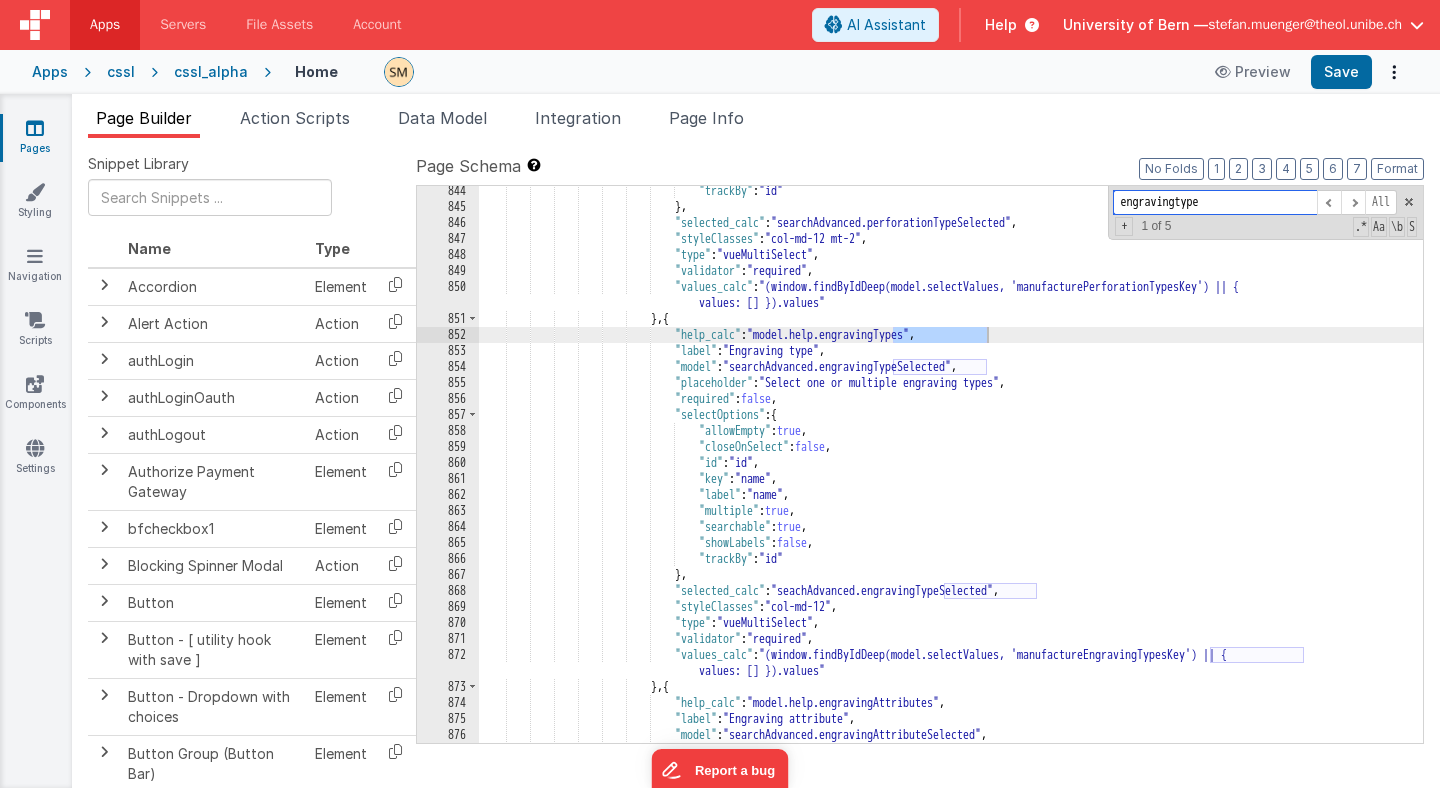 type on "engravingtype" 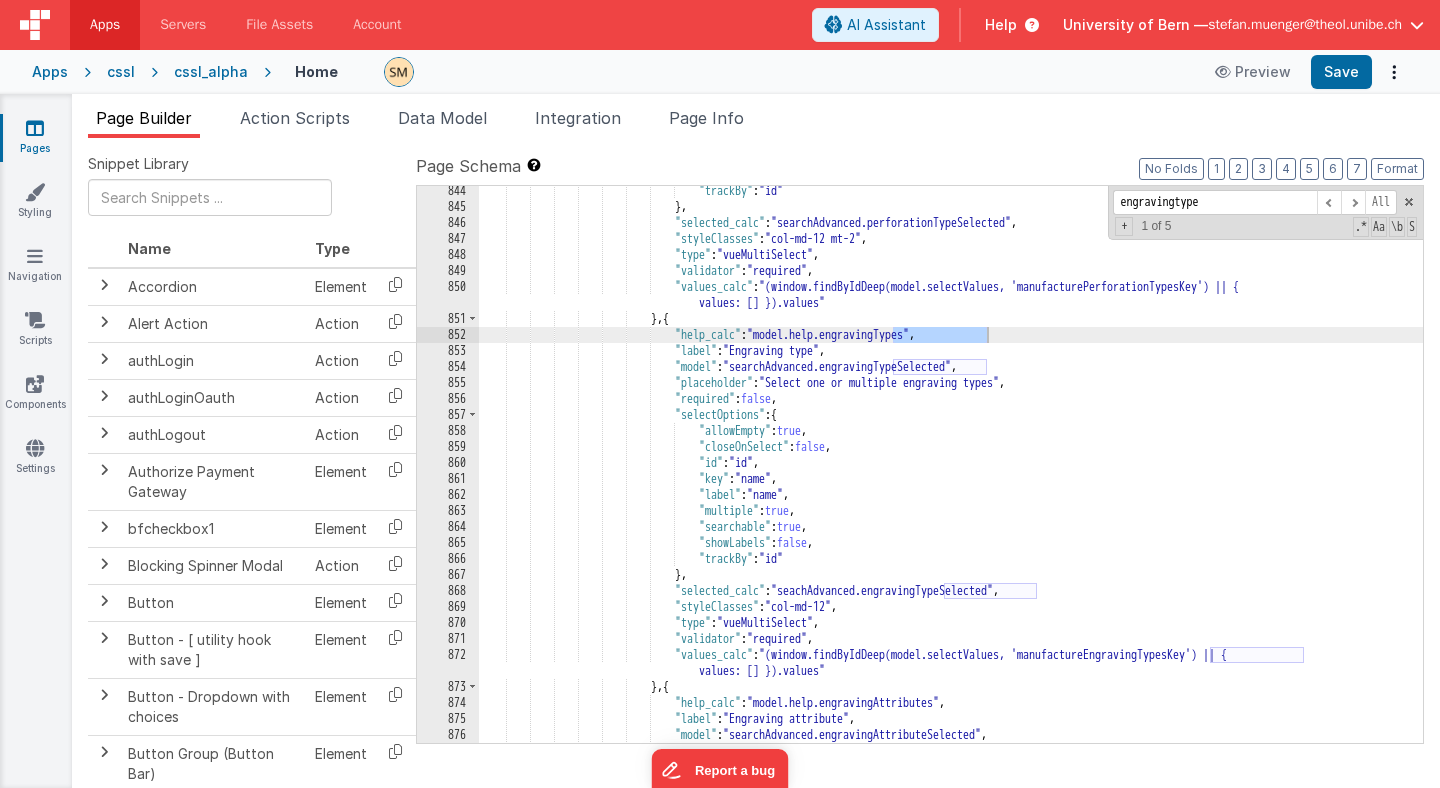 click on ""} ,                                         "selected_calc" :  "searchAdvanced.perforationTypeSelected" ,                                         "styleClasses" :  "col-md-12 mt-2" ,                                         "type" :  "vueMultiSelect" ,                                         "validator" :  "required" ,                                         "values_calc" :  "(window.findByIdDeep(model.selectValues, 'manufacturePerforationTypesKey') || {                                       values: [] }).values"                                    } ,  {                                         "help_calc" :  "model.help.engravingTypes" ,                                         "label" :  "Engraving type" ,                                         "model" :  "searchAdvanced.engravingTypeSelected" ,                                         "placeholder" :  ," at bounding box center (951, 477) 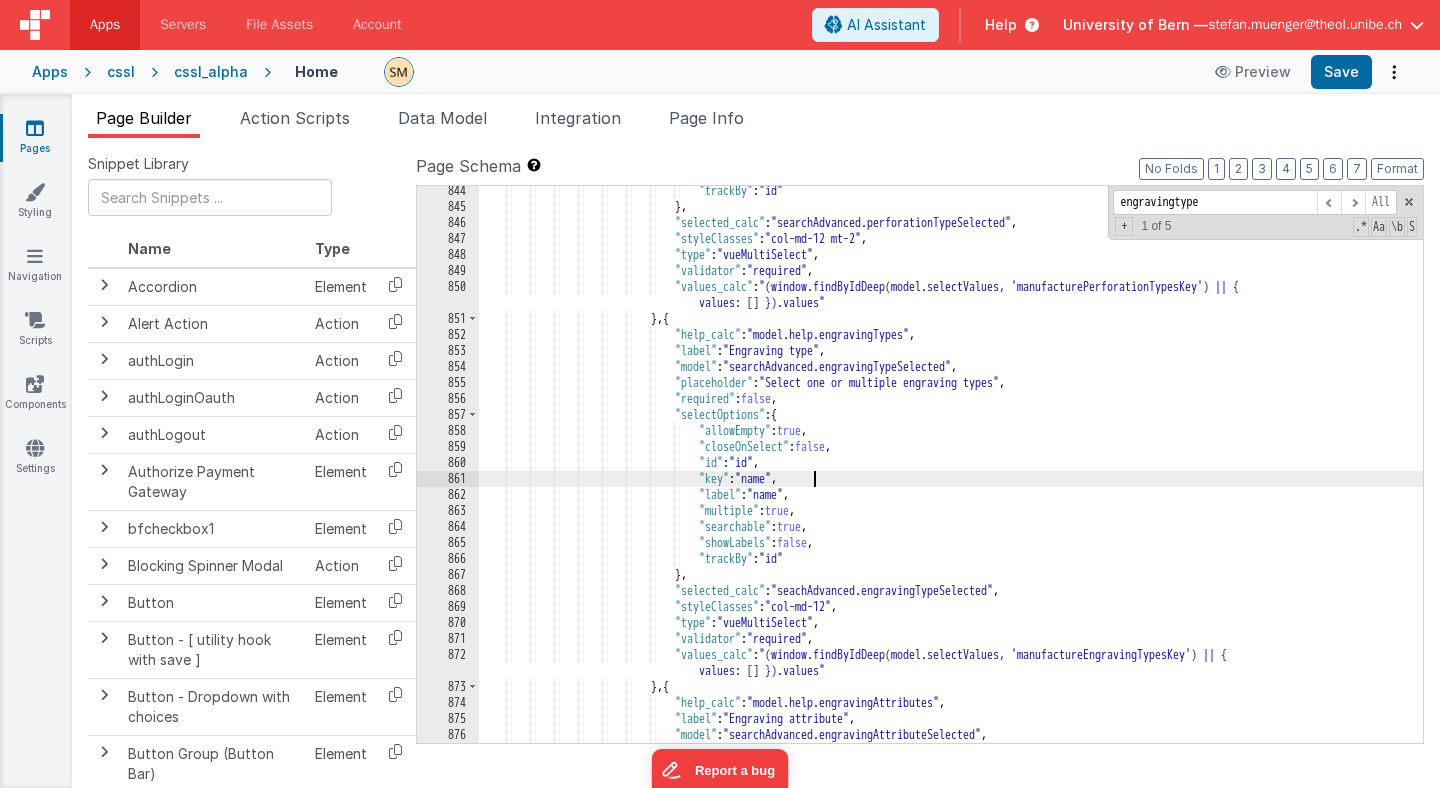 click on ""} ,                                         "selected_calc" :  "searchAdvanced.perforationTypeSelected" ,                                         "styleClasses" :  "col-md-12 mt-2" ,                                         "type" :  "vueMultiSelect" ,                                         "validator" :  "required" ,                                         "values_calc" :  "(window.findByIdDeep(model.selectValues, 'manufacturePerforationTypesKey') || {                                       values: [] }).values"                                    } ,  {                                         "help_calc" :  "model.help.engravingTypes" ,                                         "label" :  "Engraving type" ,                                         "model" :  "searchAdvanced.engravingTypeSelected" ,                                         "placeholder" :  ," at bounding box center [951, 477] 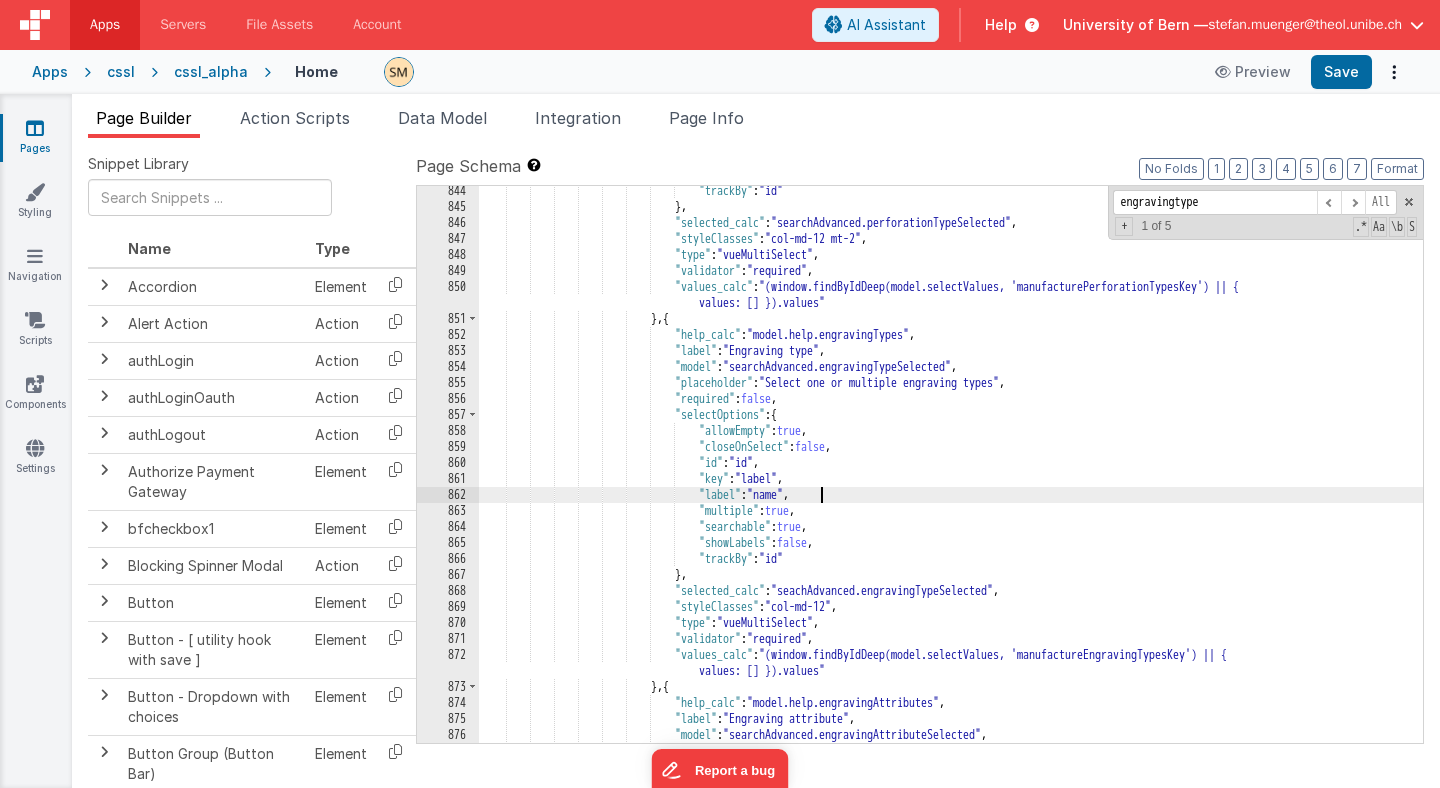 click on ""} ,                                         "selected_calc" :  "searchAdvanced.perforationTypeSelected" ,                                         "styleClasses" :  "col-md-12 mt-2" ,                                         "type" :  "vueMultiSelect" ,                                         "validator" :  "required" ,                                         "values_calc" :  "(window.findByIdDeep(model.selectValues, 'manufacturePerforationTypesKey') || {                                       values: [] }).values"                                    } ,  {                                         "help_calc" :  "model.help.engravingTypes" ,                                         "label" :  "Engraving type" ,                                         "model" :  "searchAdvanced.engravingTypeSelected" ,                                         "placeholder" :  ," at bounding box center (951, 477) 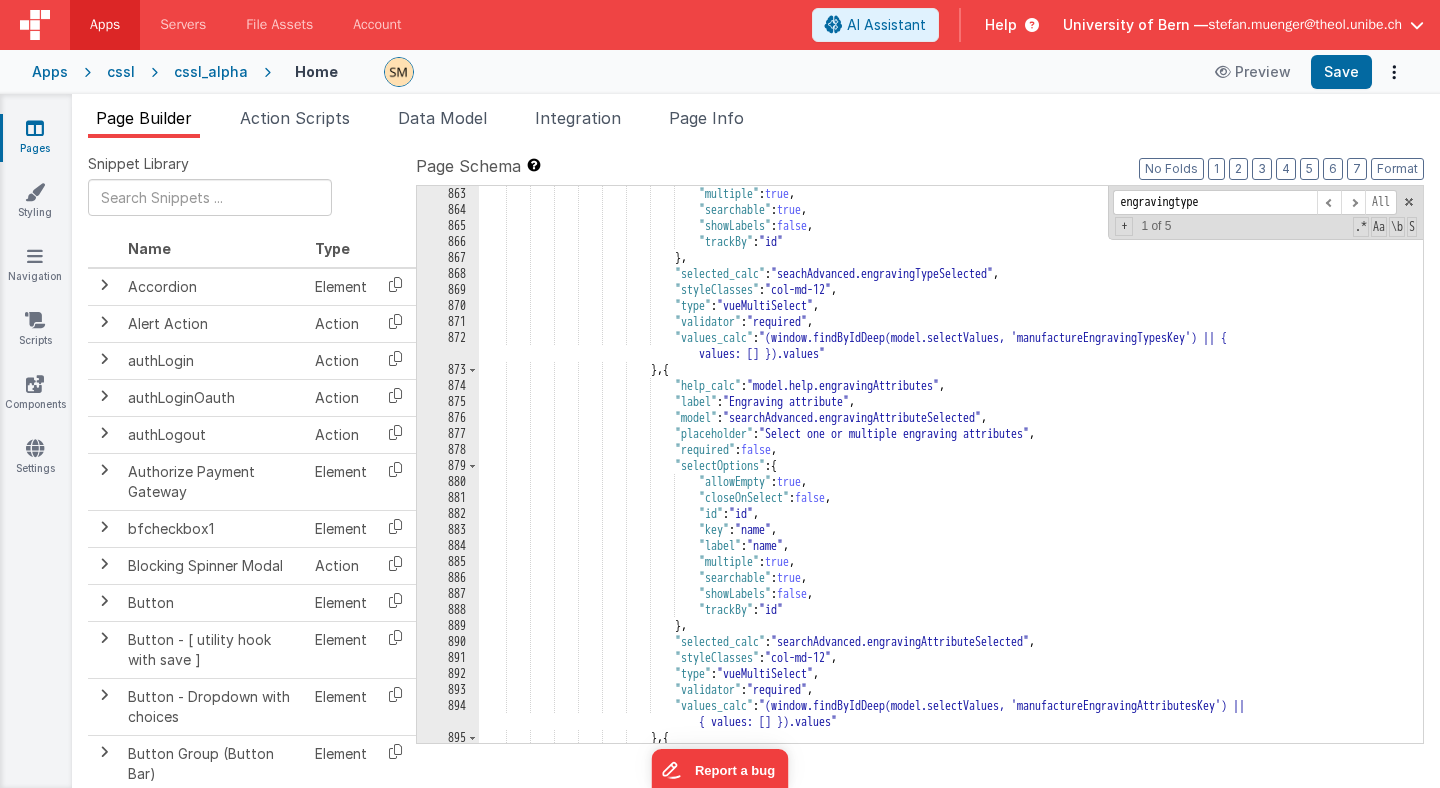 scroll, scrollTop: 13519, scrollLeft: 0, axis: vertical 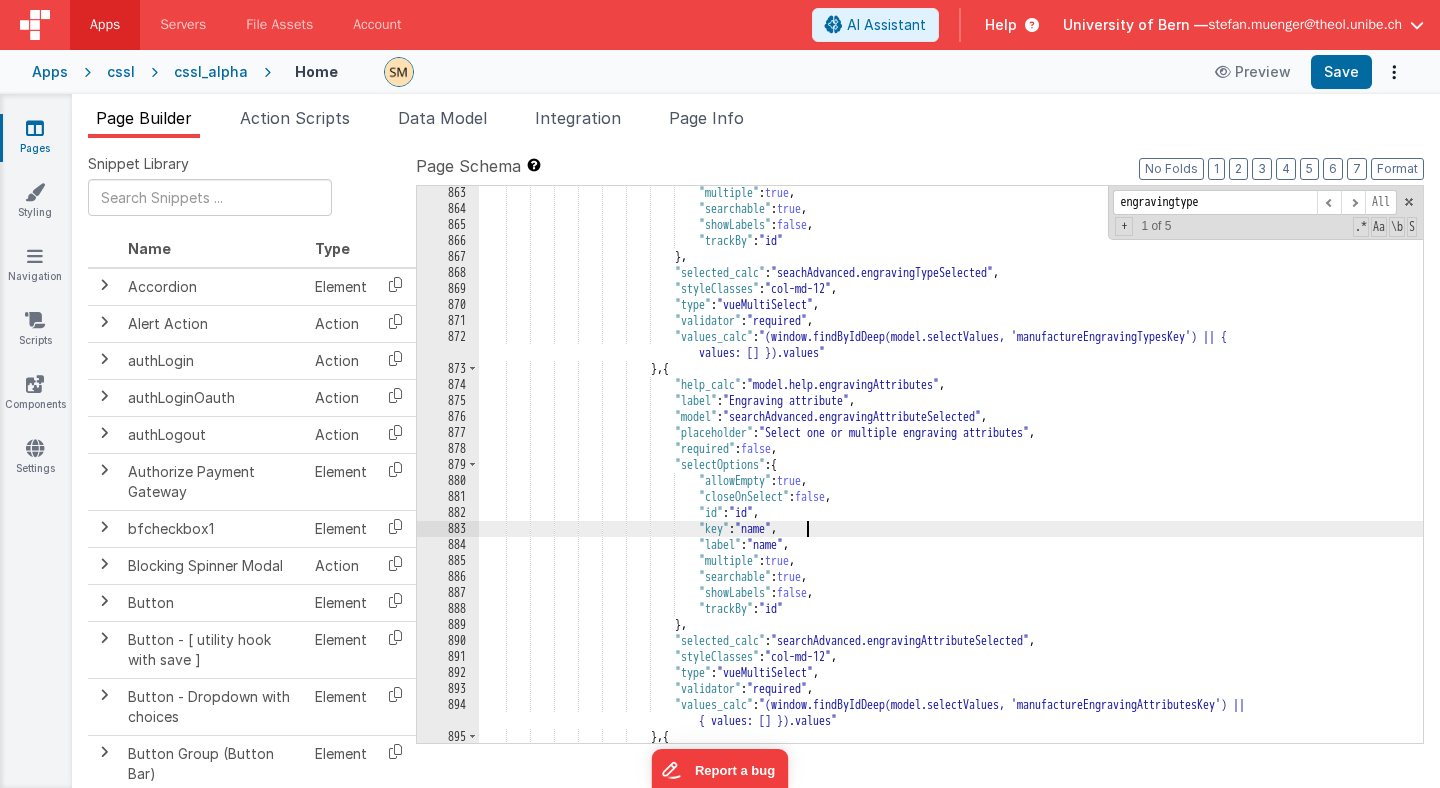 click on ""multiple" :  true ,                                              "searchable" :  true ,                                              "showLabels" :  false ,                                              "trackBy" :  "id"                                         } ,                                         "selected_calc" :  "seachAdvanced.engravingTypeSelected" ,                                         "styleClasses" :  "col-md-12" ,                                         "type" :  "vueMultiSelect" ,                                         "validator" :  "required" ,                                         "values_calc" :  "(window.findByIdDeep(model.selectValues, 'manufactureEngravingTypesKey') || {                                       values: [] }).values"                                    } ,  {                                              "help_calc" :  "model.help.engravingAttributes" ," at bounding box center [951, 479] 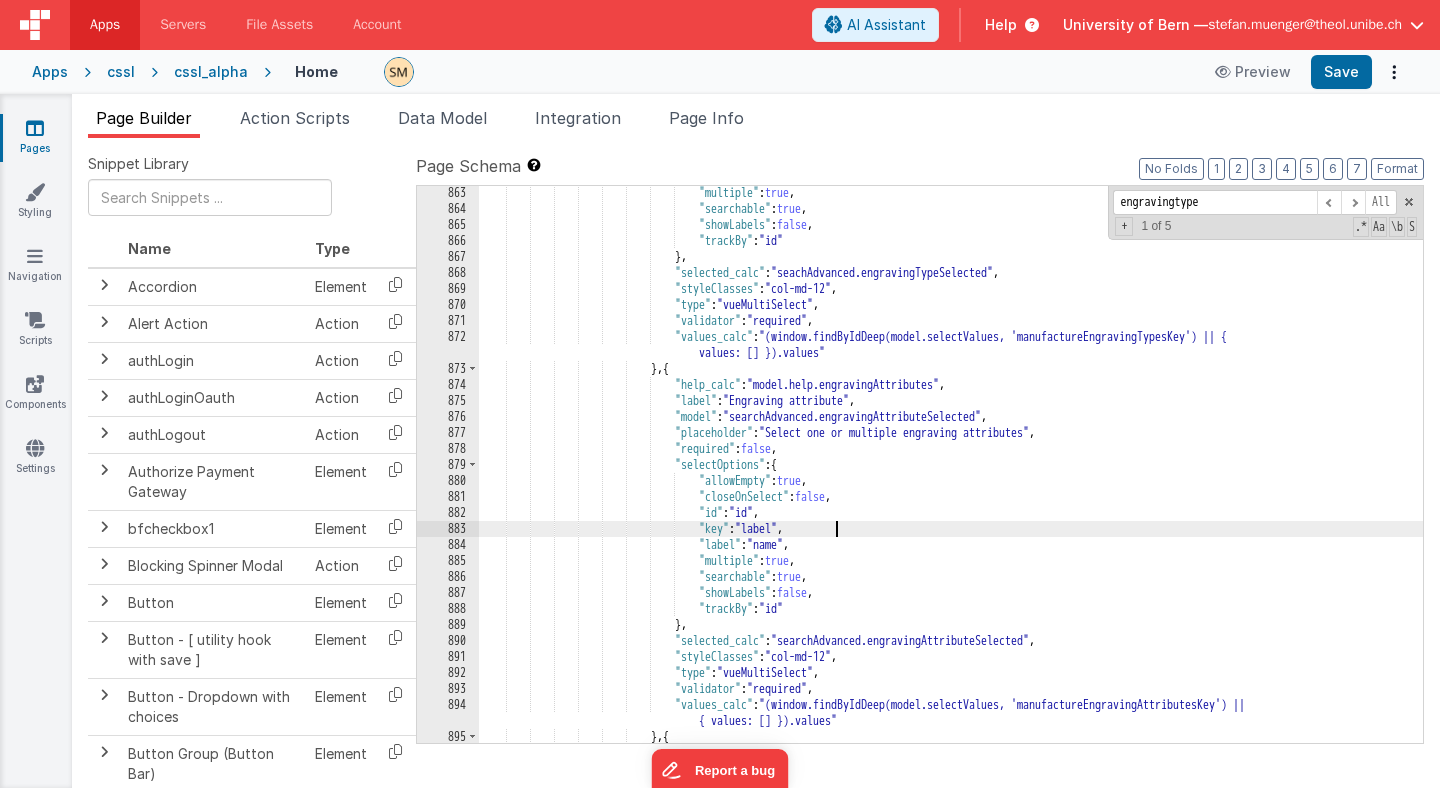click on ""multiple" :  true ,                                              "searchable" :  true ,                                              "showLabels" :  false ,                                              "trackBy" :  "id"                                         } ,                                         "selected_calc" :  "seachAdvanced.engravingTypeSelected" ,                                         "styleClasses" :  "col-md-12" ,                                         "type" :  "vueMultiSelect" ,                                         "validator" :  "required" ,                                         "values_calc" :  "(window.findByIdDeep(model.selectValues, 'manufactureEngravingTypesKey') || {                                       values: [] }).values"                                    } ,  {                                              "help_calc" :  "model.help.engravingAttributes" ," at bounding box center (951, 479) 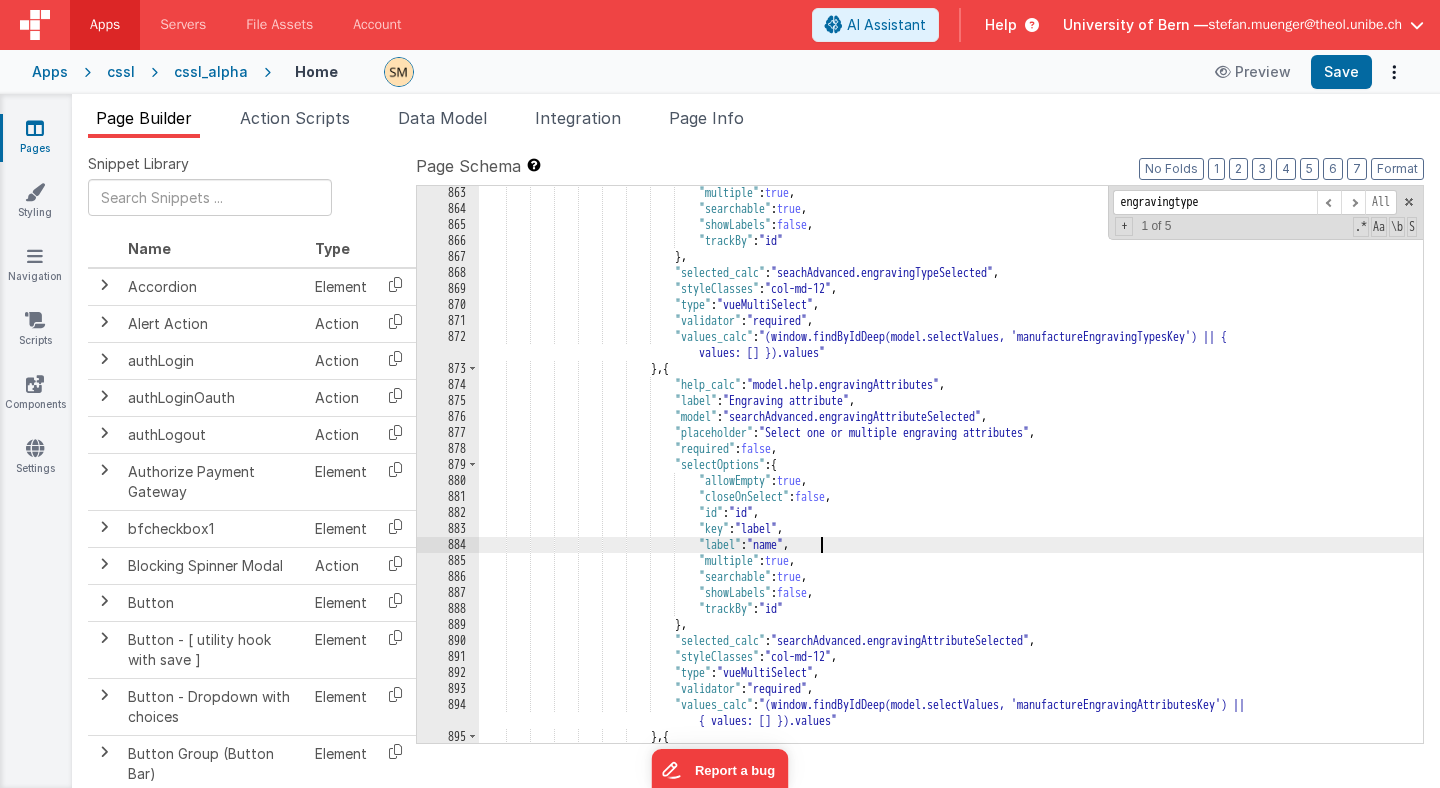 click on ""multiple" :  true ,                                              "searchable" :  true ,                                              "showLabels" :  false ,                                              "trackBy" :  "id"                                         } ,                                         "selected_calc" :  "seachAdvanced.engravingTypeSelected" ,                                         "styleClasses" :  "col-md-12" ,                                         "type" :  "vueMultiSelect" ,                                         "validator" :  "required" ,                                         "values_calc" :  "(window.findByIdDeep(model.selectValues, 'manufactureEngravingTypesKey') || {                                       values: [] }).values"                                    } ,  {                                              "help_calc" :  "model.help.engravingAttributes" ," at bounding box center [951, 479] 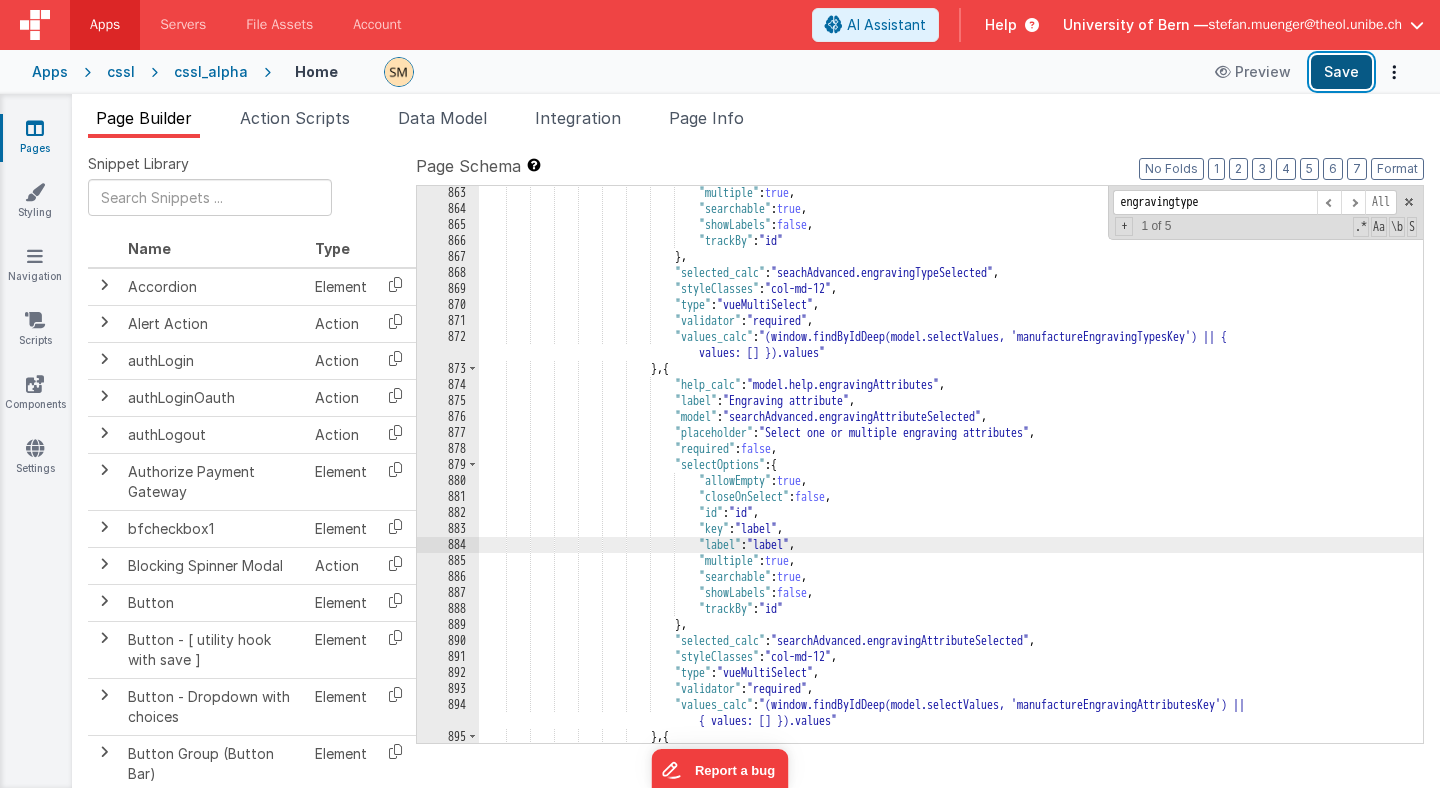 click on "Save" at bounding box center (1341, 72) 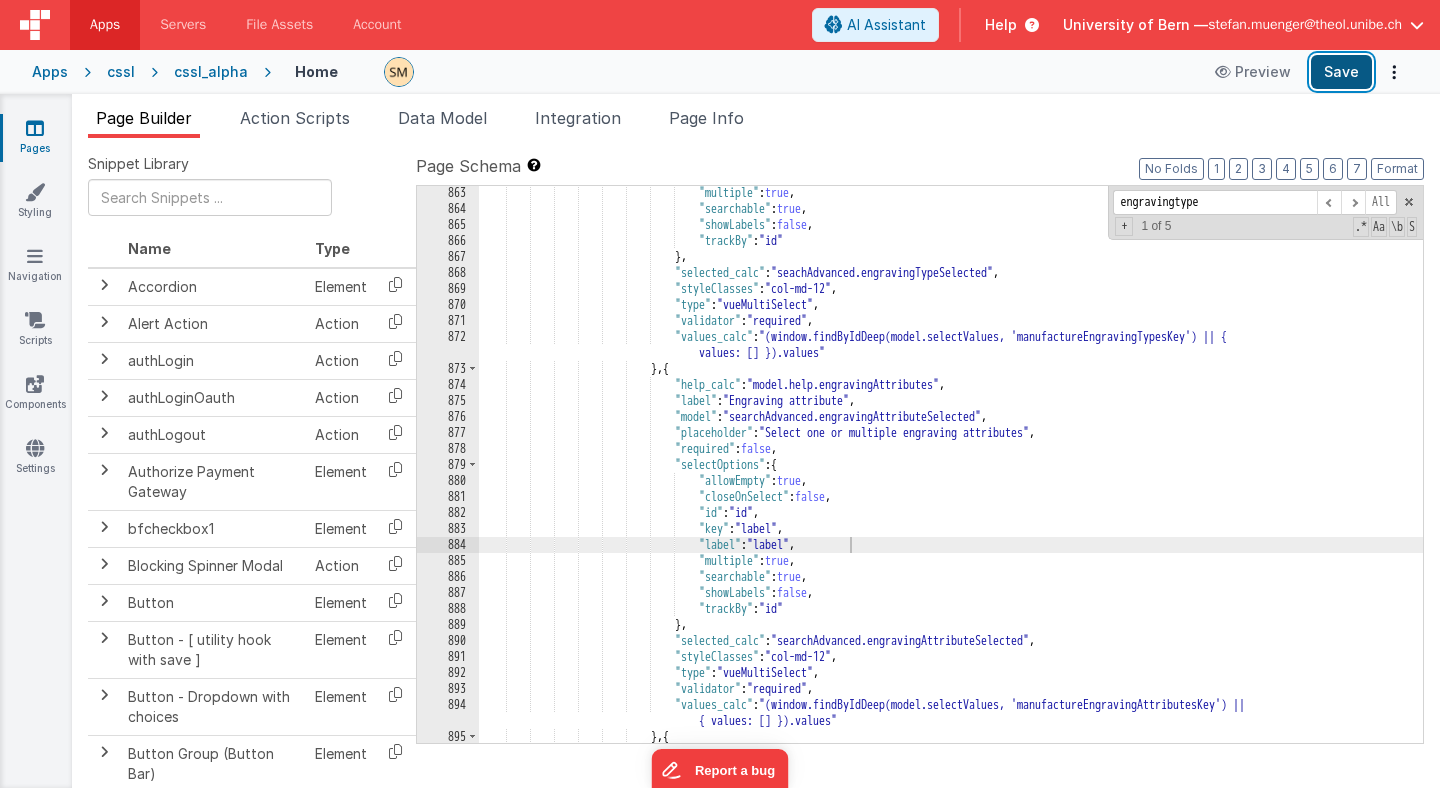 click on "Save" at bounding box center (1341, 72) 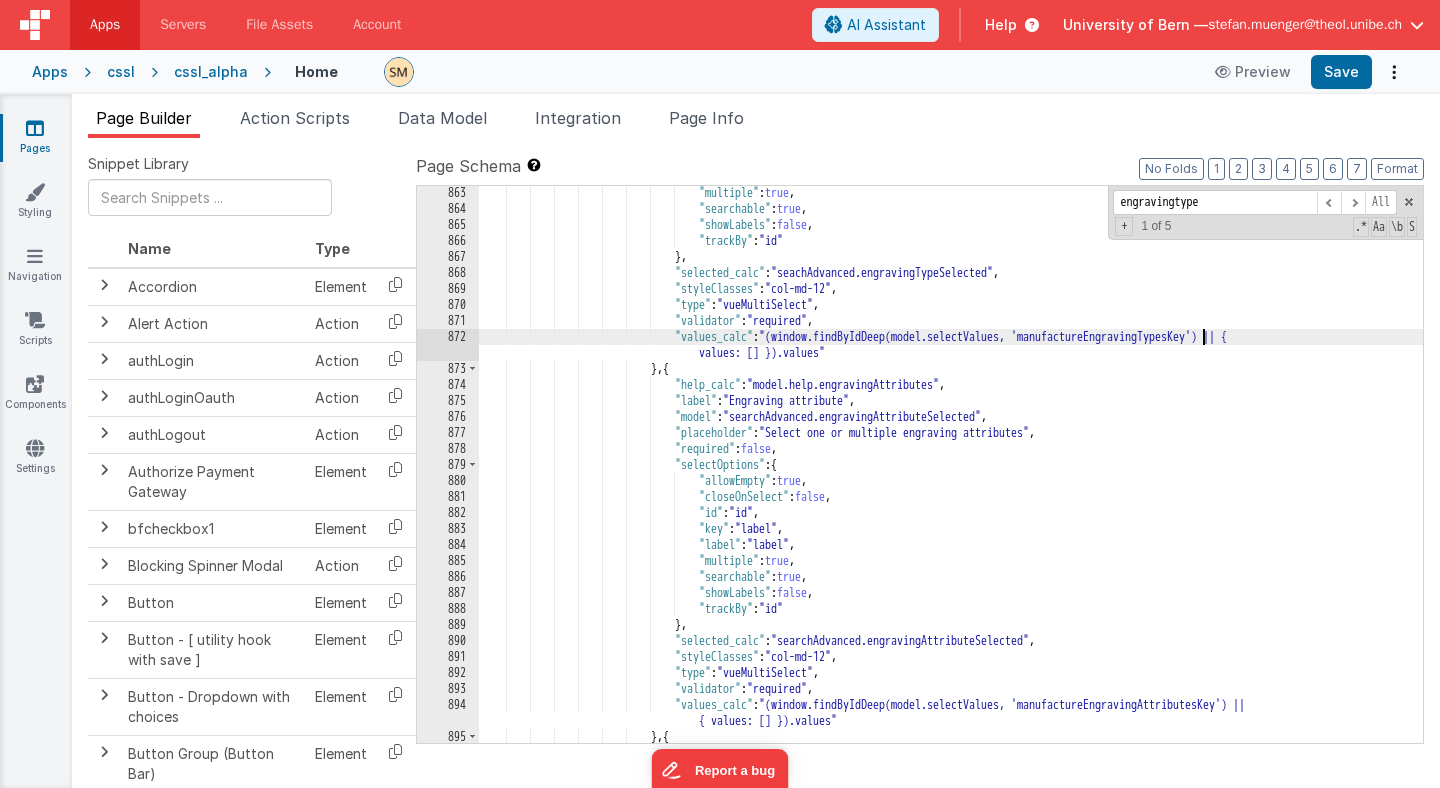 click on ""multiple" :  true ,                                              "searchable" :  true ,                                              "showLabels" :  false ,                                              "trackBy" :  "id"                                         } ,                                         "selected_calc" :  "seachAdvanced.engravingTypeSelected" ,                                         "styleClasses" :  "col-md-12" ,                                         "type" :  "vueMultiSelect" ,                                         "validator" :  "required" ,                                         "values_calc" :  "(window.findByIdDeep(model.selectValues, 'manufactureEngravingTypesKey') || {                                       values: [] }).values"                                    } ,  {                                              "help_calc" :  "model.help.engravingAttributes" ," at bounding box center [951, 479] 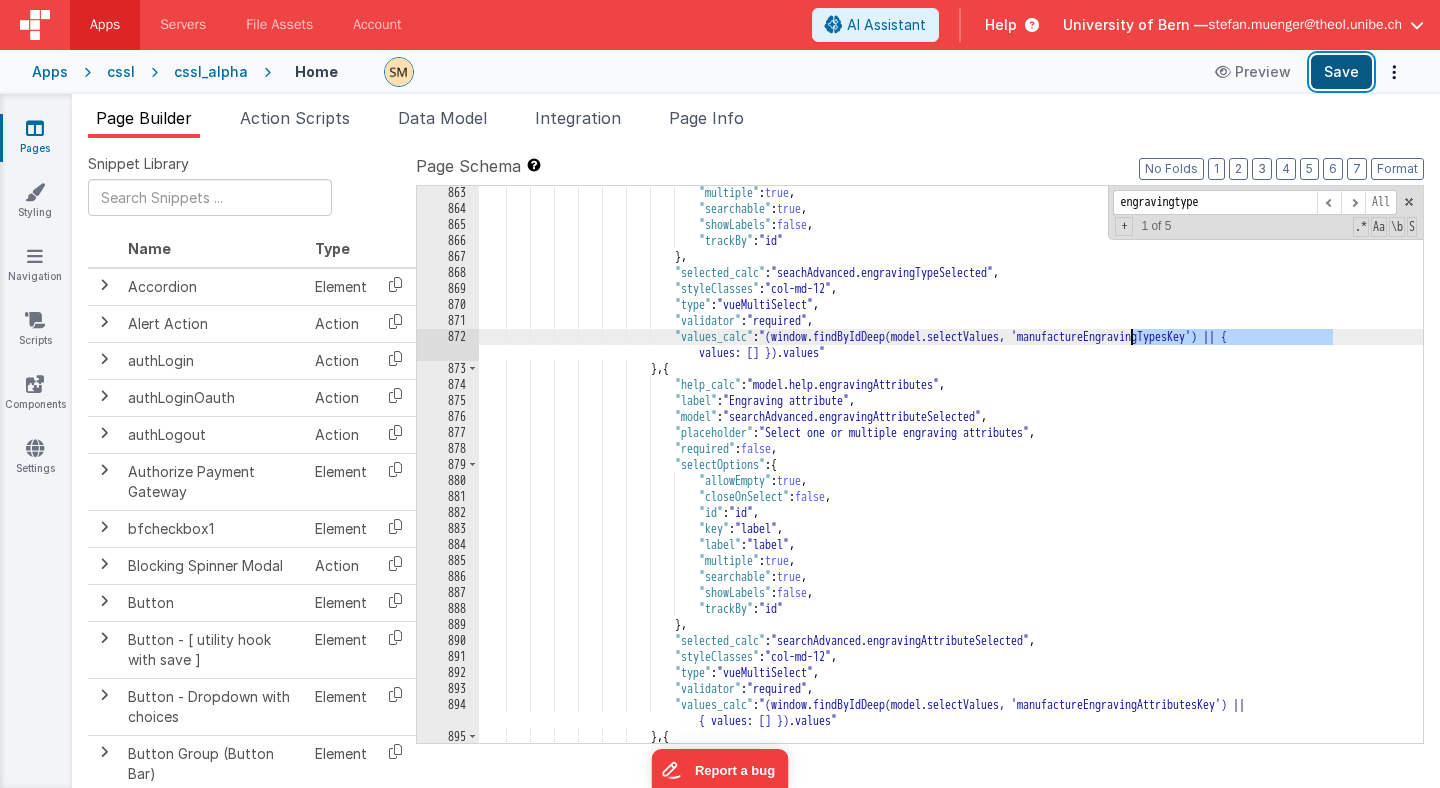 click on "Save" at bounding box center [1341, 72] 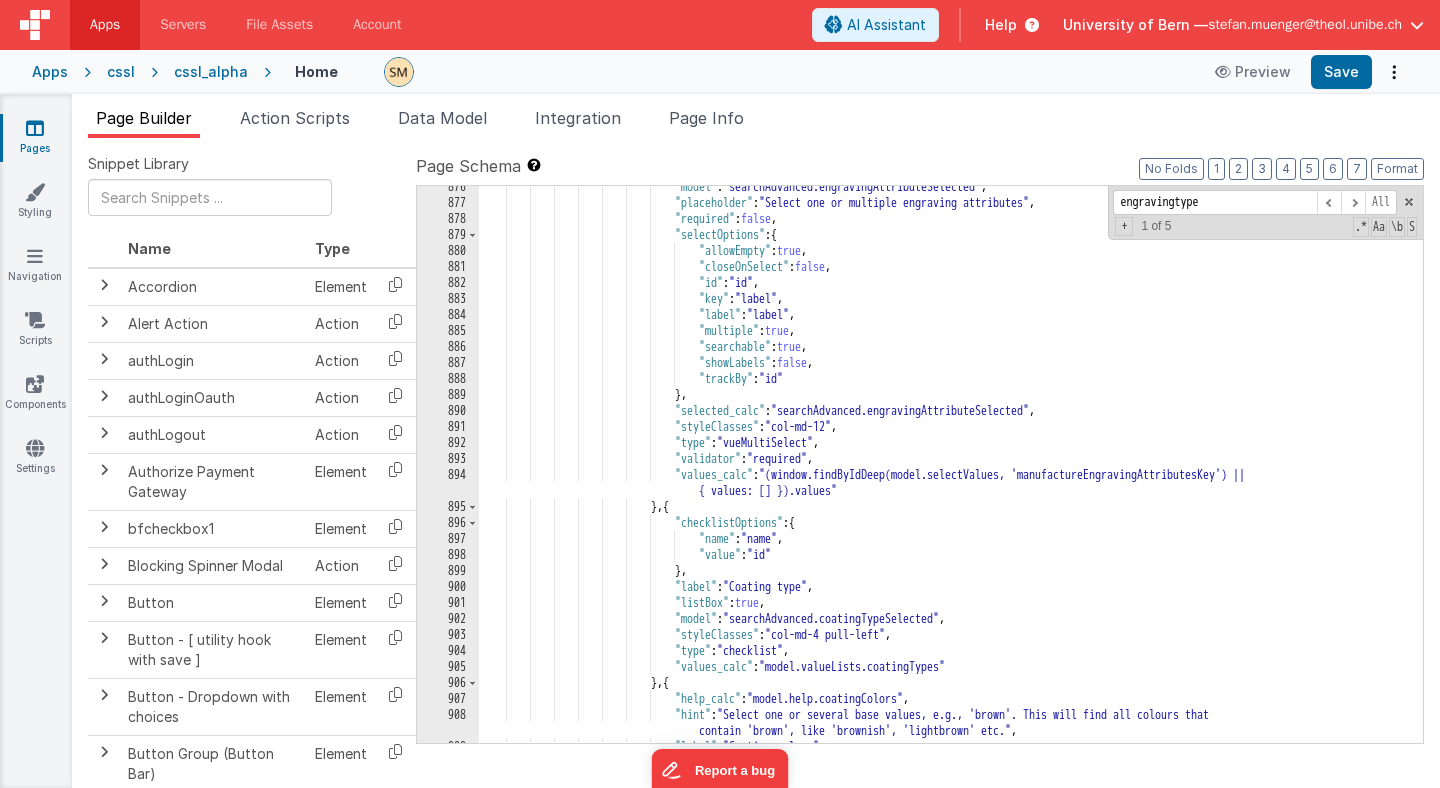 scroll, scrollTop: 13710, scrollLeft: 0, axis: vertical 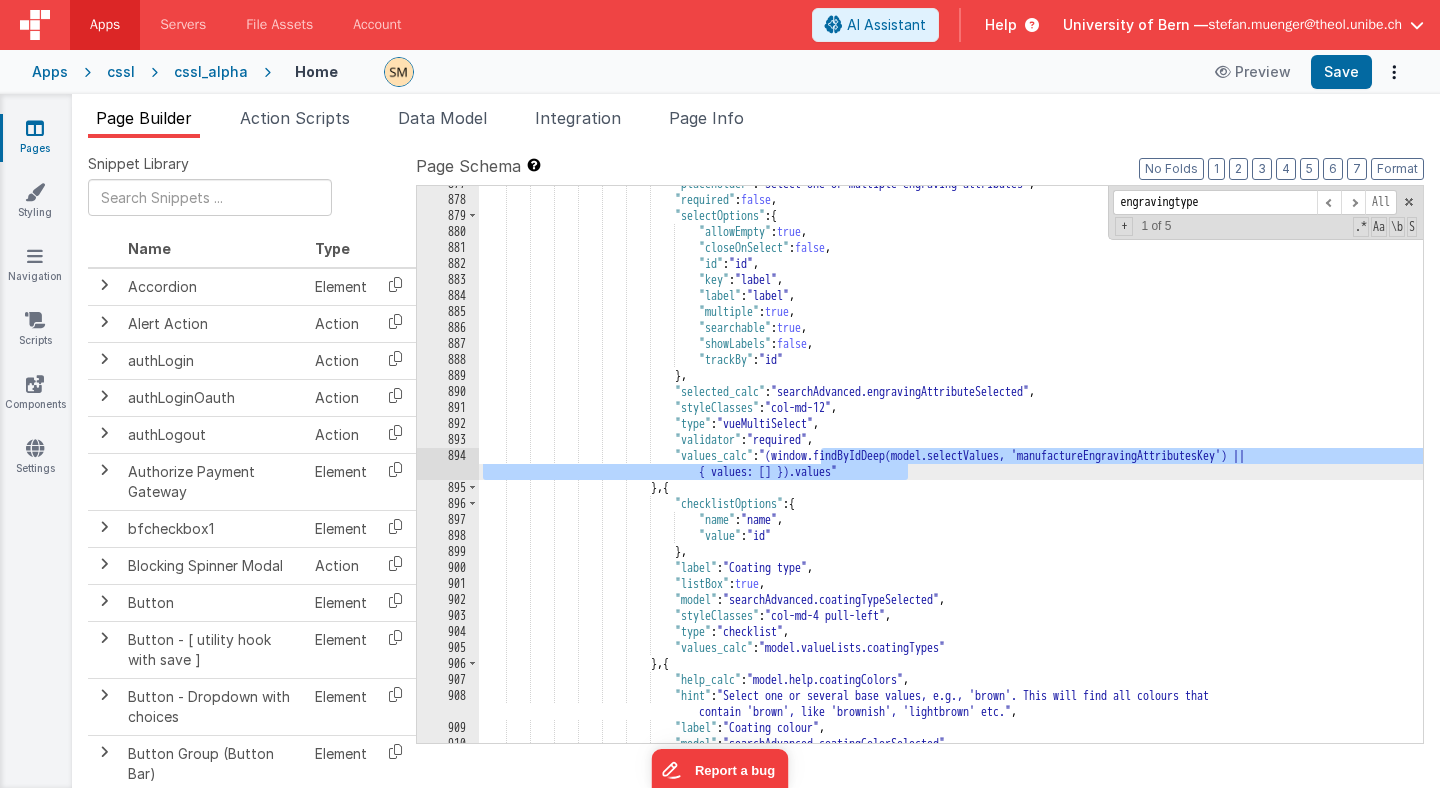 drag, startPoint x: 821, startPoint y: 456, endPoint x: 913, endPoint y: 472, distance: 93.38094 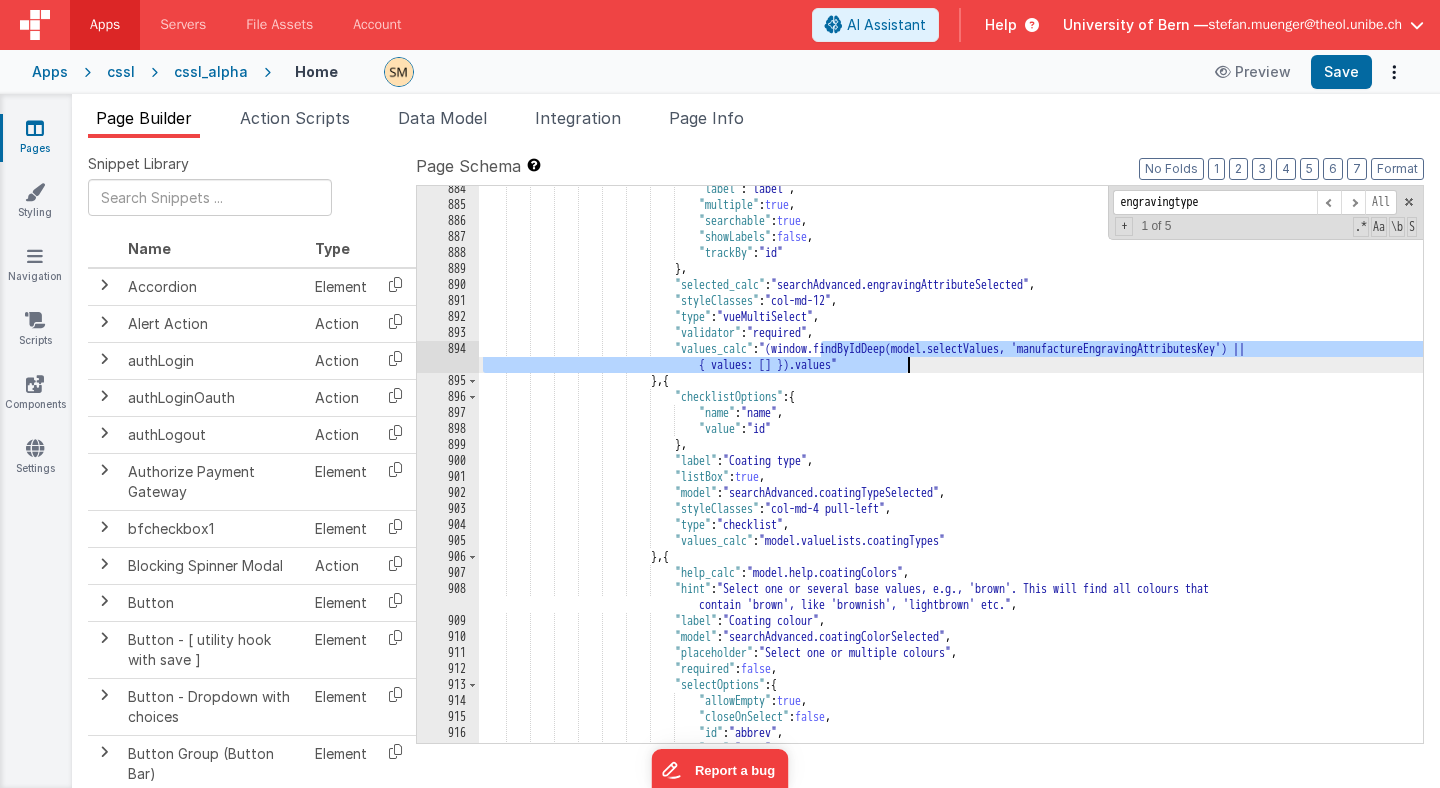 scroll, scrollTop: 13793, scrollLeft: 0, axis: vertical 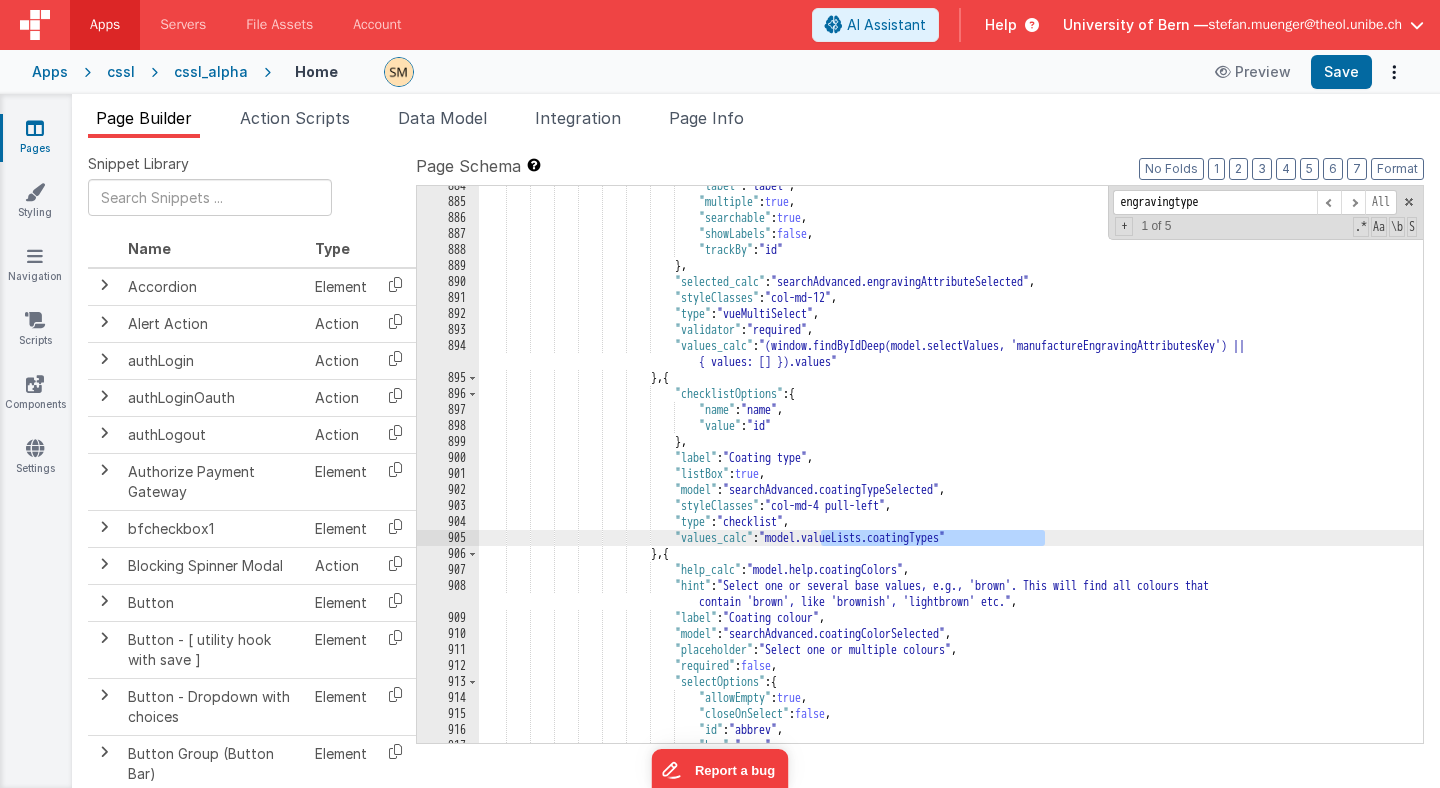 drag, startPoint x: 1044, startPoint y: 540, endPoint x: 821, endPoint y: 536, distance: 223.03587 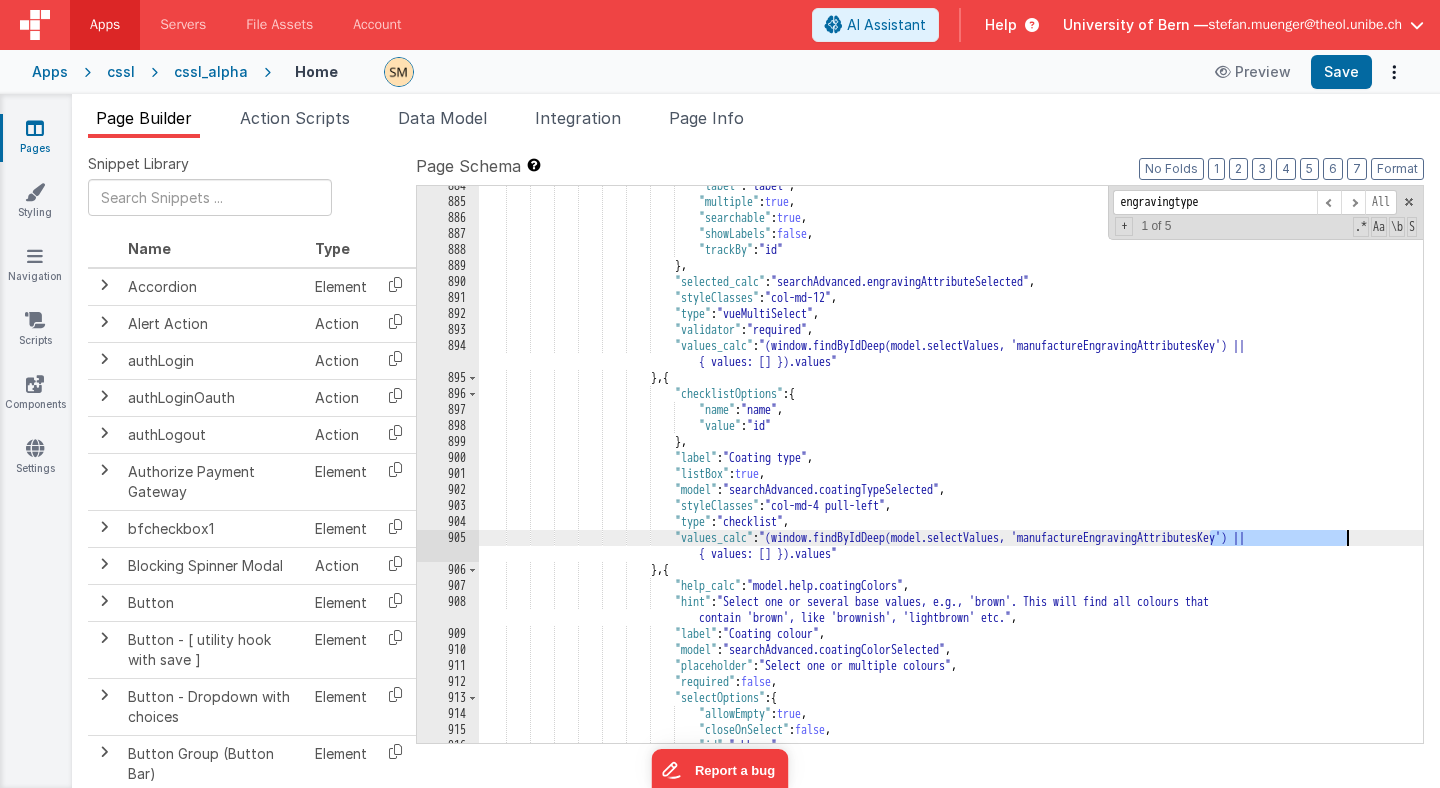 drag, startPoint x: 1211, startPoint y: 540, endPoint x: 1344, endPoint y: 543, distance: 133.03383 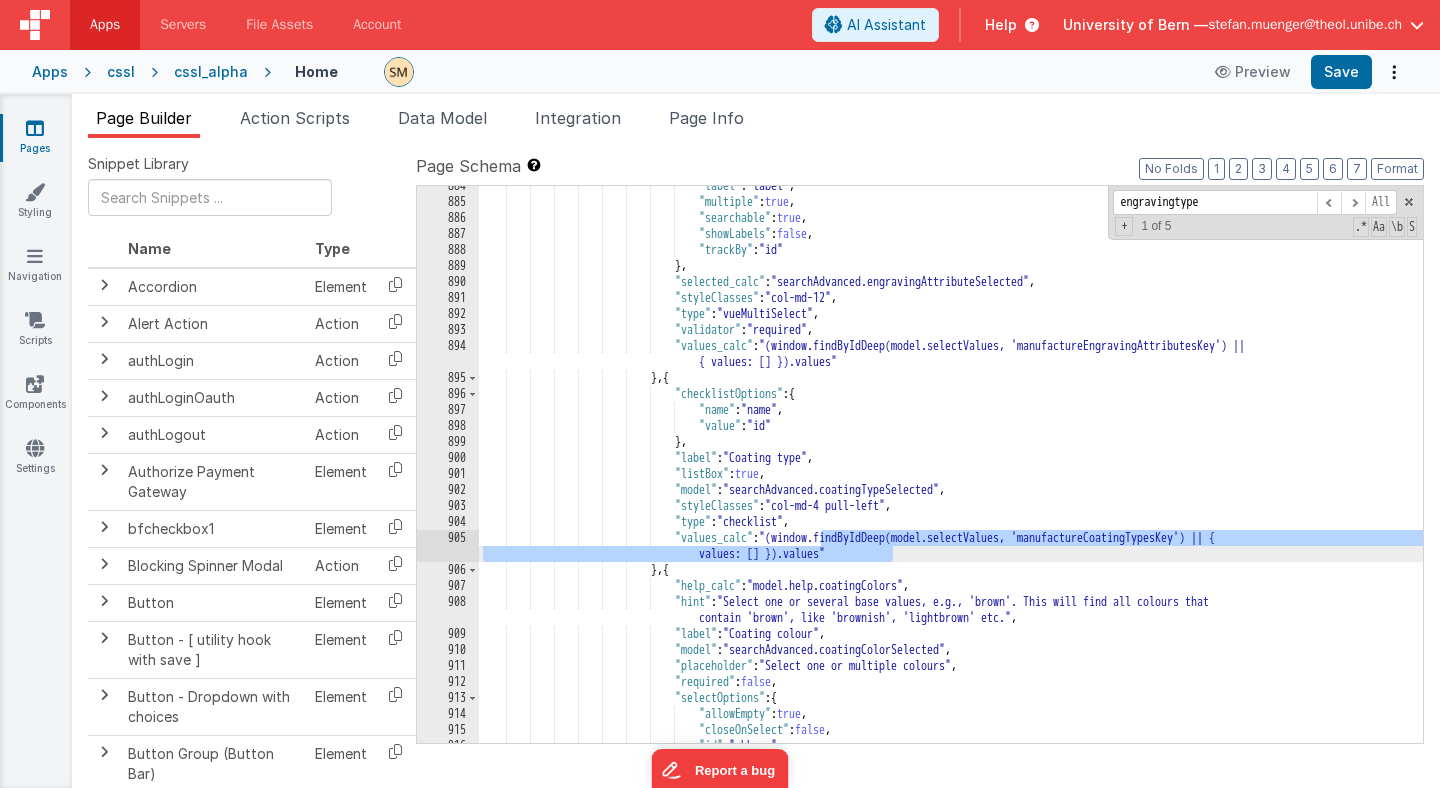 drag, startPoint x: 820, startPoint y: 538, endPoint x: 889, endPoint y: 551, distance: 70.21396 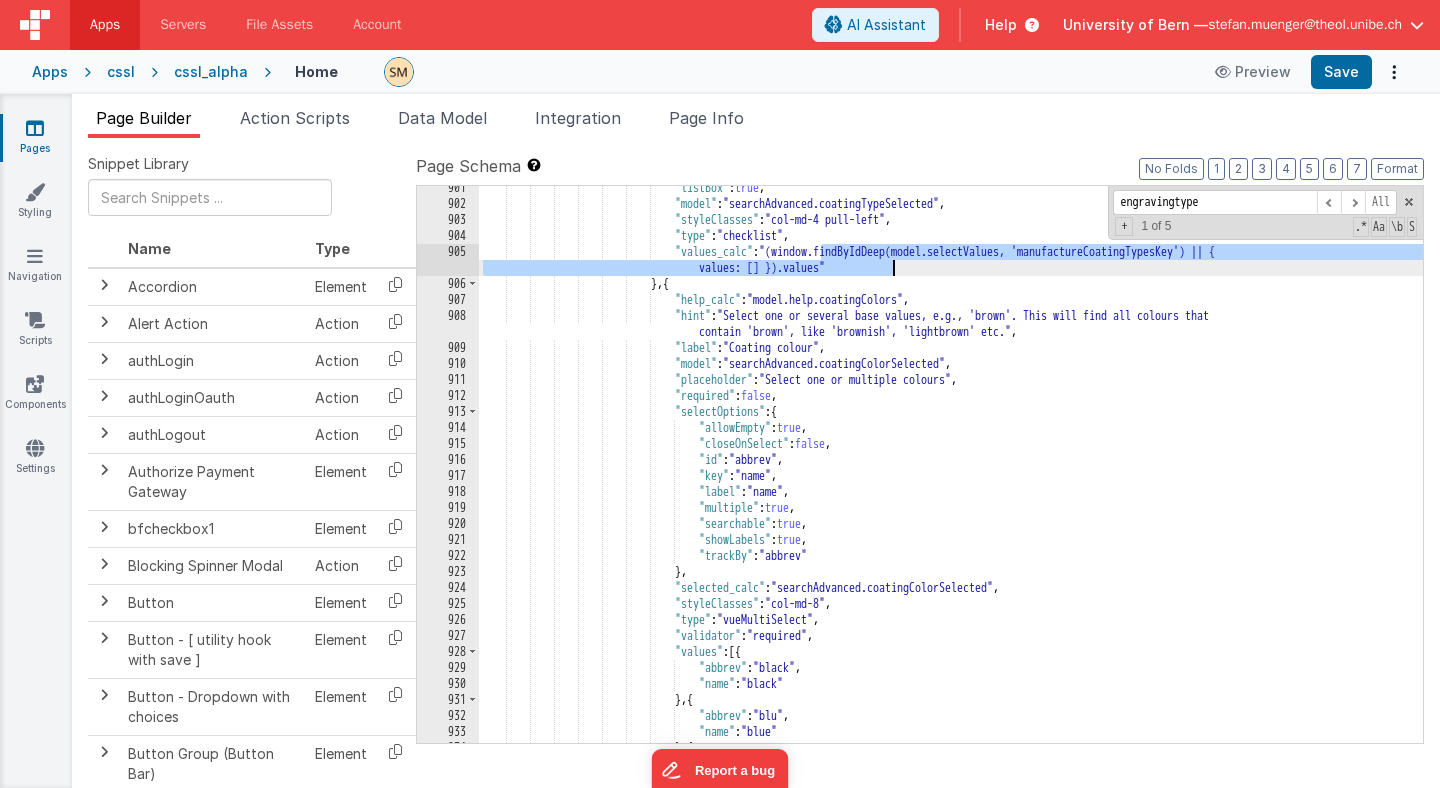 scroll, scrollTop: 14020, scrollLeft: 0, axis: vertical 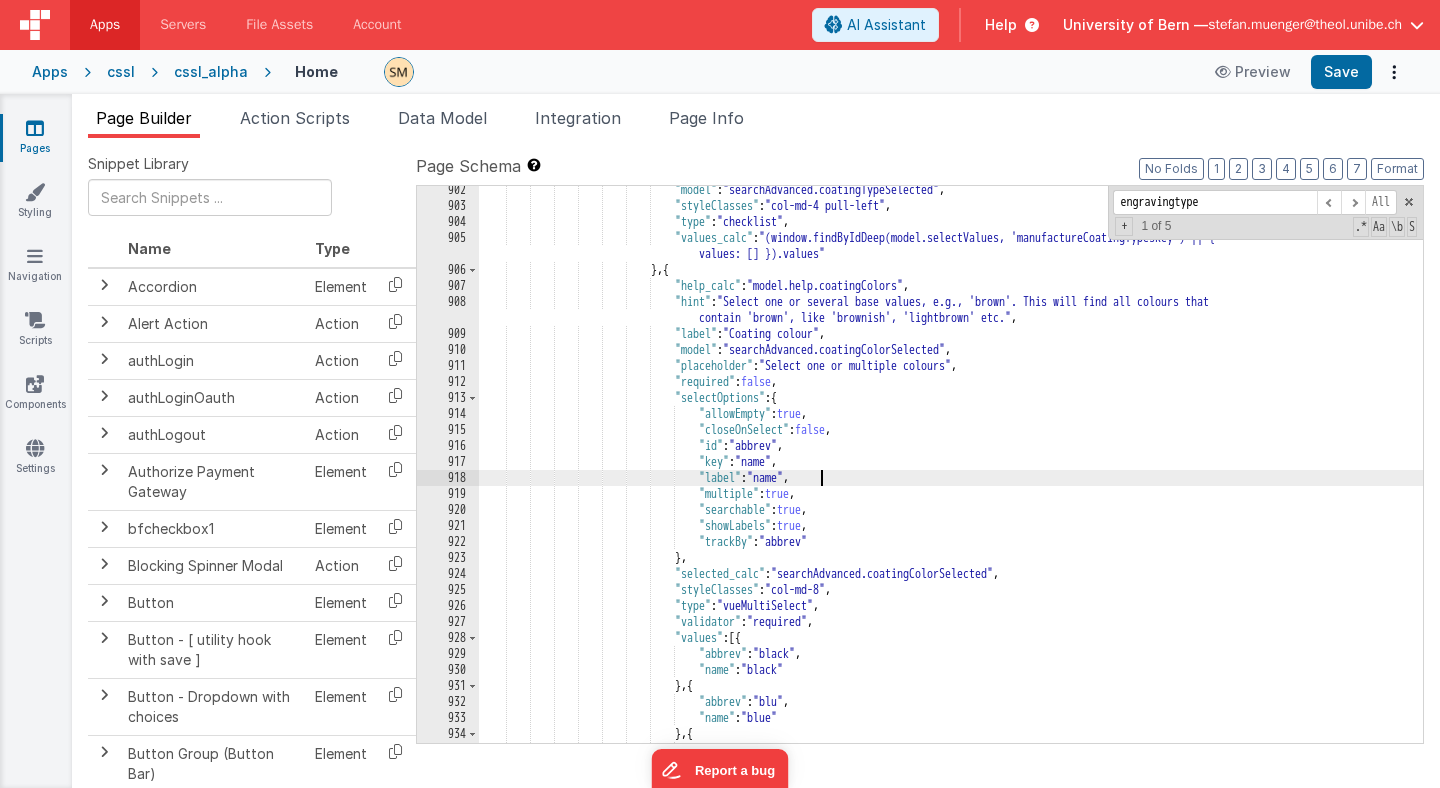 click on ""} ,  {                                         "help_calc" :  "model.help.coatingColors" ,                                         "hint" :  "Select one or several base values, e.g., 'brown'. This will find all colours that                                       contain 'brown', like 'brownish', 'lightbrown' etc." ,                                         "label" :  "Coating colour" ,                                         "model" :  "searchAdvanced.coatingColorSelected" ," at bounding box center (951, 476) 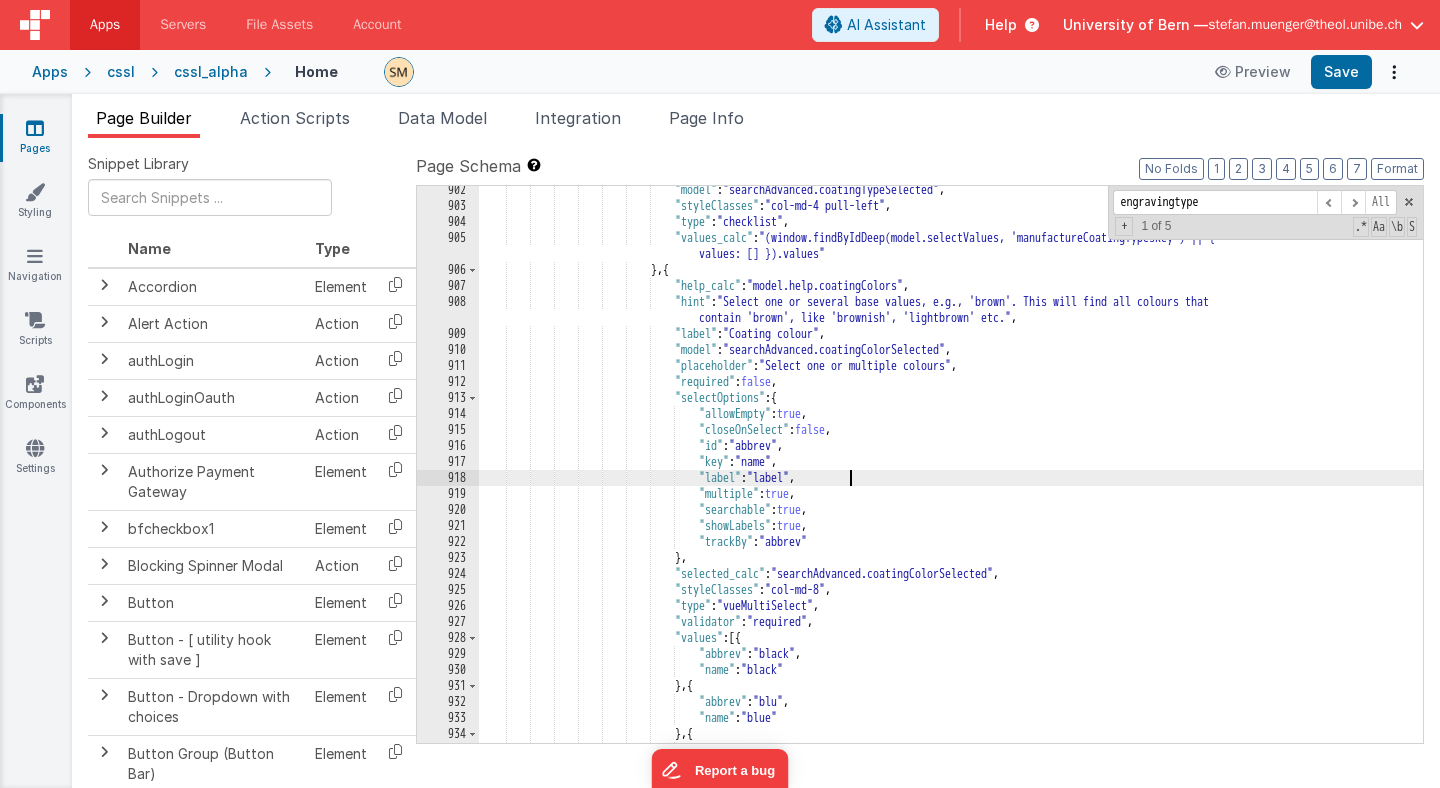 click on ""} ,  {                                         "help_calc" :  "model.help.coatingColors" ,                                         "hint" :  "Select one or several base values, e.g., 'brown'. This will find all colours that                                       contain 'brown', like 'brownish', 'lightbrown' etc." ,                                         "label" :  "Coating colour" ,                                         "model" :  "searchAdvanced.coatingColorSelected" ," at bounding box center (951, 476) 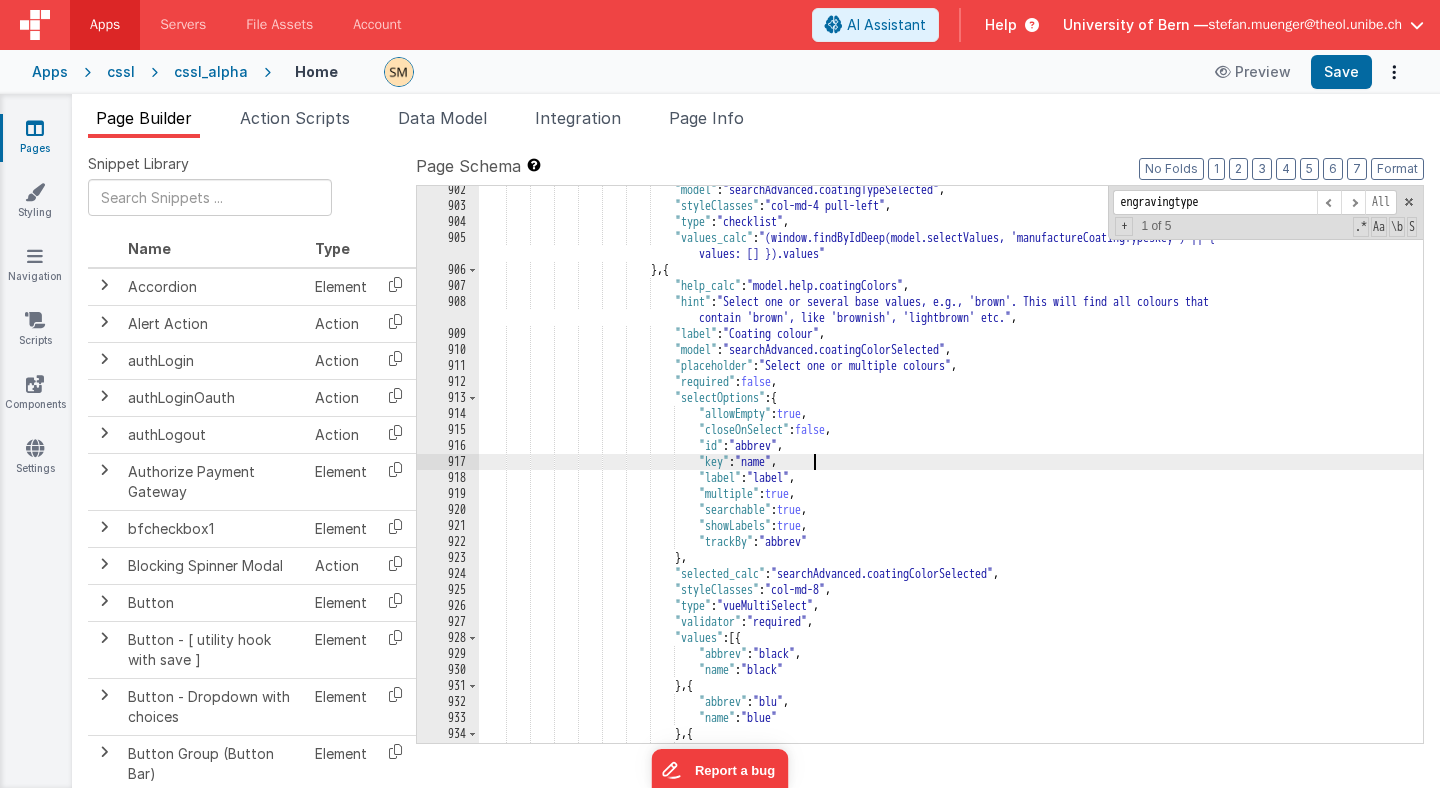 click on ""} ,  {                                         "help_calc" :  "model.help.coatingColors" ,                                         "hint" :  "Select one or several base values, e.g., 'brown'. This will find all colours that                                       contain 'brown', like 'brownish', 'lightbrown' etc." ,                                         "label" :  "Coating colour" ,                                         "model" :  "searchAdvanced.coatingColorSelected" ," at bounding box center [951, 476] 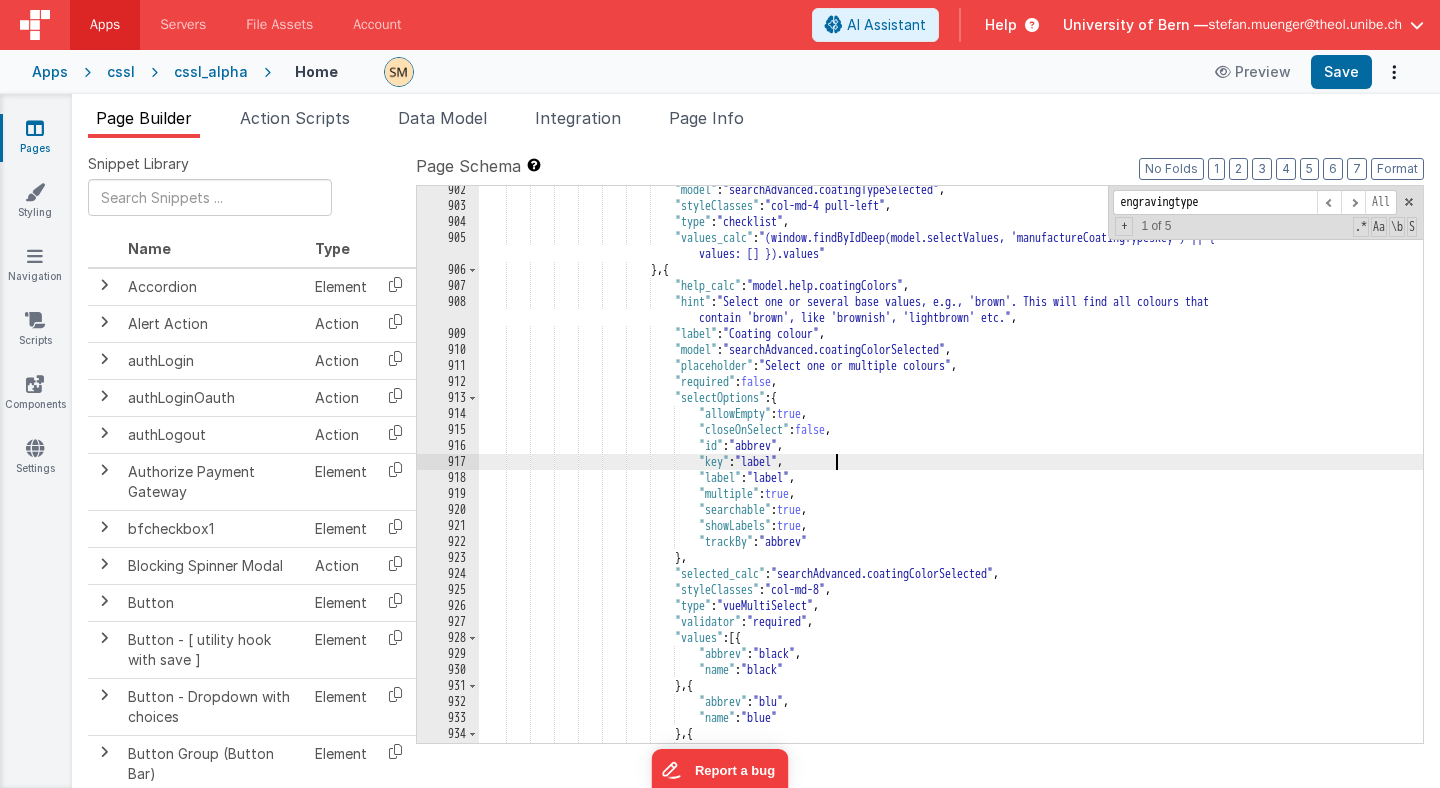 click on ""} ,  {                                         "help_calc" :  "model.help.coatingColors" ,                                         "hint" :  "Select one or several base values, e.g., 'brown'. This will find all colours that                                       contain 'brown', like 'brownish', 'lightbrown' etc." ,                                         "label" :  "Coating colour" ,                                         "model" :  "searchAdvanced.coatingColorSelected" ," at bounding box center [951, 476] 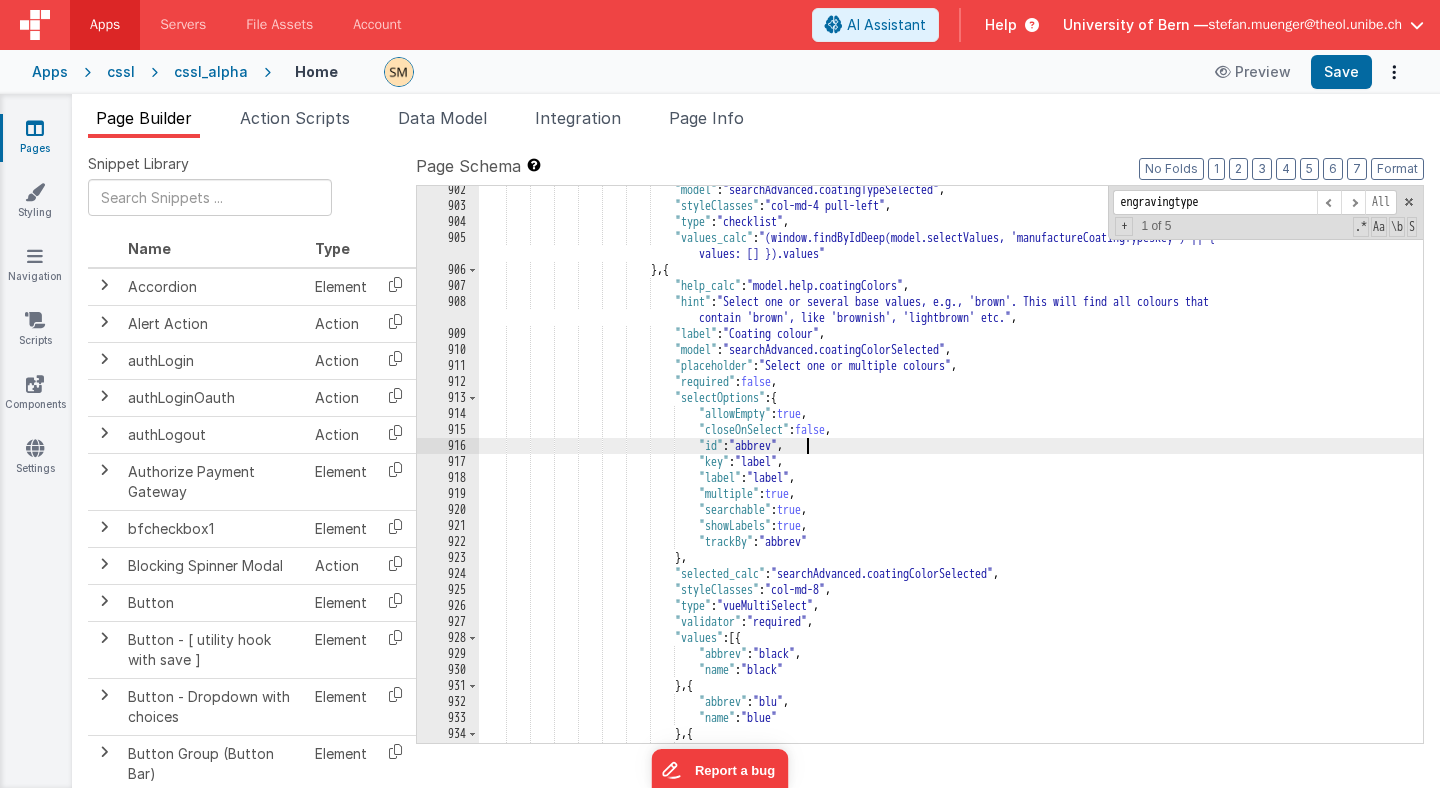 click on ""} ,  {                                         "help_calc" :  "model.help.coatingColors" ,                                         "hint" :  "Select one or several base values, e.g., 'brown'. This will find all colours that                                       contain 'brown', like 'brownish', 'lightbrown' etc." ,                                         "label" :  "Coating colour" ,                                         "model" :  "searchAdvanced.coatingColorSelected" ," at bounding box center [951, 476] 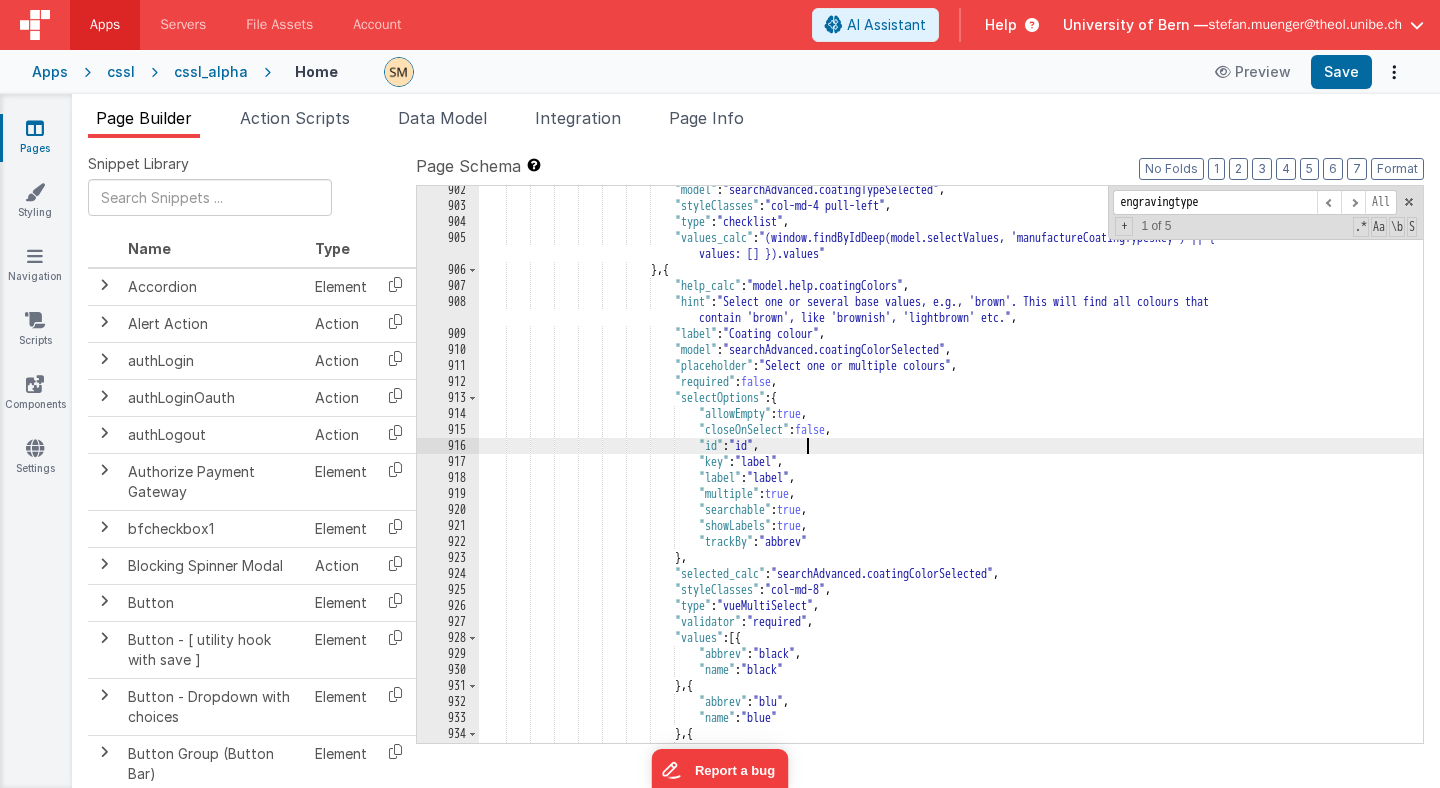 click on ""} ,  {                                         "help_calc" :  "model.help.coatingColors" ,                                         "hint" :  "Select one or several base values, e.g., 'brown'. This will find all colours that                                       contain 'brown', like 'brownish', 'lightbrown' etc." ,                                         "label" :  "Coating colour" ,                                         "model" :  "searchAdvanced.coatingColorSelected" ," at bounding box center (951, 476) 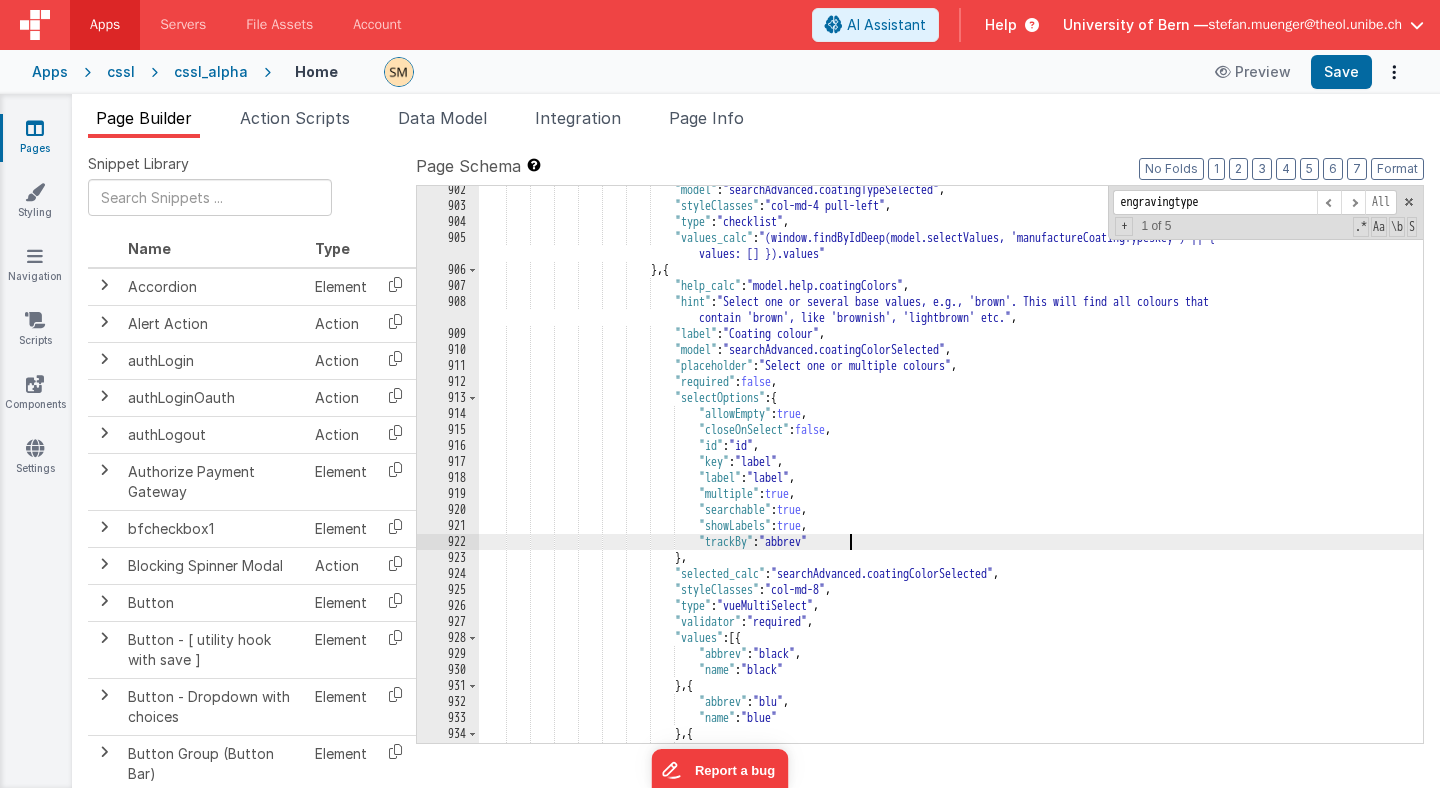 click on ""} ,  {                                         "help_calc" :  "model.help.coatingColors" ,                                         "hint" :  "Select one or several base values, e.g., 'brown'. This will find all colours that                                       contain 'brown', like 'brownish', 'lightbrown' etc." ,                                         "label" :  "Coating colour" ,                                         "model" :  "searchAdvanced.coatingColorSelected" ," at bounding box center [951, 476] 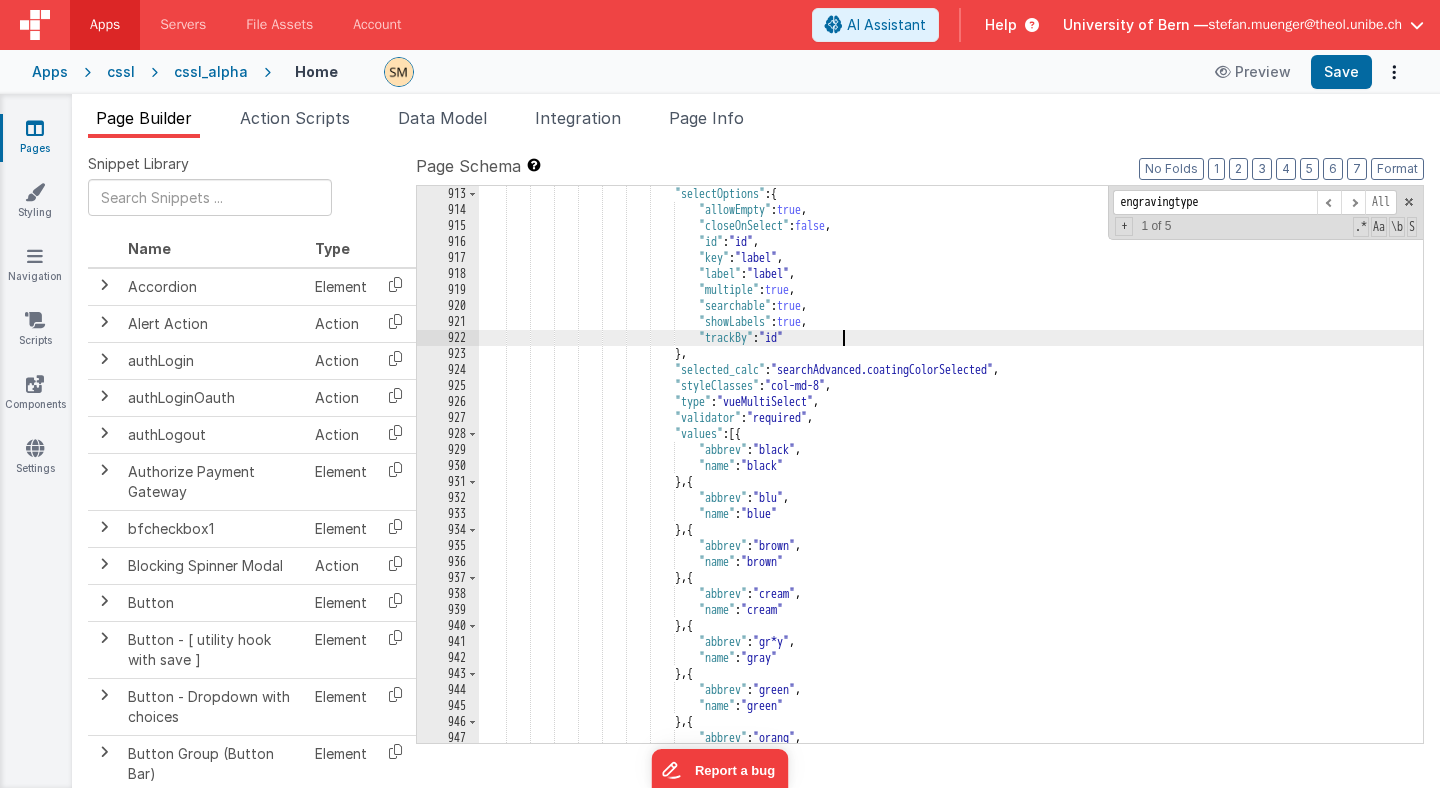 scroll, scrollTop: 14185, scrollLeft: 0, axis: vertical 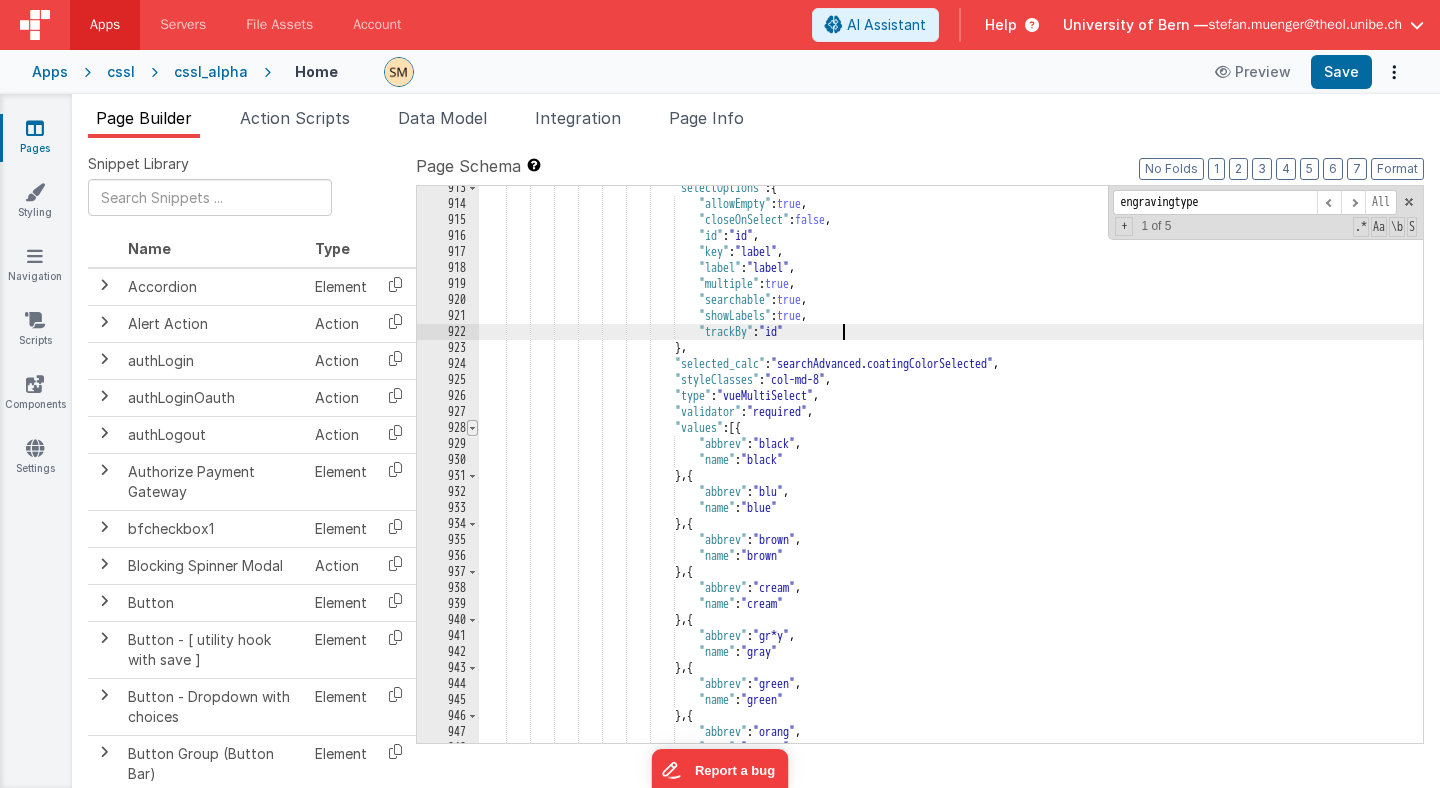 click at bounding box center [472, 428] 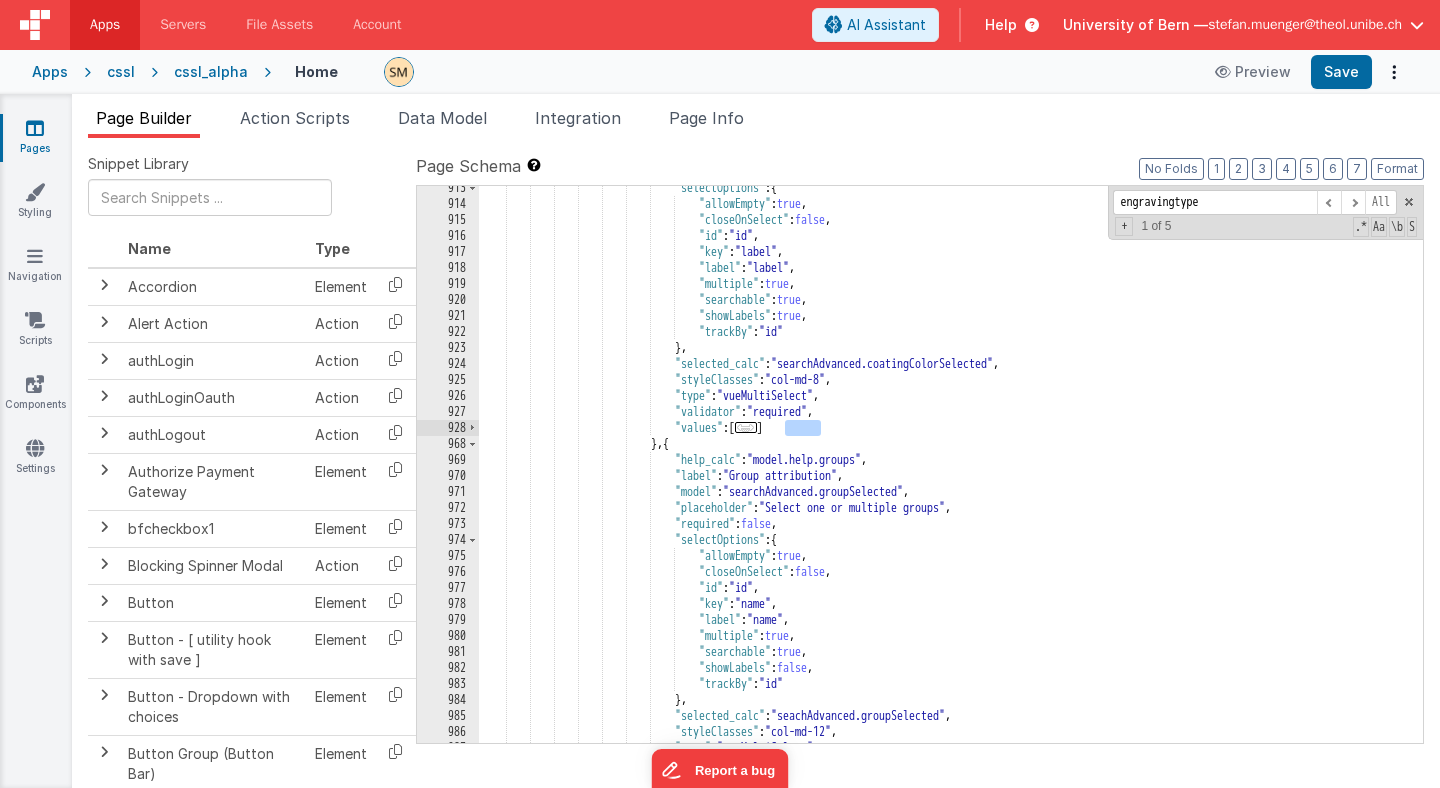 drag, startPoint x: 822, startPoint y: 432, endPoint x: 785, endPoint y: 432, distance: 37 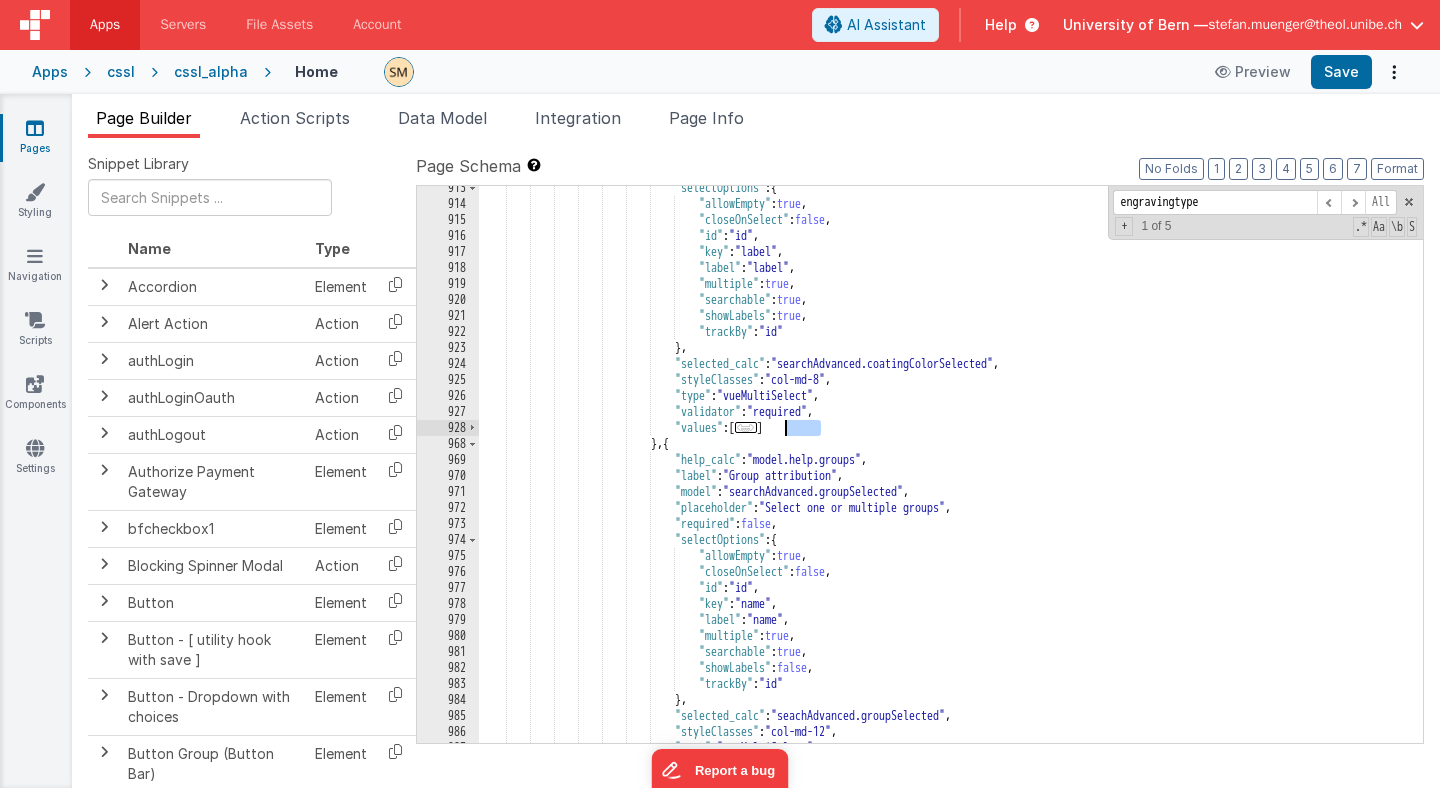 click on ""} ,                :" at bounding box center [951, 474] 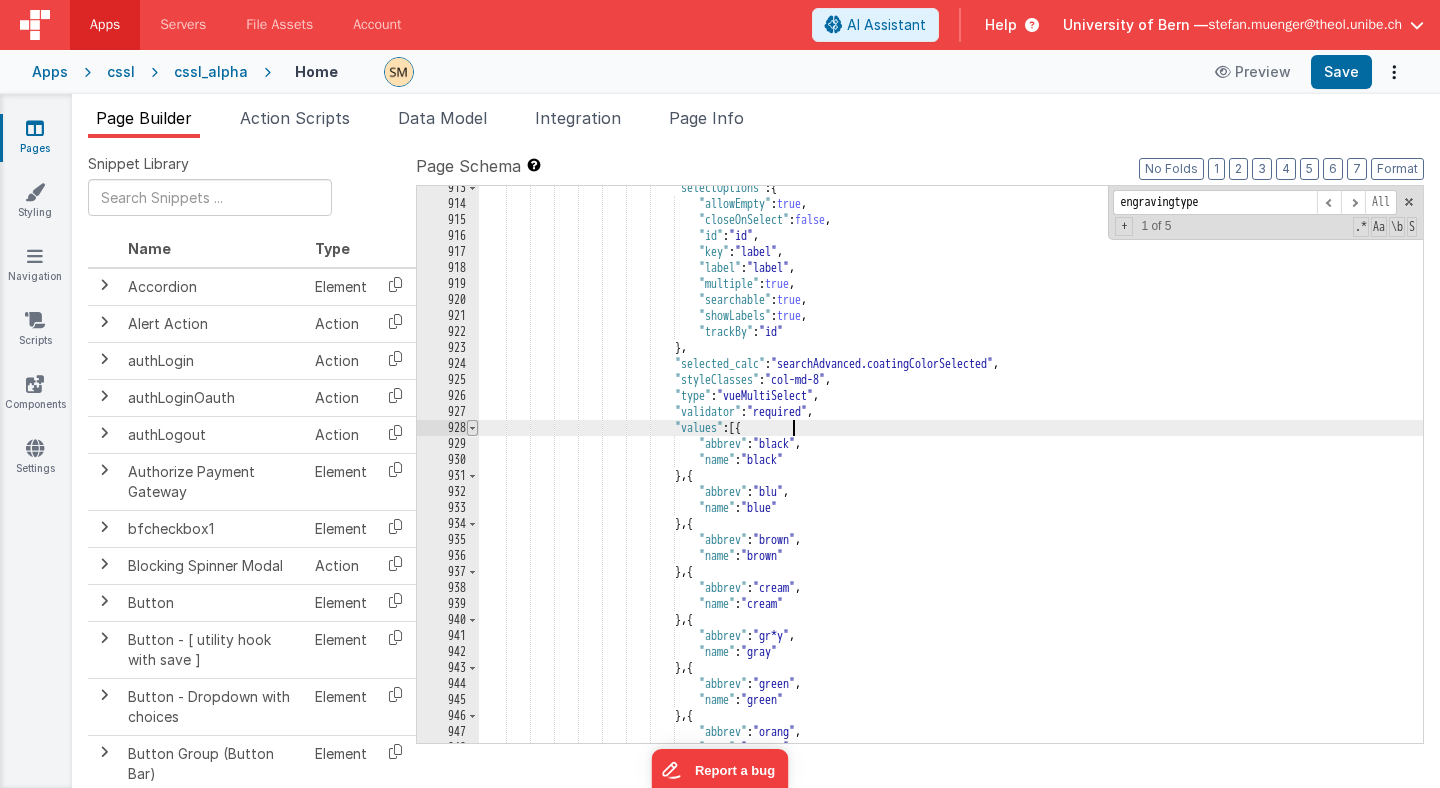 click at bounding box center [472, 428] 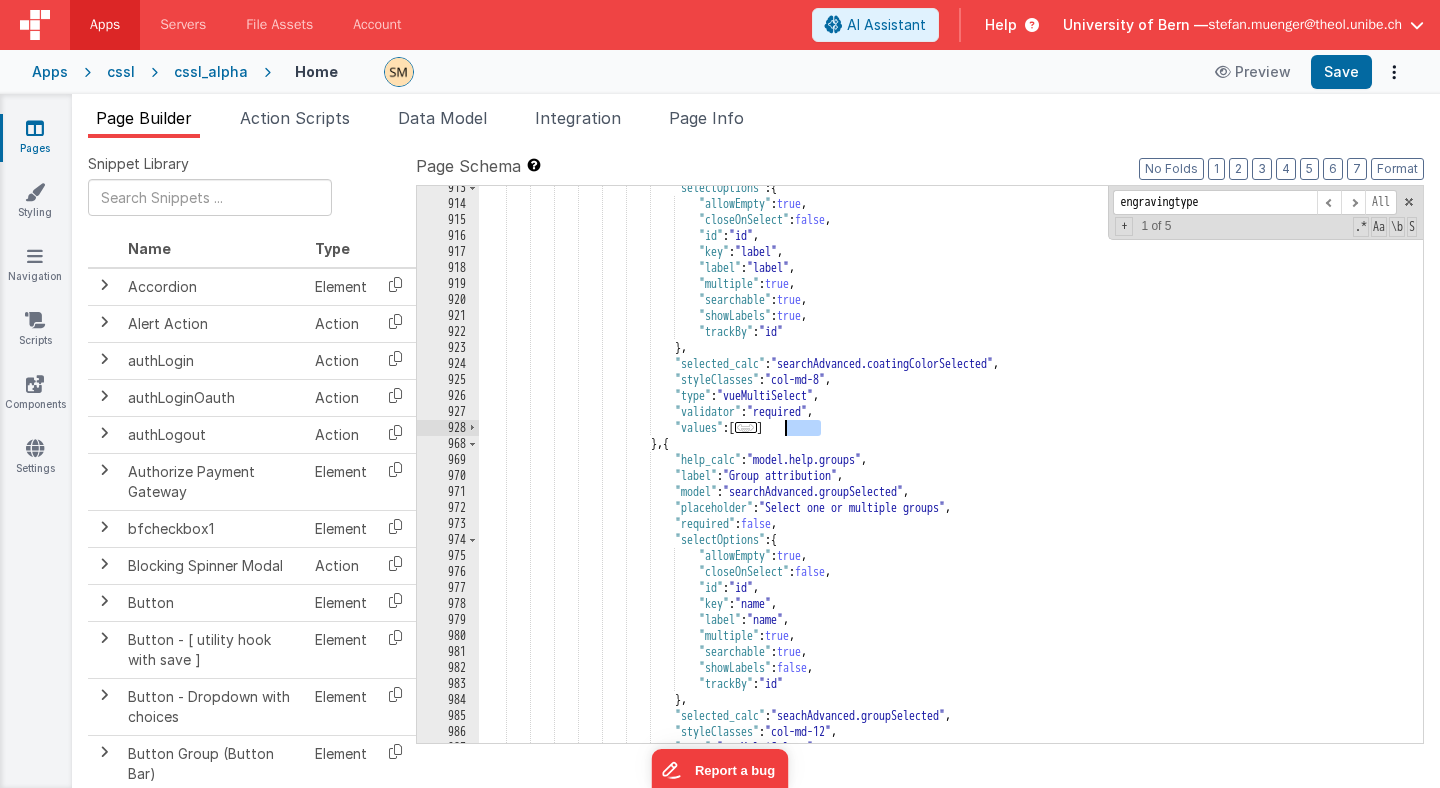 drag, startPoint x: 825, startPoint y: 425, endPoint x: 784, endPoint y: 427, distance: 41.04875 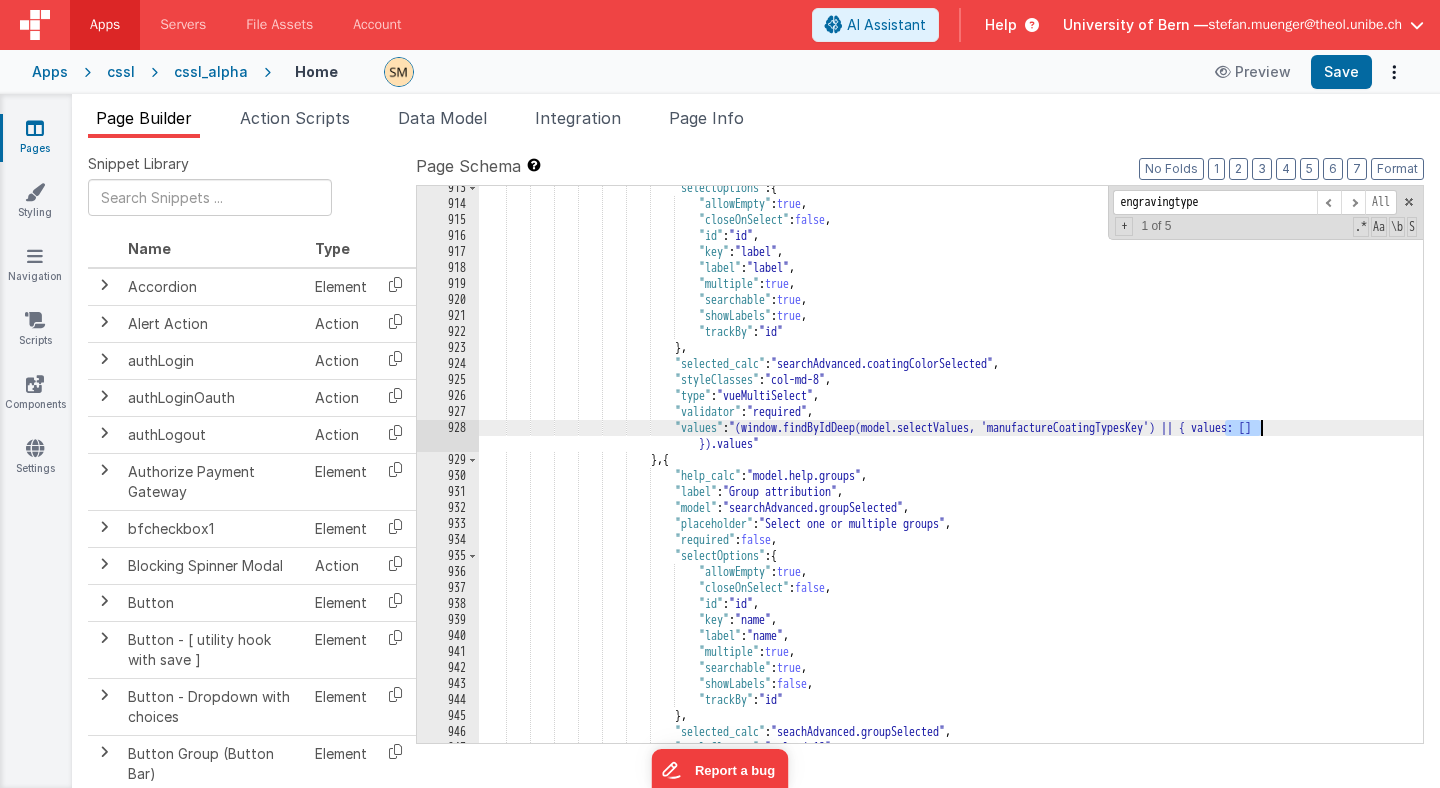 drag, startPoint x: 1224, startPoint y: 430, endPoint x: 1264, endPoint y: 430, distance: 40 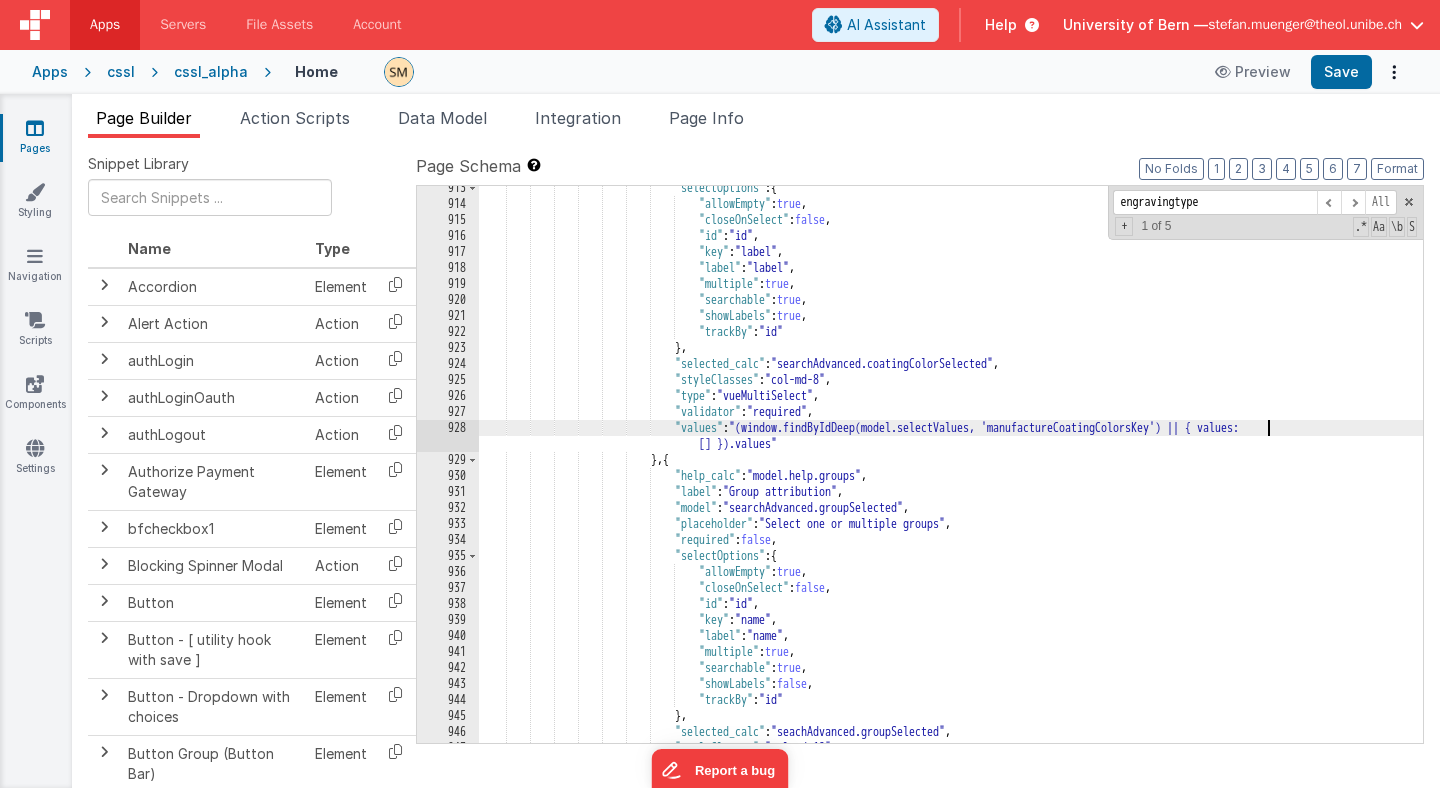 click on ""} ,                :" at bounding box center (951, 474) 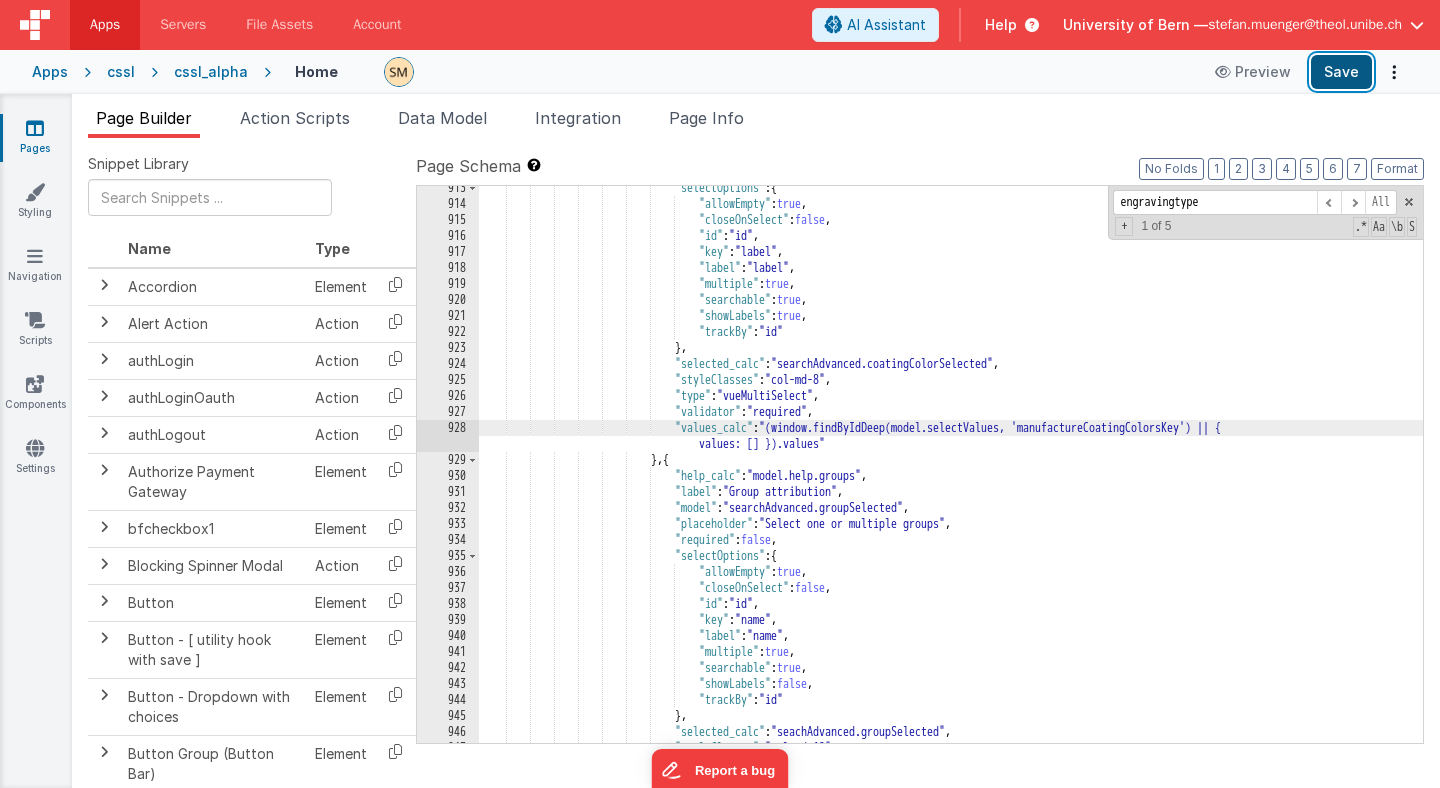 click on "Save" at bounding box center (1341, 72) 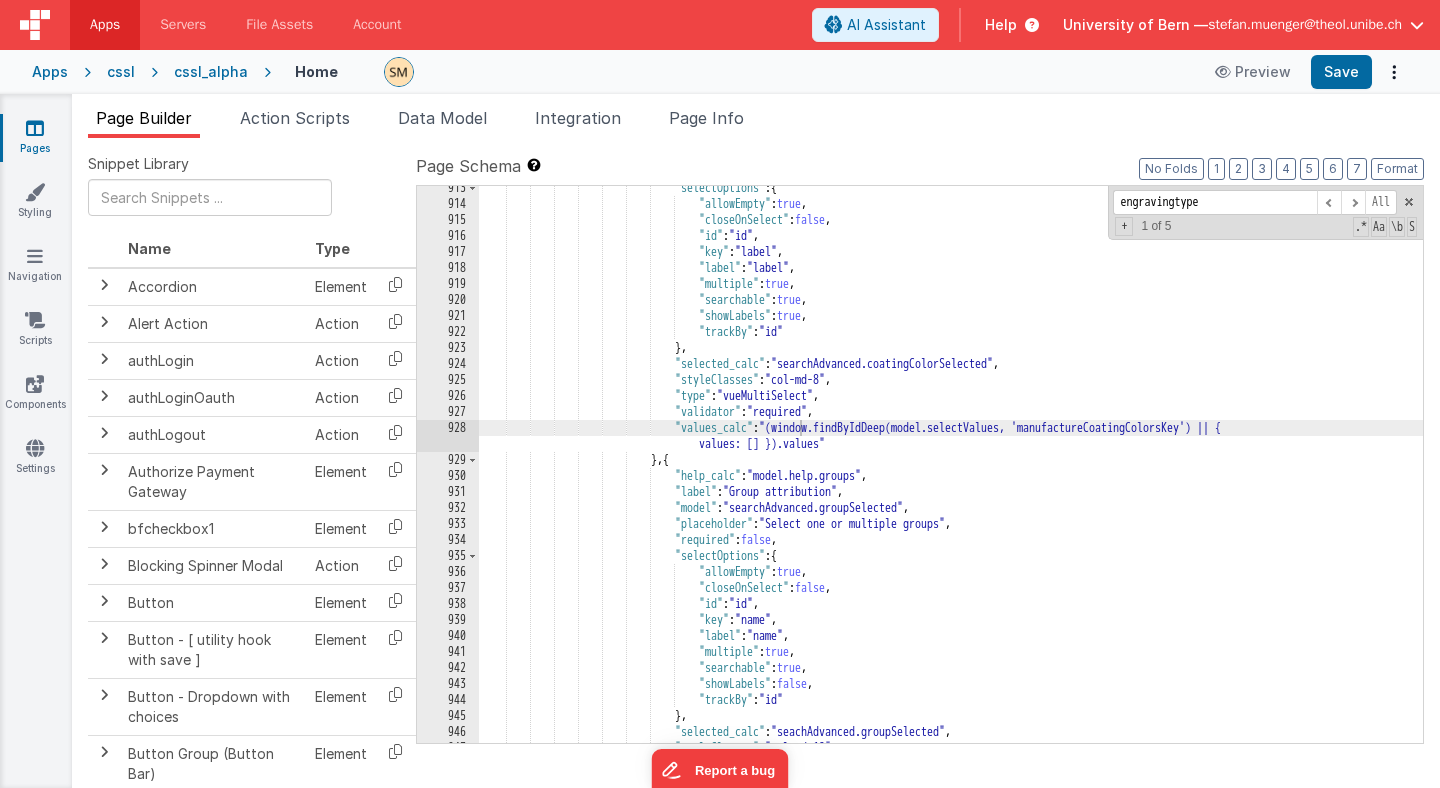 click on ""} ,                :" at bounding box center [951, 474] 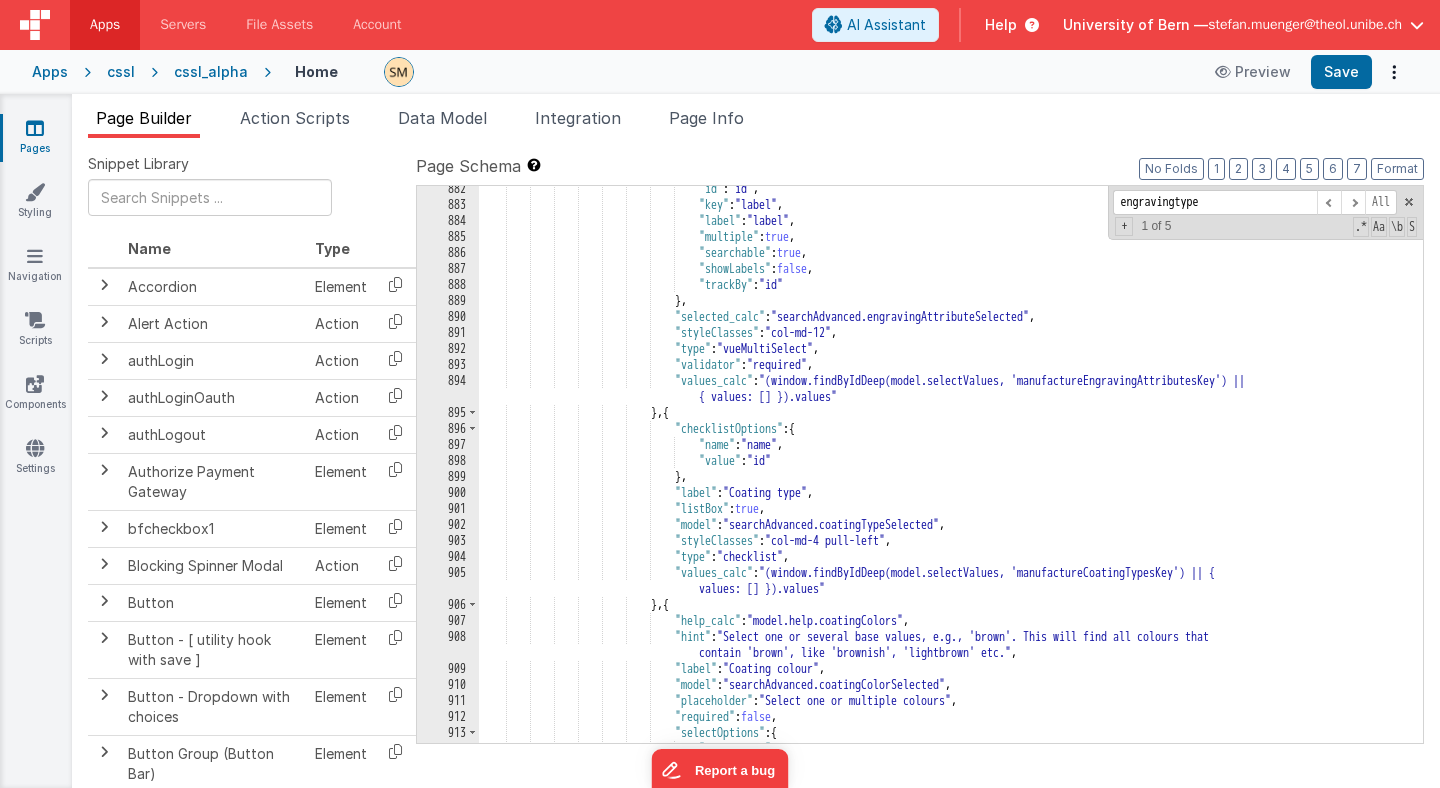scroll, scrollTop: 13968, scrollLeft: 0, axis: vertical 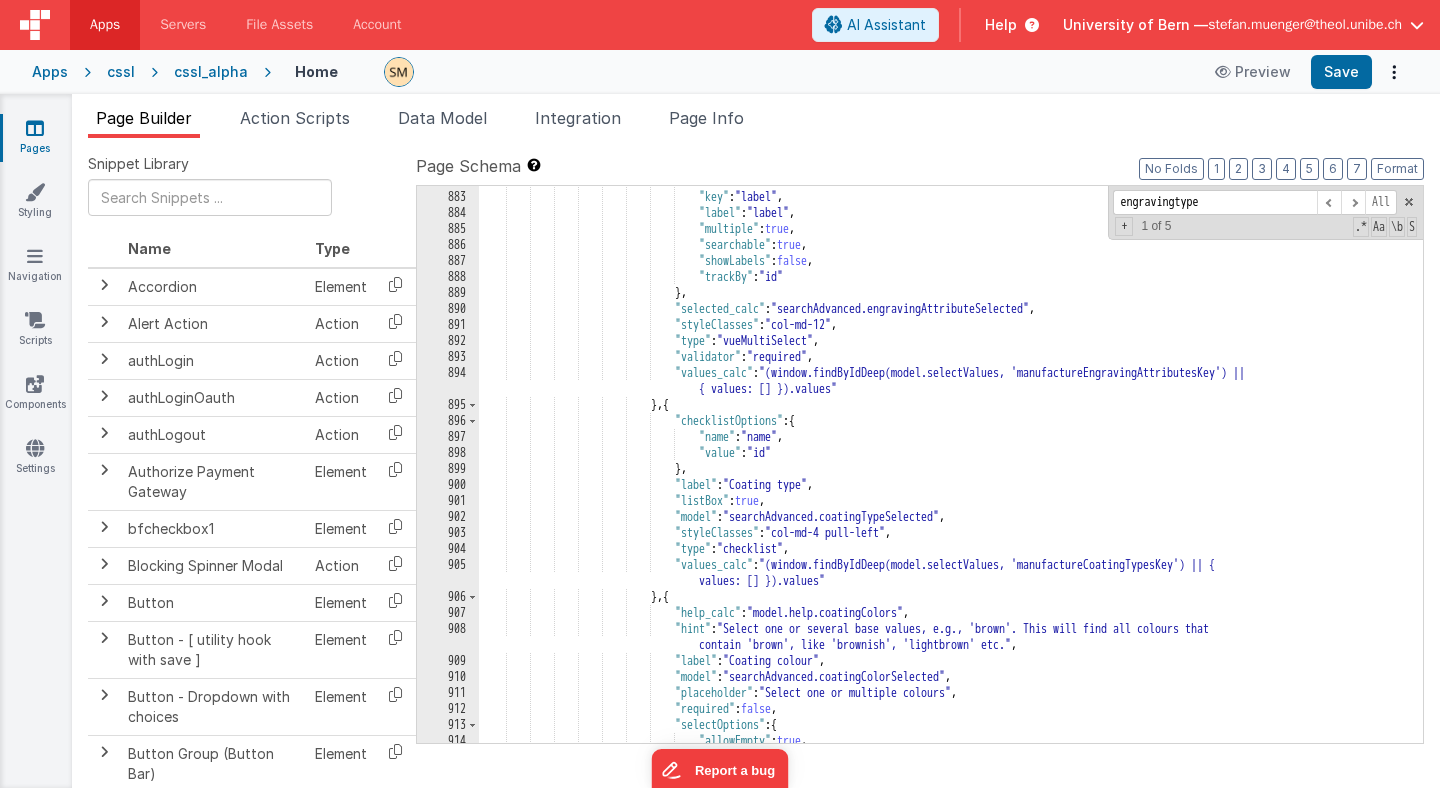 click on ""id" :  "id" ,                                              "key" :  "label" ,                                              "label" :  "label" ,                                              "multiple" :  true ,                                              "searchable" :  true ,                                              "showLabels" :  false ,                                              "trackBy" :  "id"                                         } ,                                         "selected_calc" :  "searchAdvanced.engravingAttributeSelected" ,                                         "styleClasses" :  "col-md-12" ,                                         "type" :  "vueMultiSelect" ,                                         "validator" :  "required" ,                                         "values_calc" :  "(window.findByIdDeep(model.selectValues, 'manufactureEngravingAttributesKey') ||  { values: [] }).values"                                    } ," at bounding box center (951, 467) 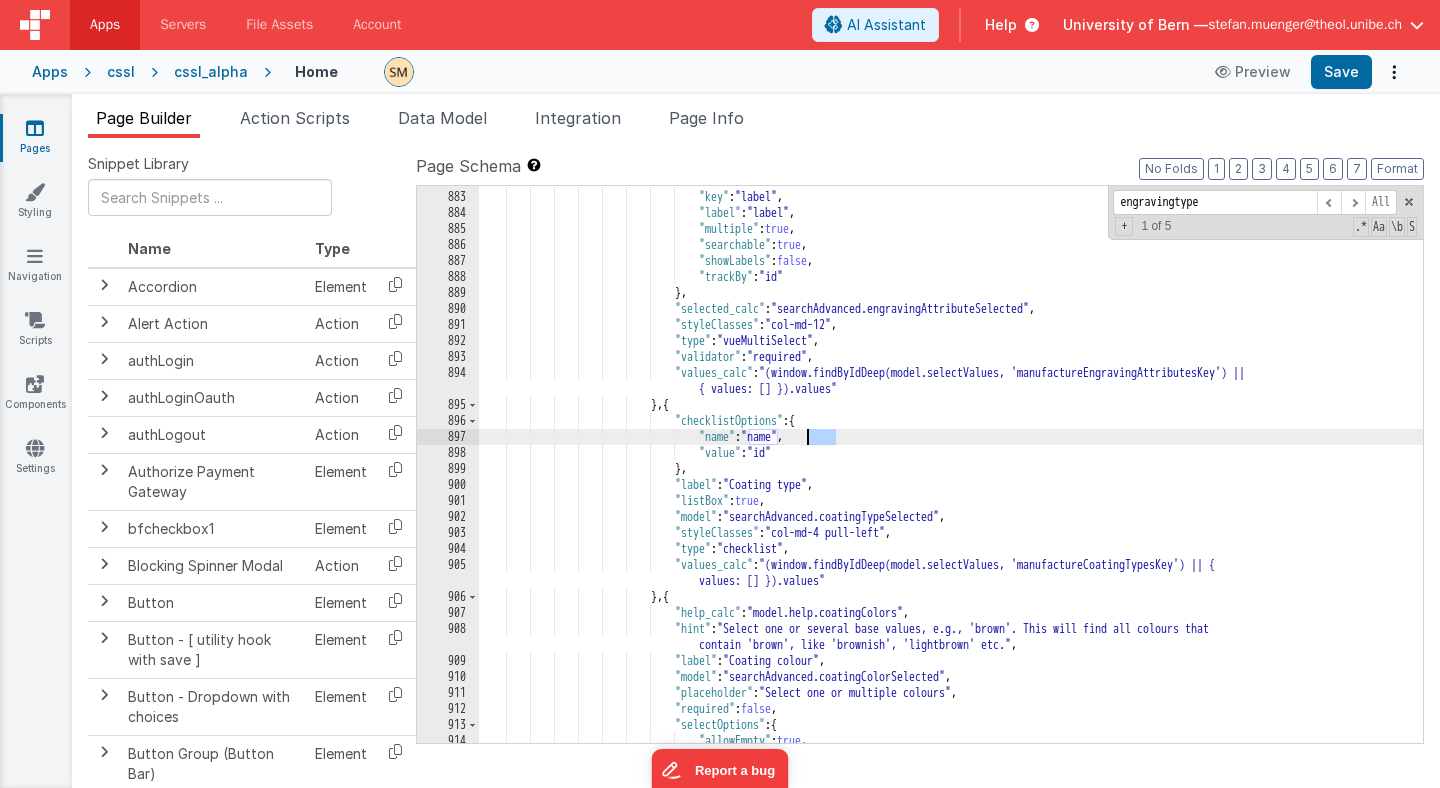 click on ""id" :  "id" ,                                              "key" :  "label" ,                                              "label" :  "label" ,                                              "multiple" :  true ,                                              "searchable" :  true ,                                              "showLabels" :  false ,                                              "trackBy" :  "id"                                         } ,                                         "selected_calc" :  "searchAdvanced.engravingAttributeSelected" ,                                         "styleClasses" :  "col-md-12" ,                                         "type" :  "vueMultiSelect" ,                                         "validator" :  "required" ,                                         "values_calc" :  "(window.findByIdDeep(model.selectValues, 'manufactureEngravingAttributesKey') ||  { values: [] }).values"                                    } ," at bounding box center [951, 467] 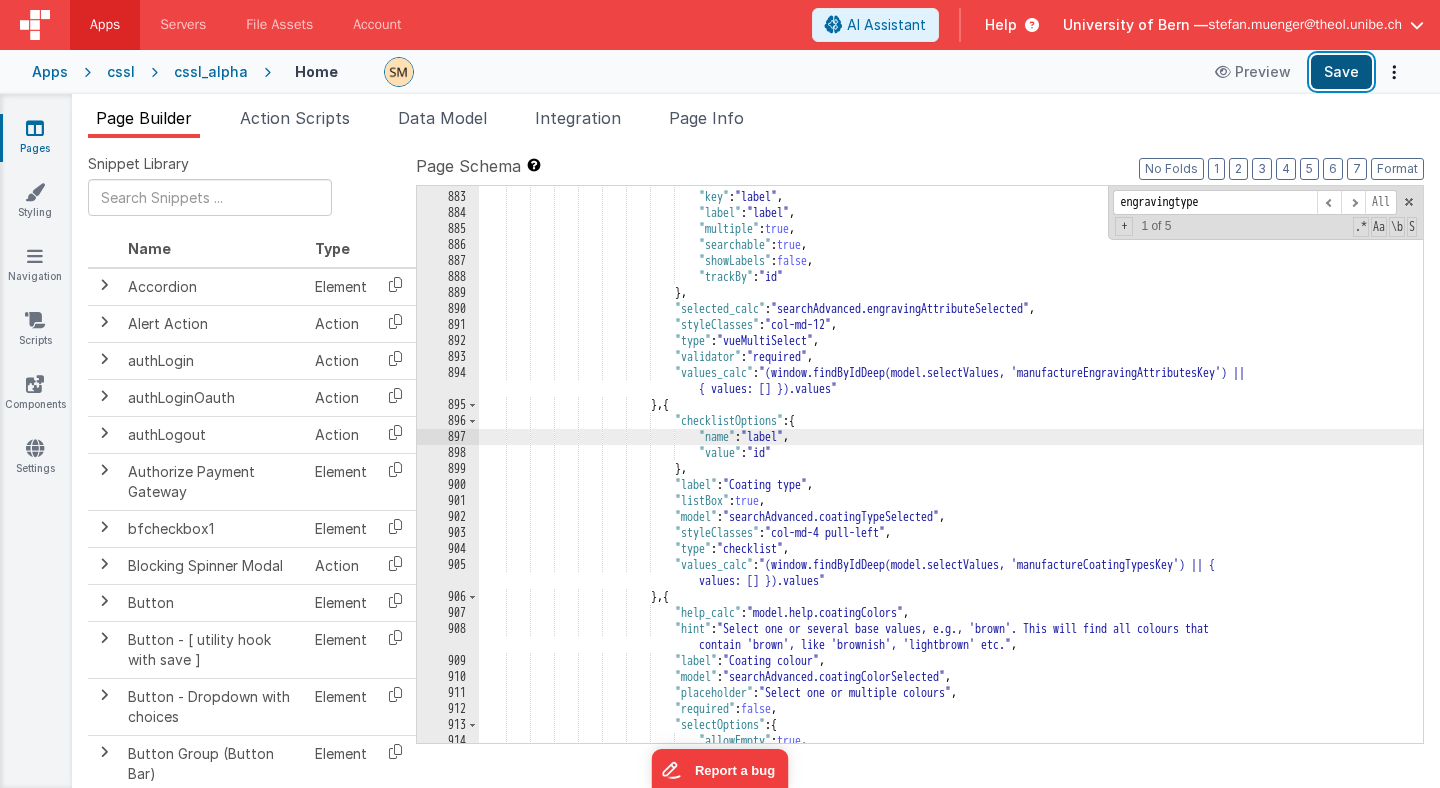 click on "Save" at bounding box center [1341, 72] 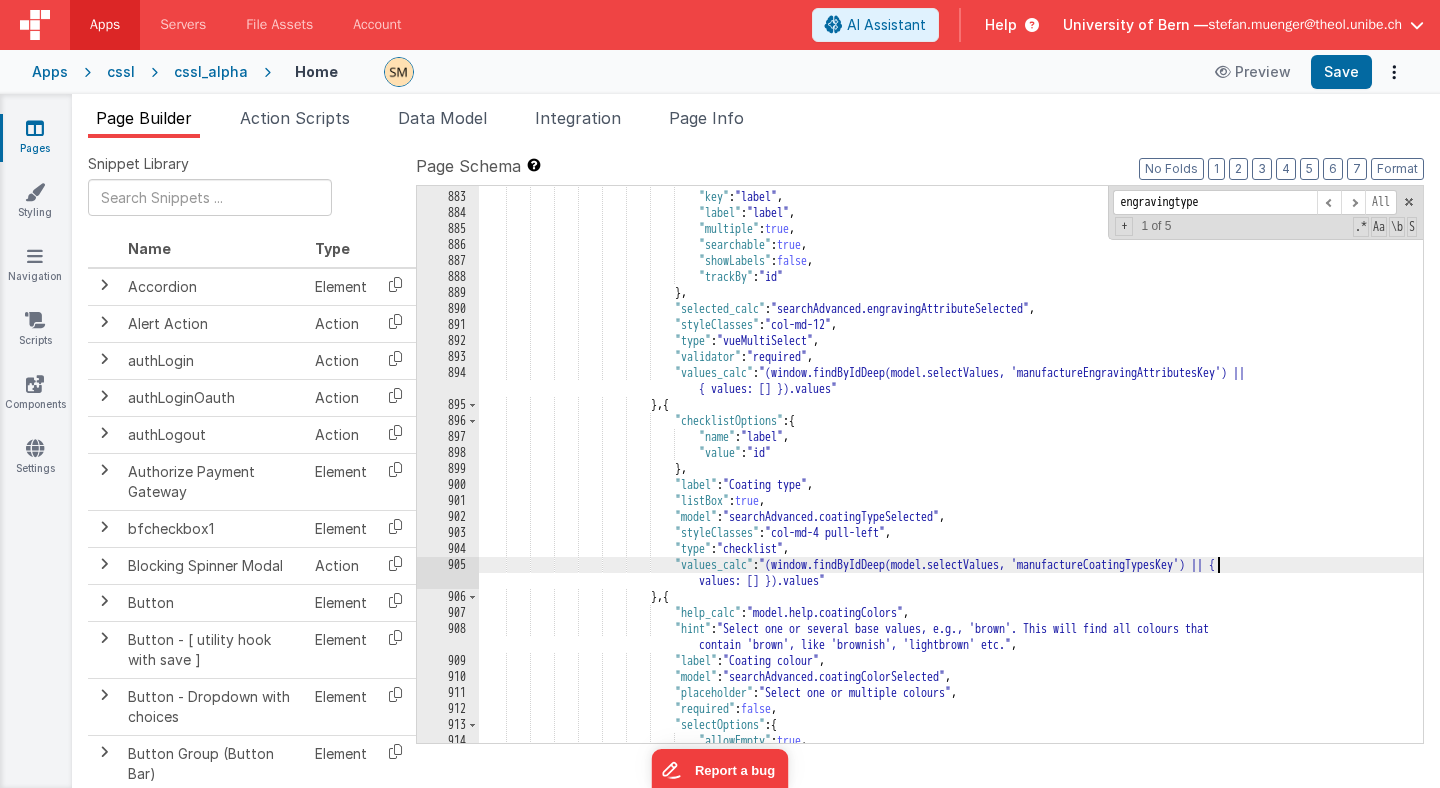 click on ""id" :  "id" ,                                              "key" :  "label" ,                                              "label" :  "label" ,                                              "multiple" :  true ,                                              "searchable" :  true ,                                              "showLabels" :  false ,                                              "trackBy" :  "id"                                         } ,                                         "selected_calc" :  "searchAdvanced.engravingAttributeSelected" ,                                         "styleClasses" :  "col-md-12" ,                                         "type" :  "vueMultiSelect" ,                                         "validator" :  "required" ,                                         "values_calc" :  "(window.findByIdDeep(model.selectValues, 'manufactureEngravingAttributesKey') ||  { values: [] }).values"                                    } ," at bounding box center (951, 467) 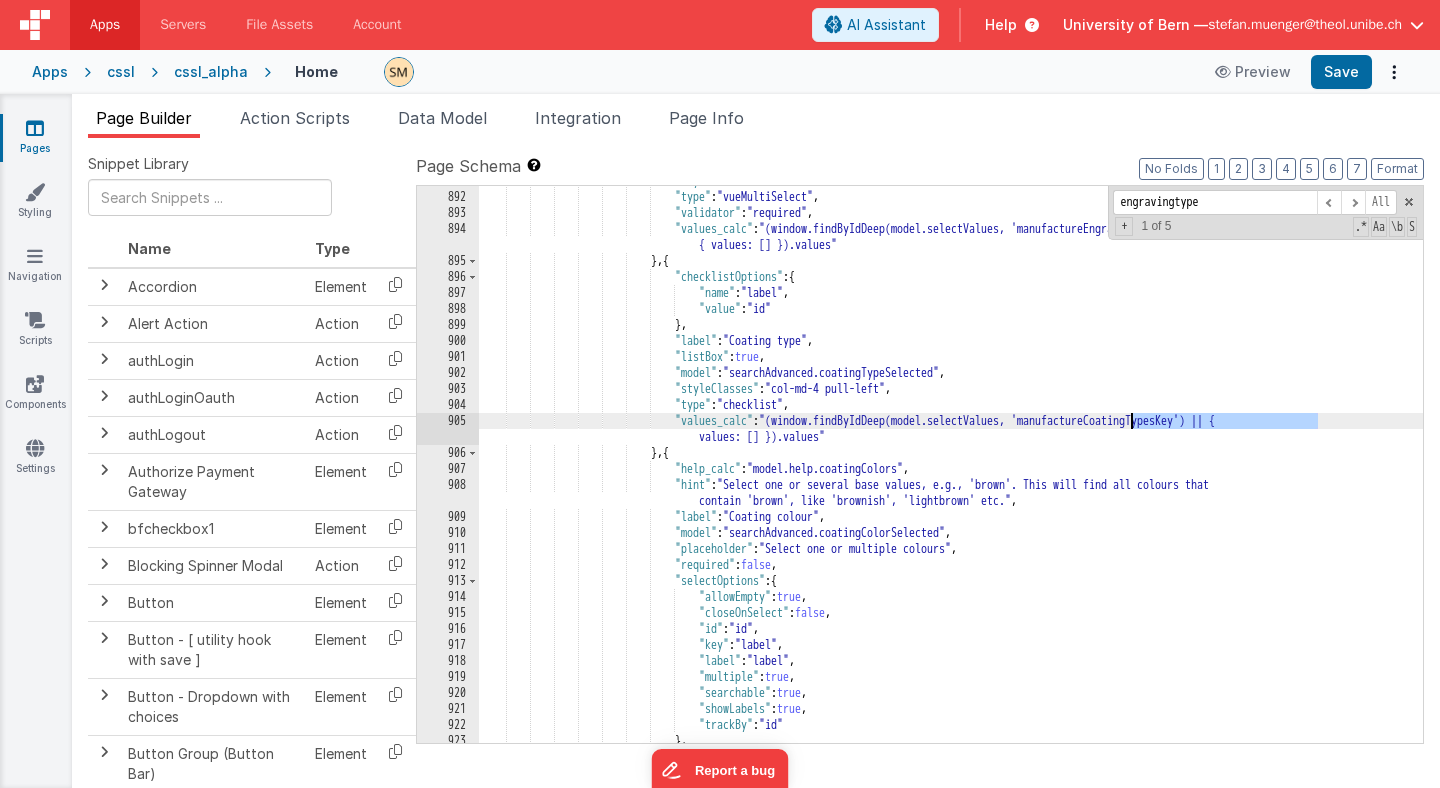 scroll, scrollTop: 14085, scrollLeft: 0, axis: vertical 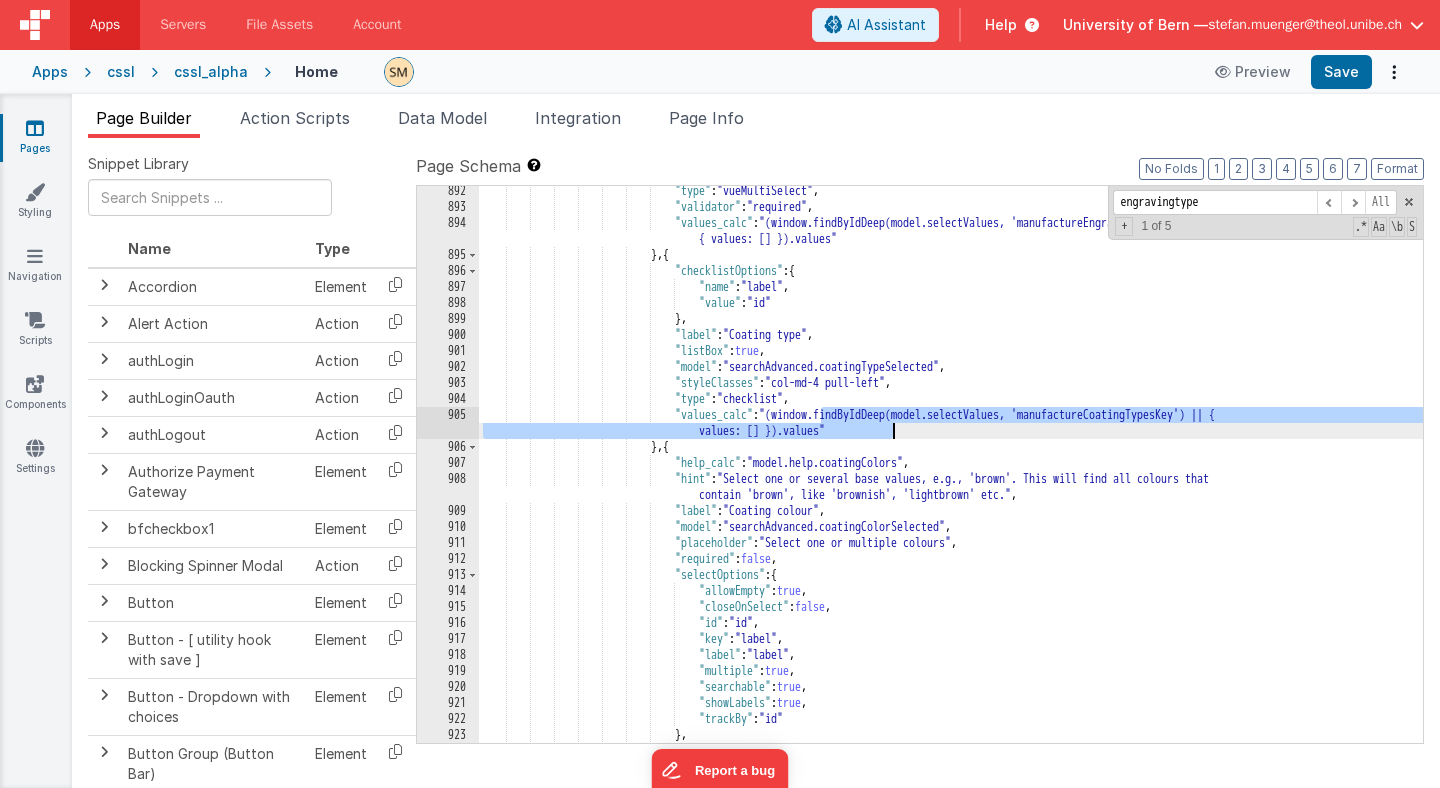 drag, startPoint x: 820, startPoint y: 413, endPoint x: 899, endPoint y: 431, distance: 81.02469 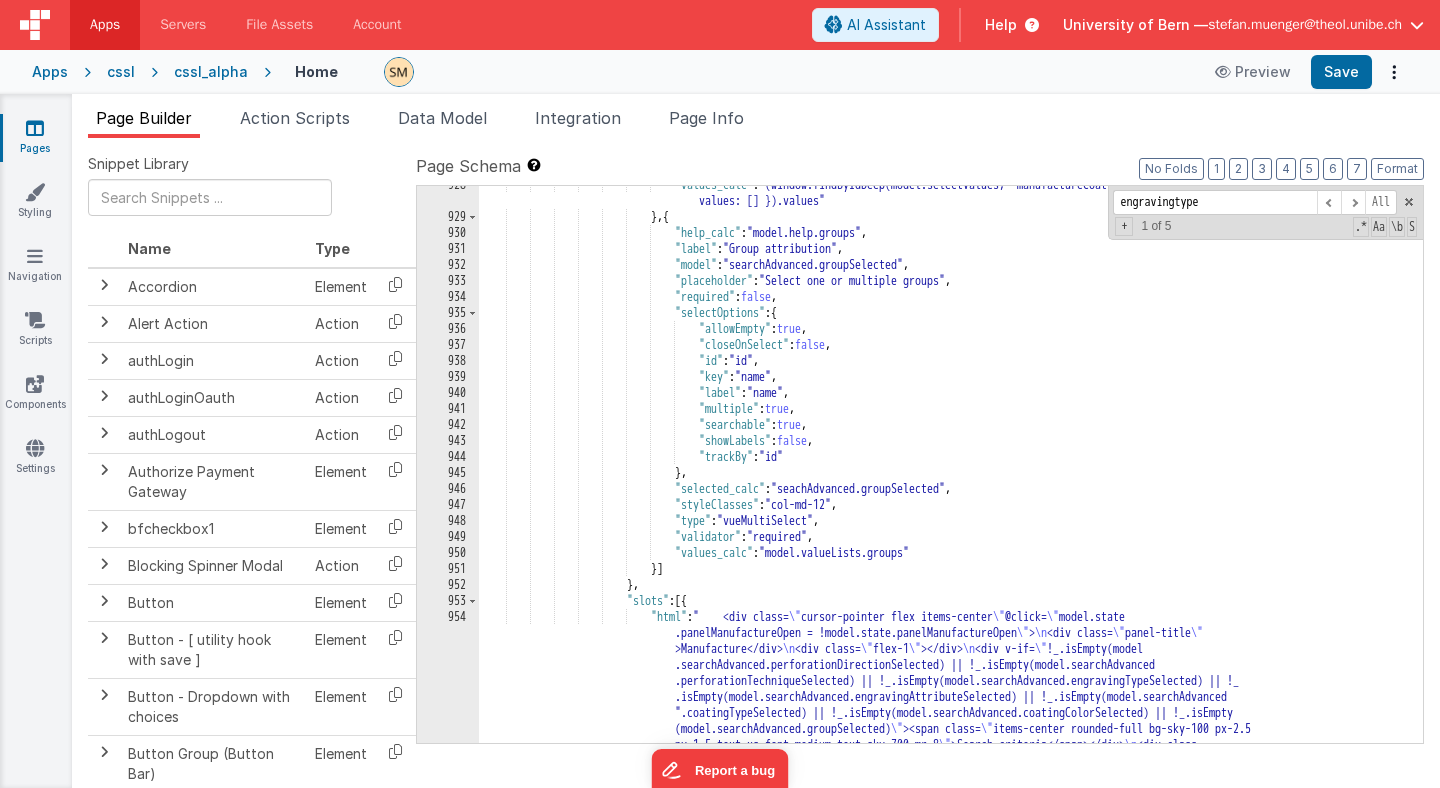 scroll, scrollTop: 14578, scrollLeft: 0, axis: vertical 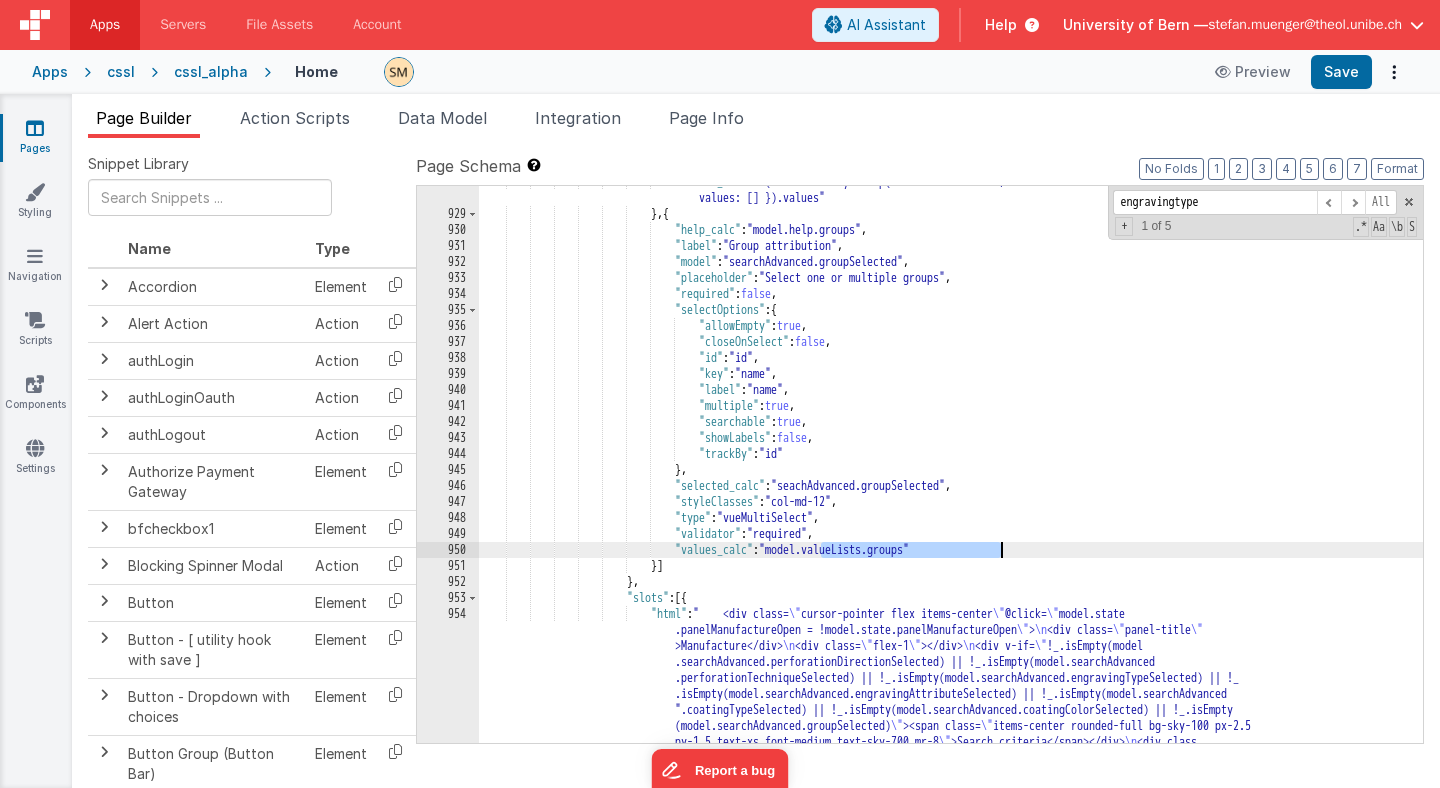 drag, startPoint x: 823, startPoint y: 548, endPoint x: 999, endPoint y: 546, distance: 176.01137 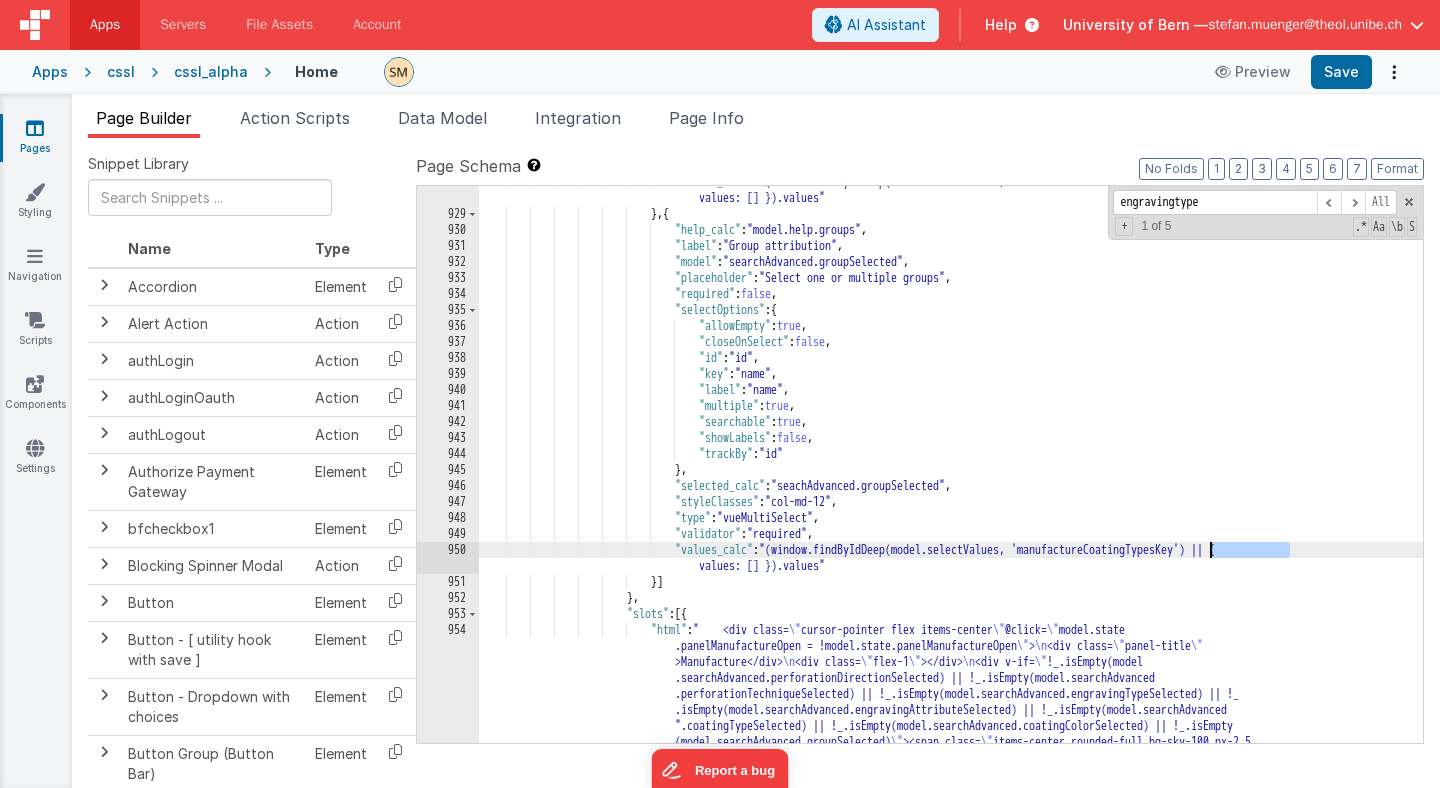 drag, startPoint x: 1290, startPoint y: 553, endPoint x: 1212, endPoint y: 552, distance: 78.00641 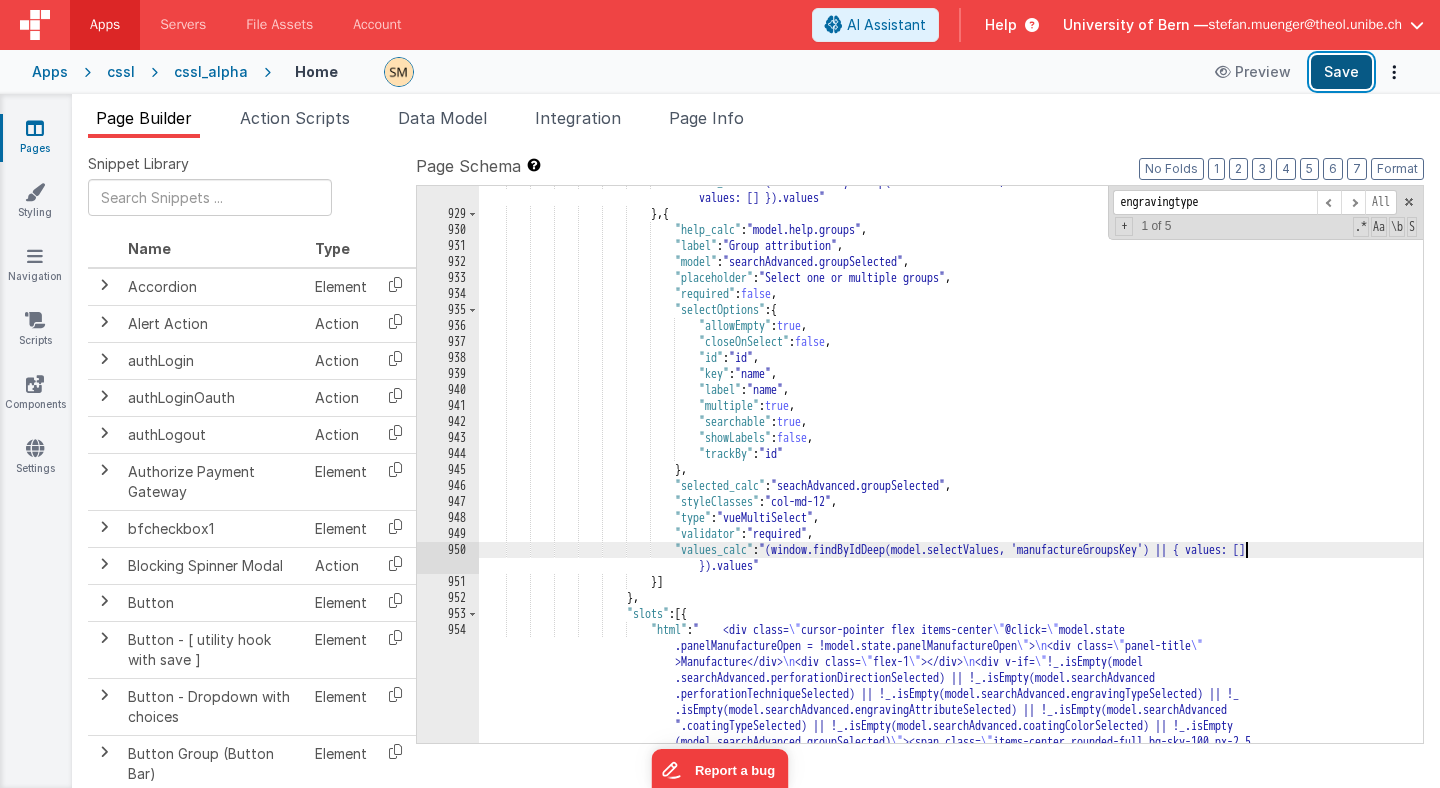 click on "Save" at bounding box center (1341, 72) 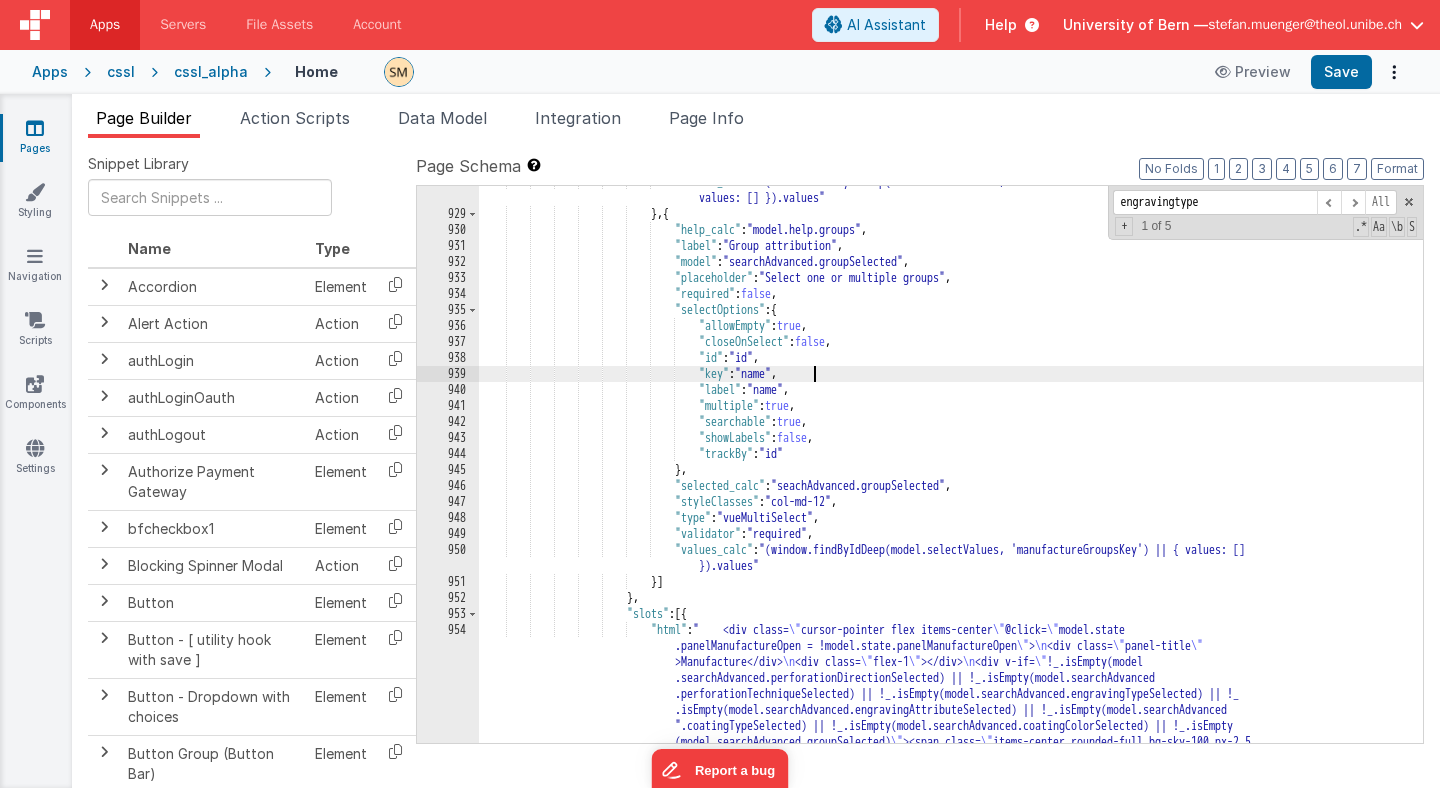 click on ""} ,  {                                         "help_calc" :  "model.help.groups" ,                                         "label" :  "Group attribution" ,                                         "model" :  "searchAdvanced.groupSelected" ,                                         "placeholder" :  "Select one or multiple groups" ,                                         "required" :  false ,                                         "selectOptions" :  {                                              "allowEmpty" :  true ,                                              "closeOnSelect" :  false ,                                              "id" :  "id" ,                                              "key" :  "name" ," at bounding box center (951, 556) 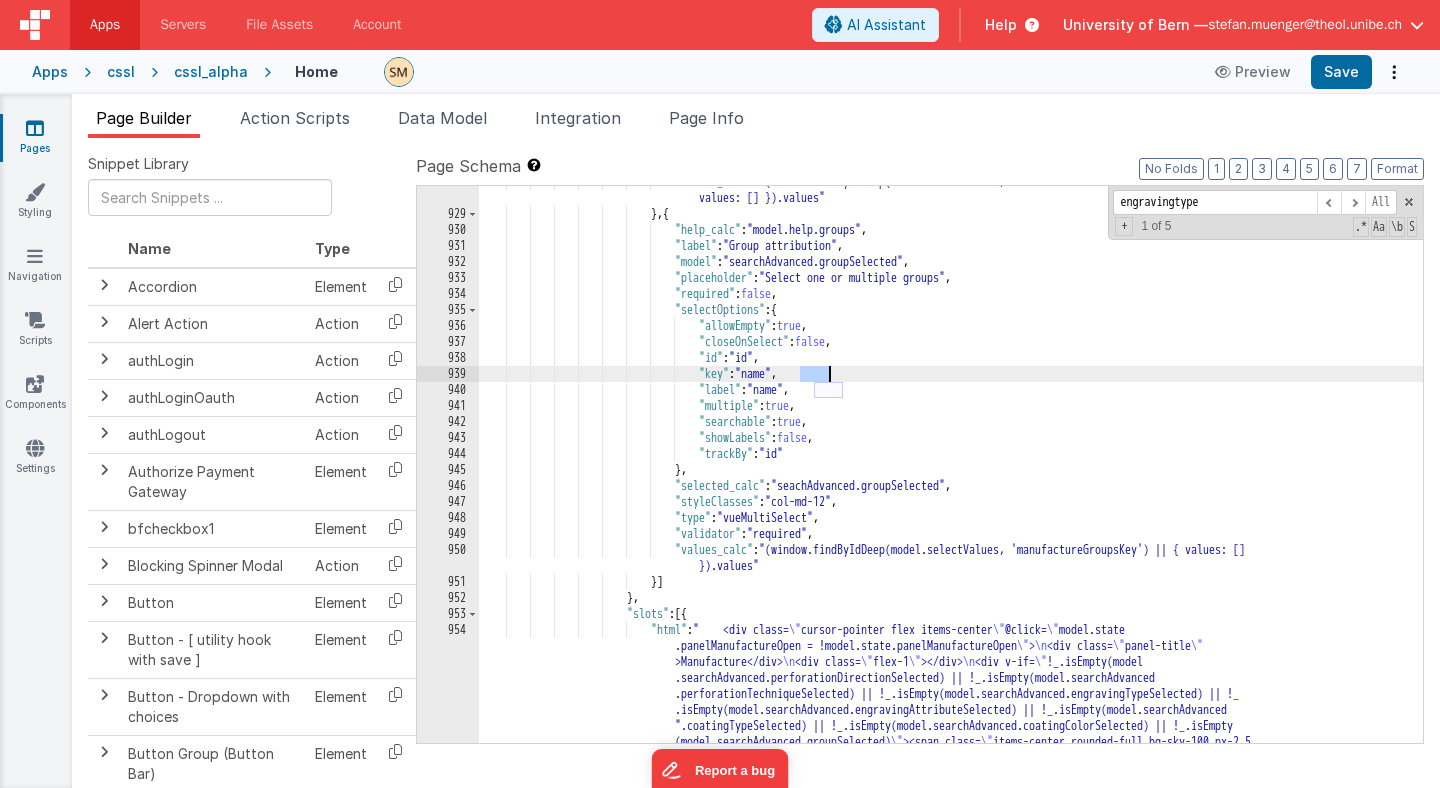 click on ""} ,  {                                         "help_calc" :  "model.help.groups" ,                                         "label" :  "Group attribution" ,                                         "model" :  "searchAdvanced.groupSelected" ,                                         "placeholder" :  "Select one or multiple groups" ,                                         "required" :  false ,                                         "selectOptions" :  {                                              "allowEmpty" :  true ,                                              "closeOnSelect" :  false ,                                              "id" :  "id" ,                                              "key" :  "name" ," at bounding box center [951, 556] 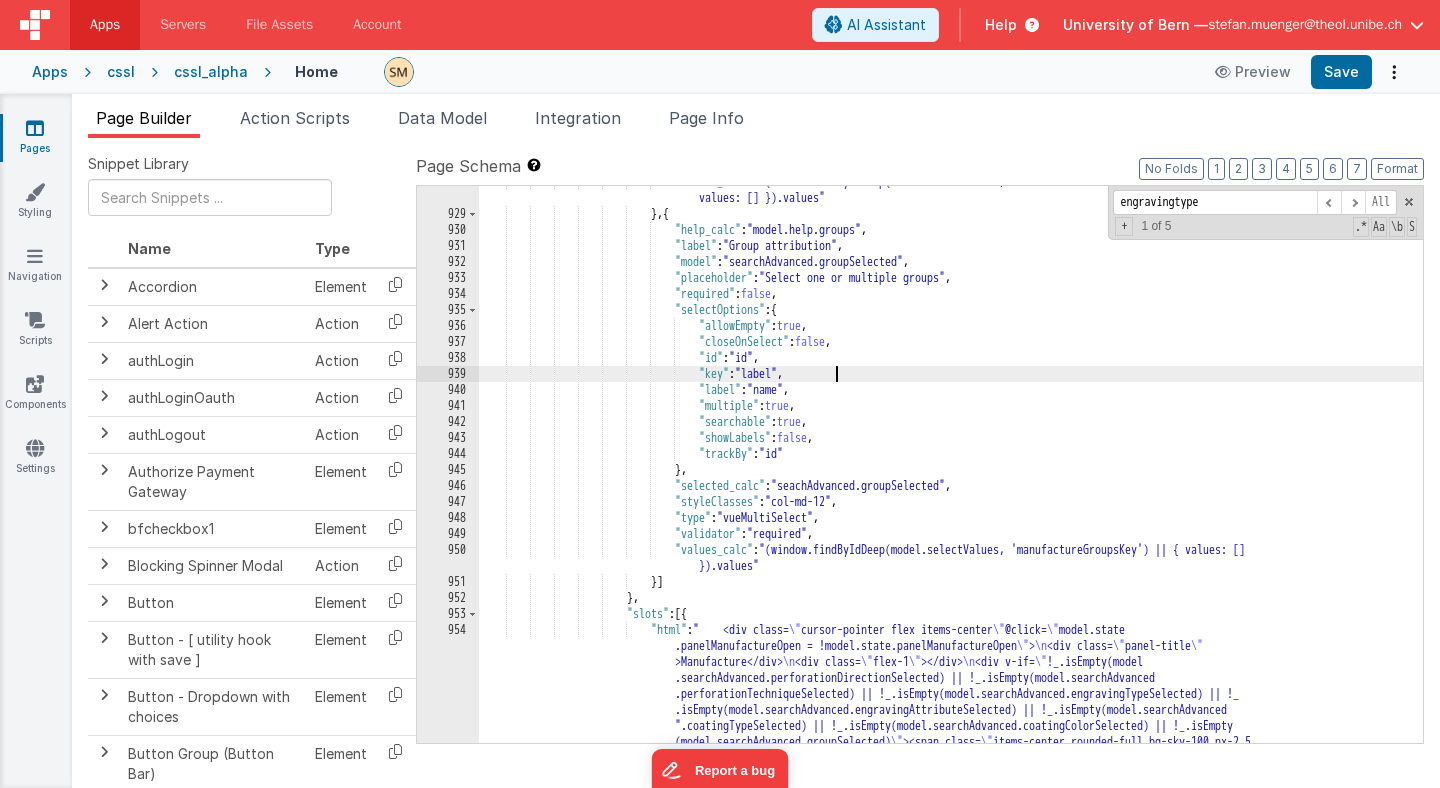 click on ""} ,  {                                         "help_calc" :  "model.help.groups" ,                                         "label" :  "Group attribution" ,                                         "model" :  "searchAdvanced.groupSelected" ,                                         "placeholder" :  "Select one or multiple groups" ,                                         "required" :  false ,                                         "selectOptions" :  {                                              "allowEmpty" :  true ,                                              "closeOnSelect" :  false ,                                              "id" :  "id" ,                                              "key" :  "label" ," at bounding box center [951, 556] 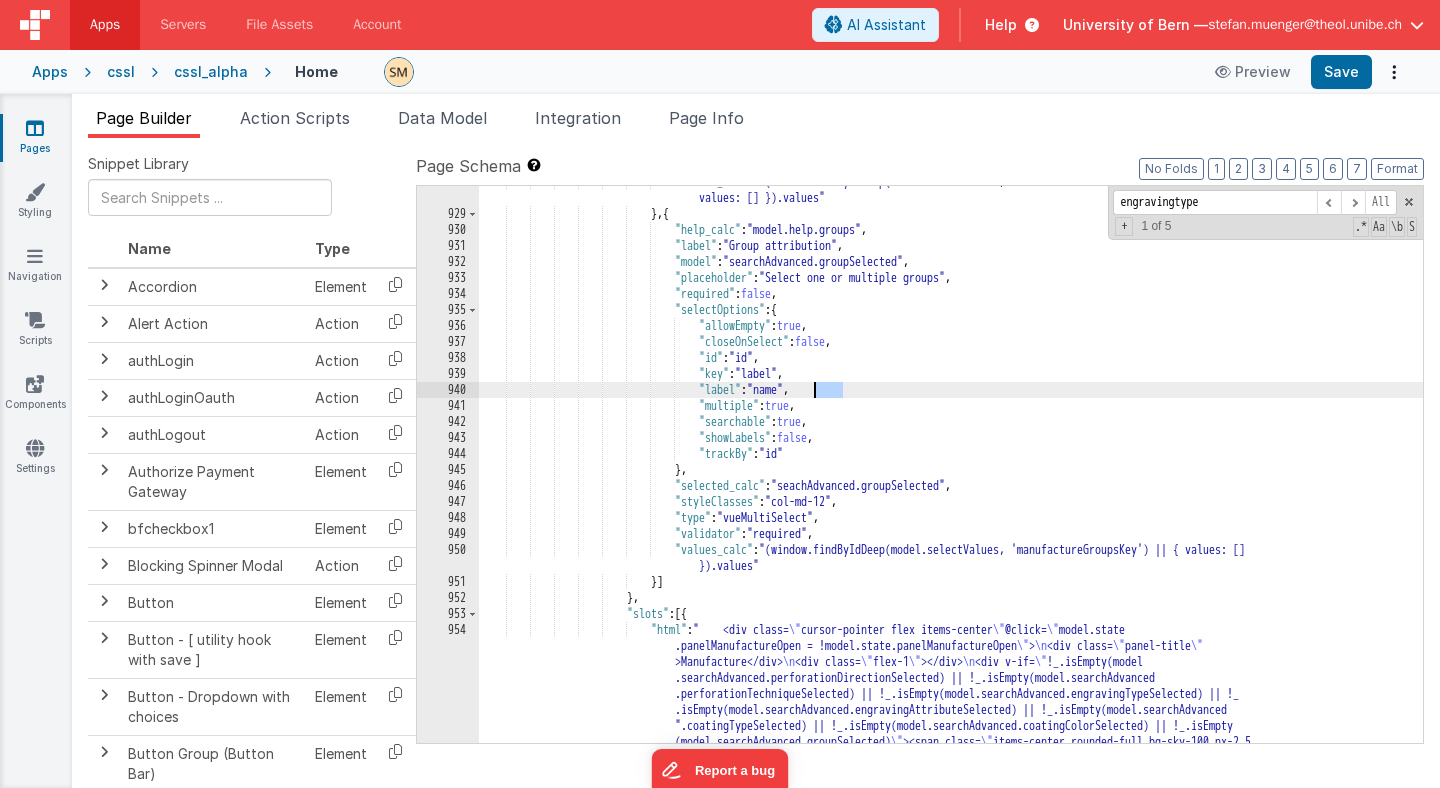click on ""} ,  {                                         "help_calc" :  "model.help.groups" ,                                         "label" :  "Group attribution" ,                                         "model" :  "searchAdvanced.groupSelected" ,                                         "placeholder" :  "Select one or multiple groups" ,                                         "required" :  false ,                                         "selectOptions" :  {                                              "allowEmpty" :  true ,                                              "closeOnSelect" :  false ,                                              "id" :  "id" ,                                              "key" :  "label" ," at bounding box center (951, 556) 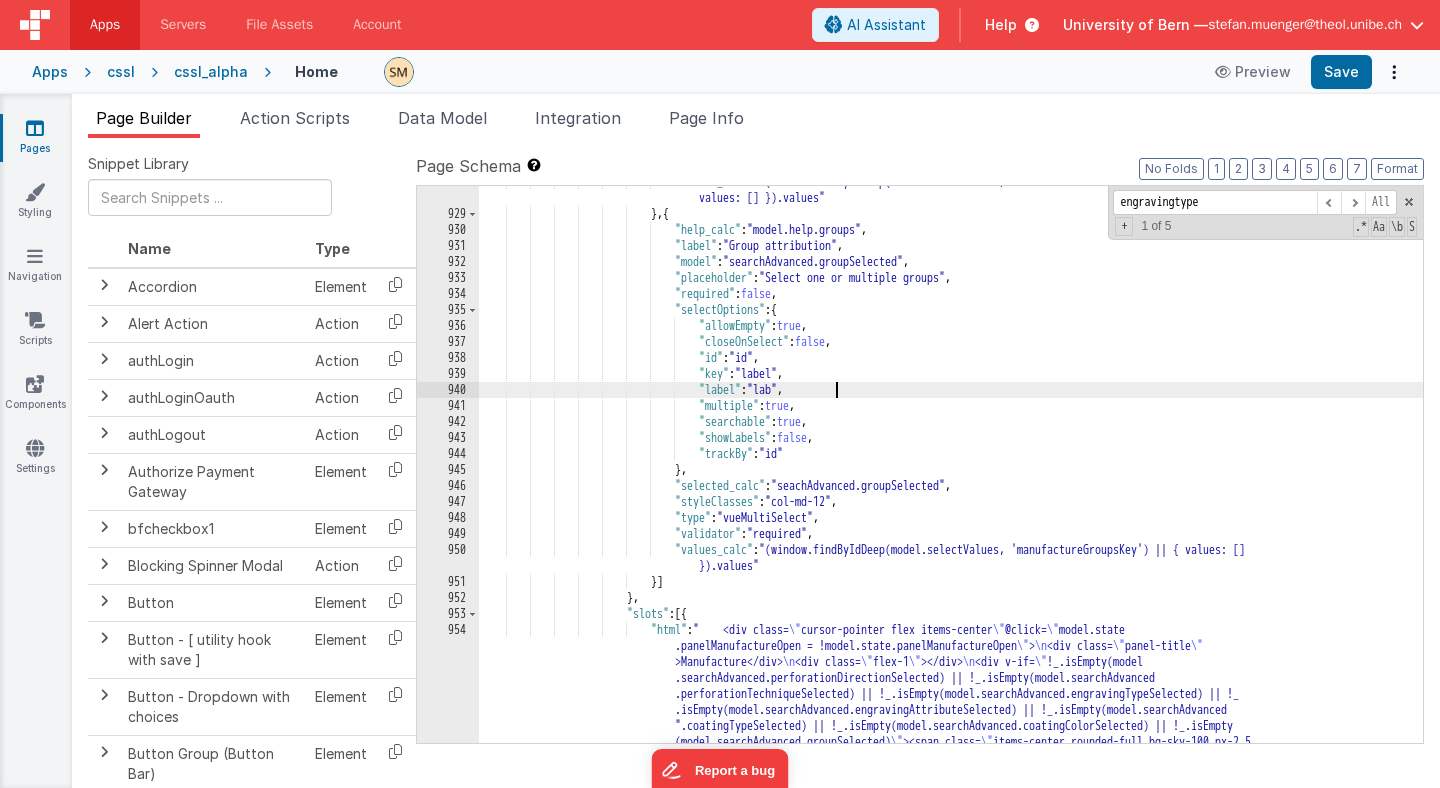 type 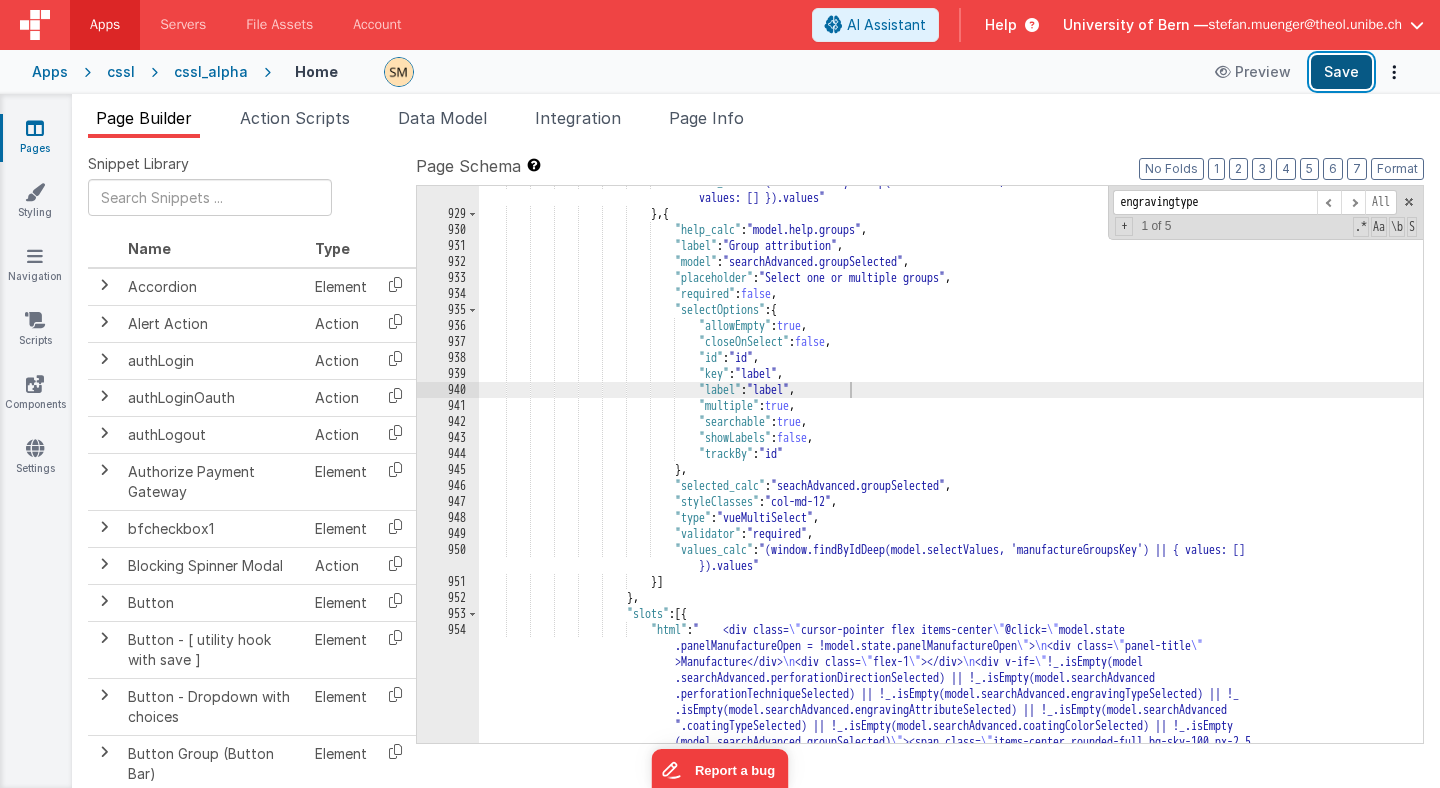 click on "Save" at bounding box center [1341, 72] 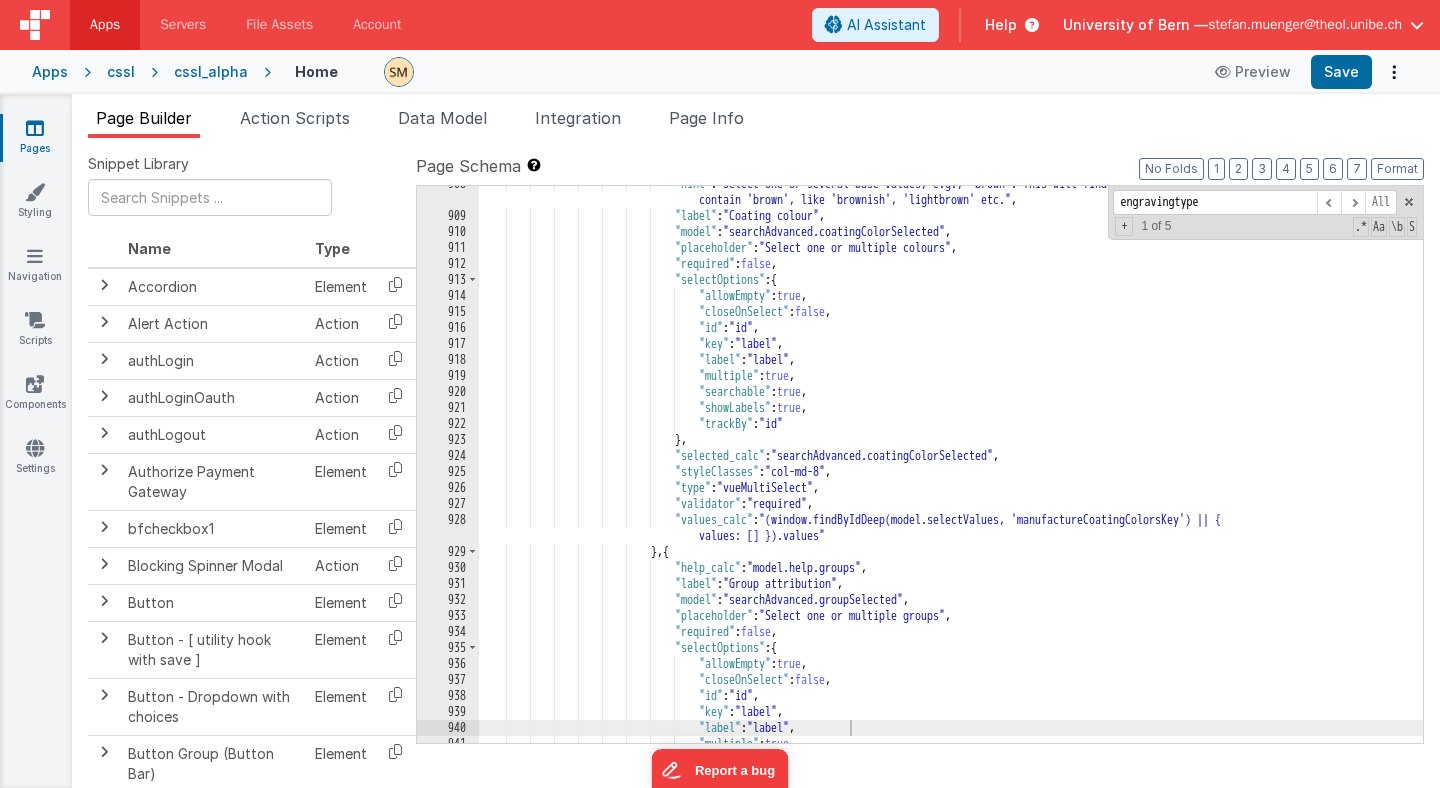 scroll, scrollTop: 14310, scrollLeft: 0, axis: vertical 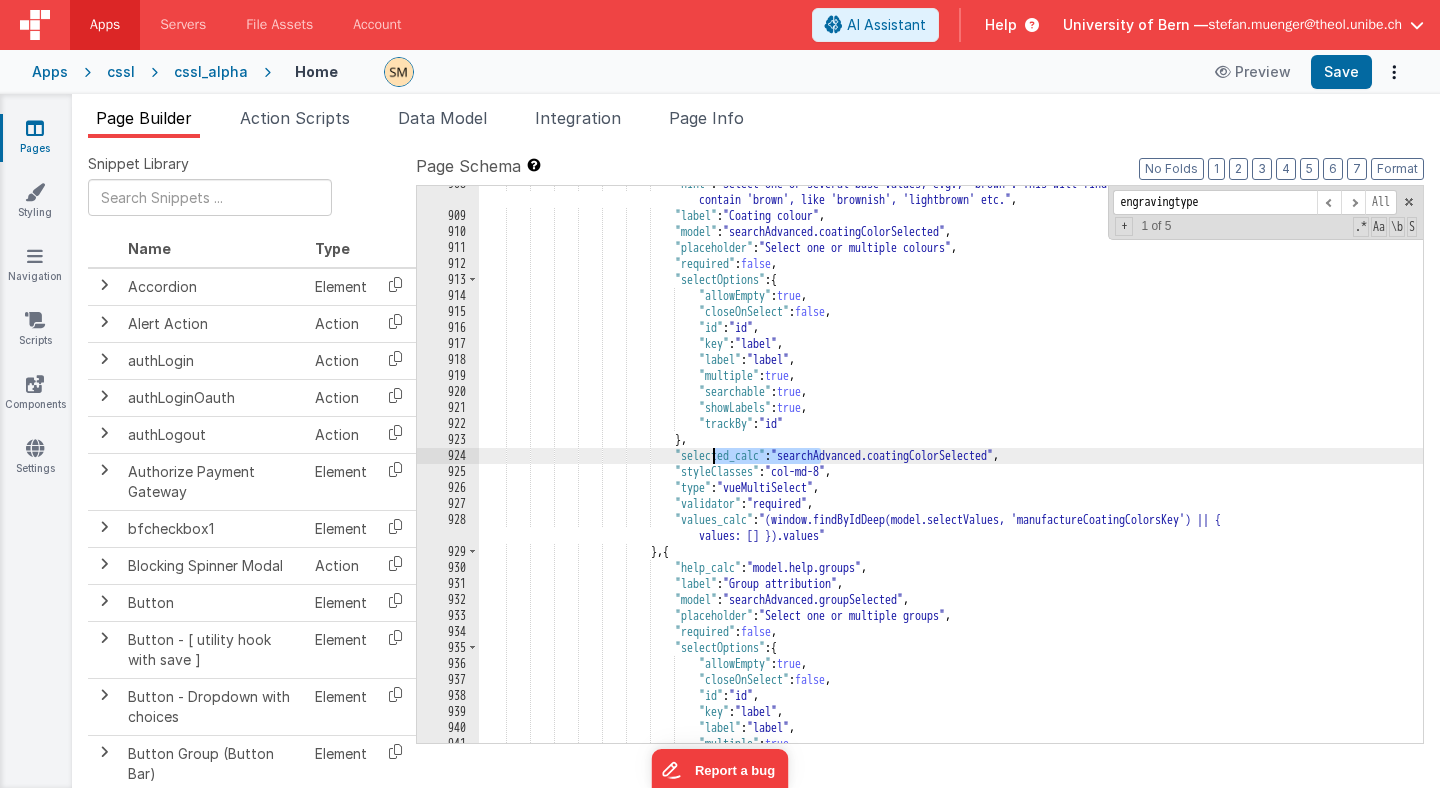 drag, startPoint x: 821, startPoint y: 457, endPoint x: 716, endPoint y: 451, distance: 105.17129 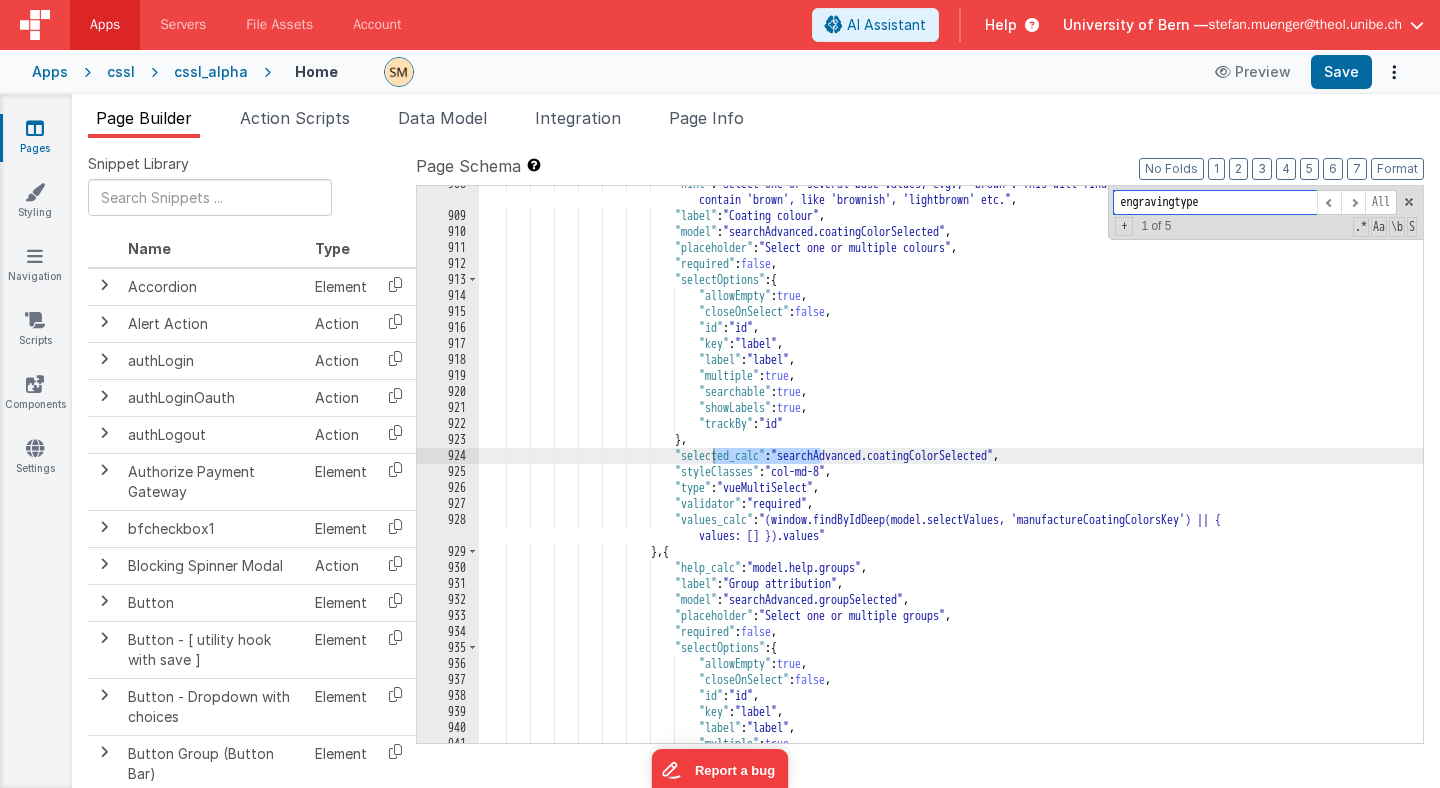 click on "engravingtype" at bounding box center [1215, 202] 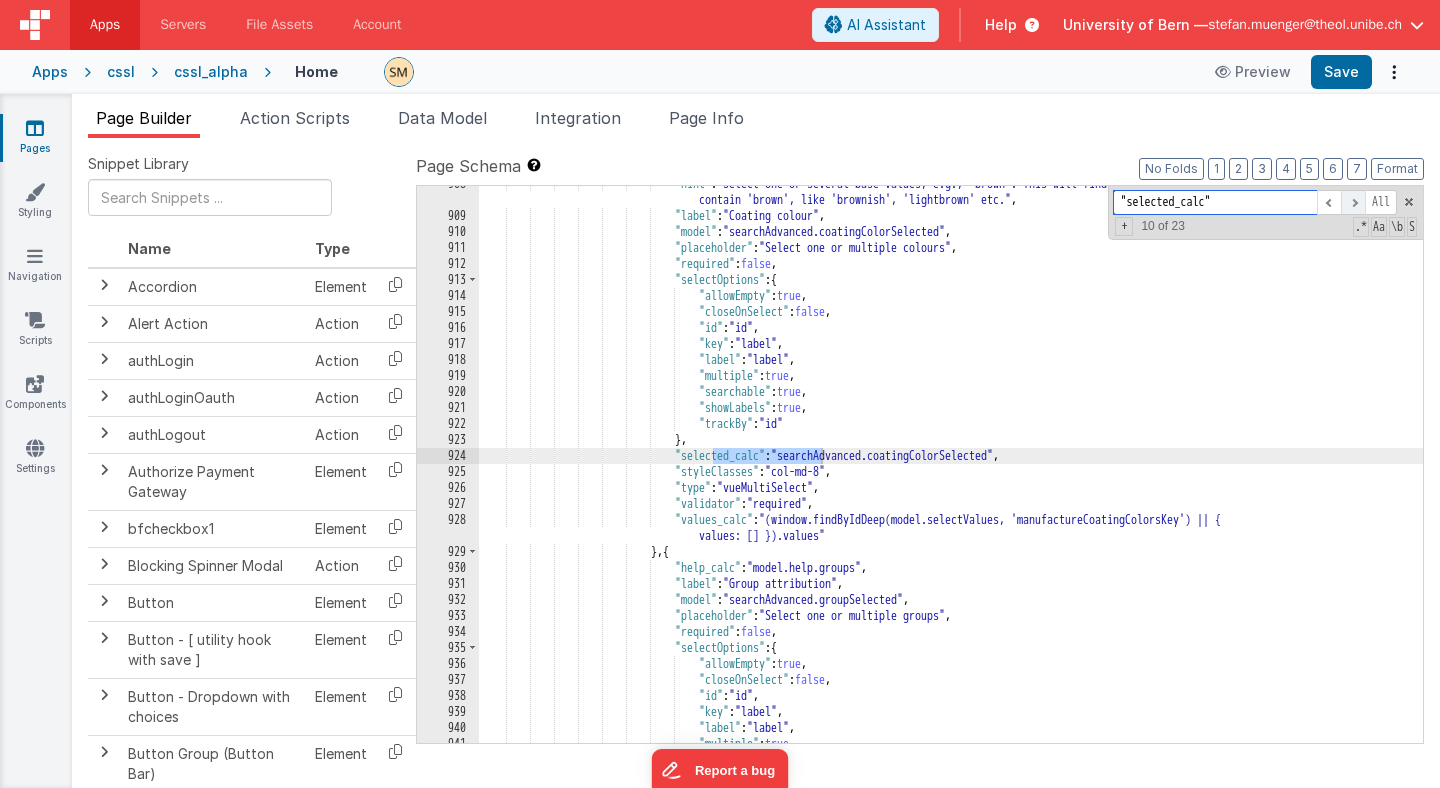 type on ""selected_calc"" 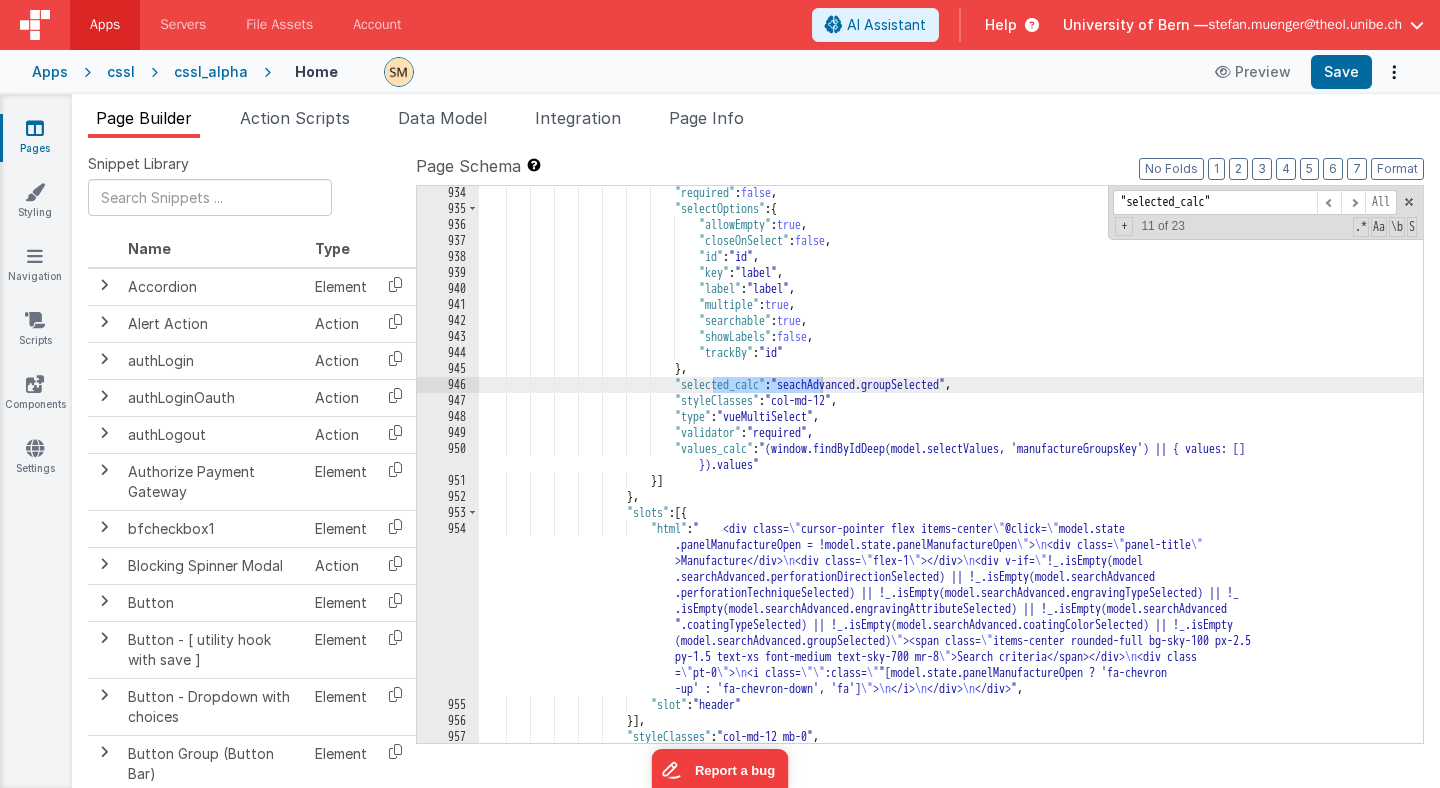 scroll, scrollTop: 14596, scrollLeft: 0, axis: vertical 